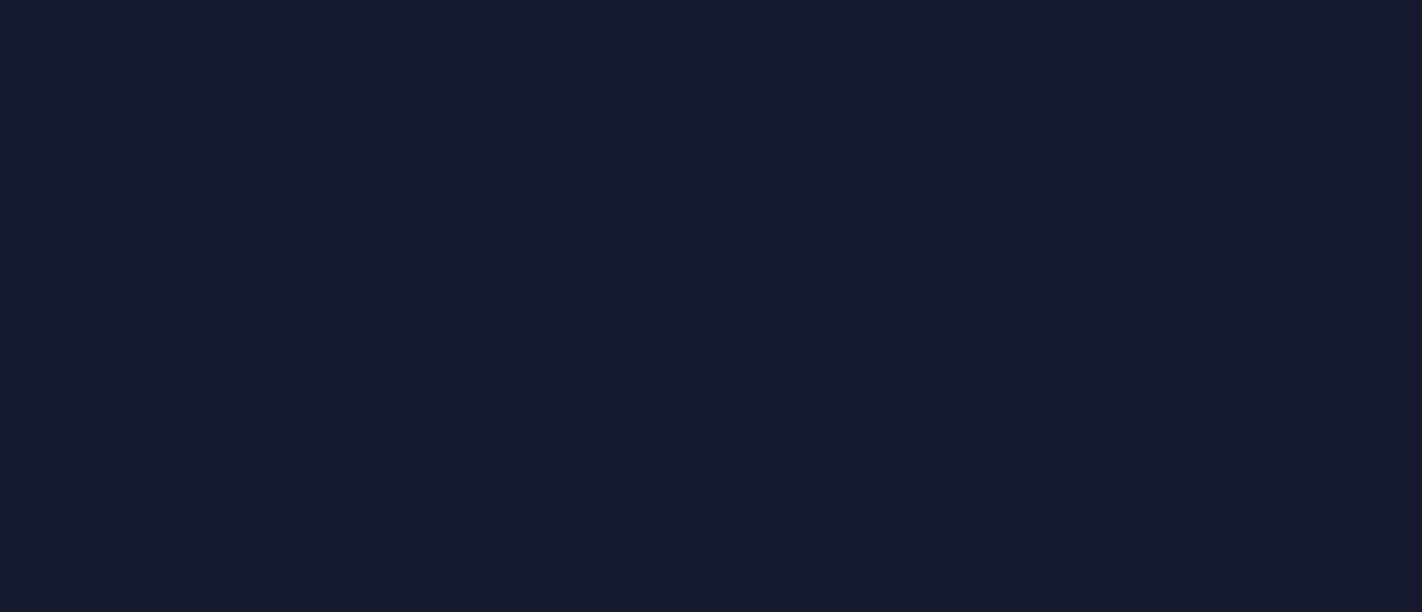 scroll, scrollTop: 0, scrollLeft: 0, axis: both 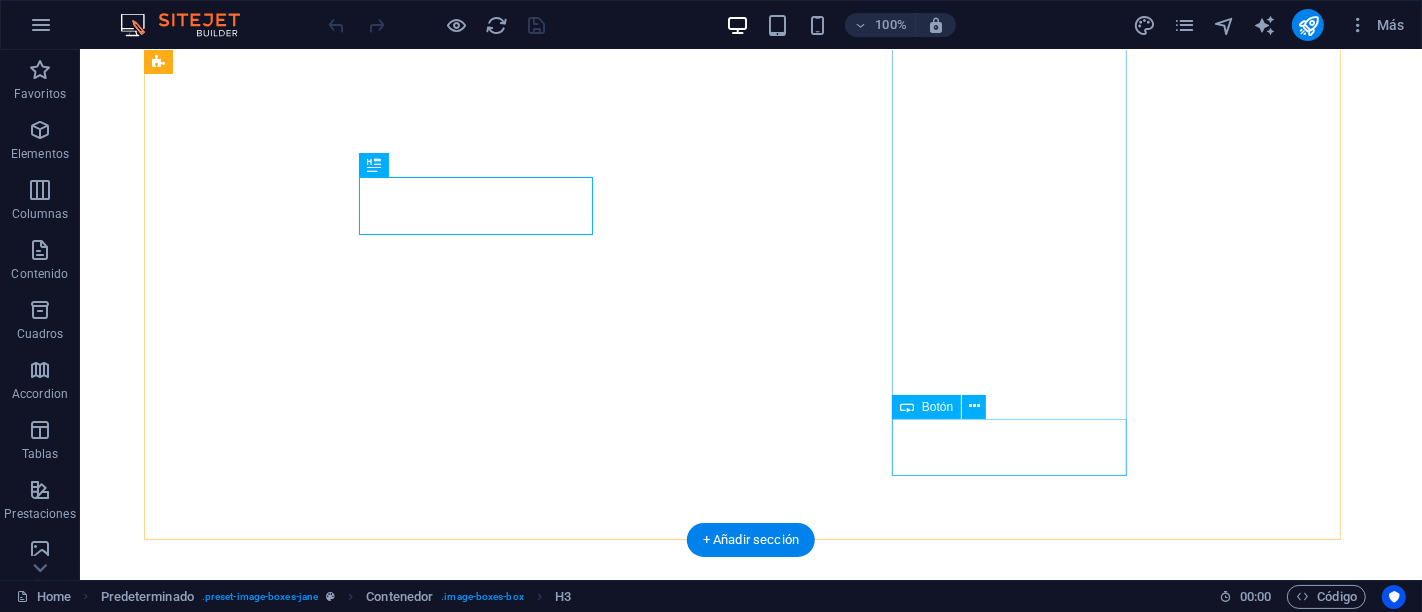 click on "ver más" at bounding box center (543, 2020) 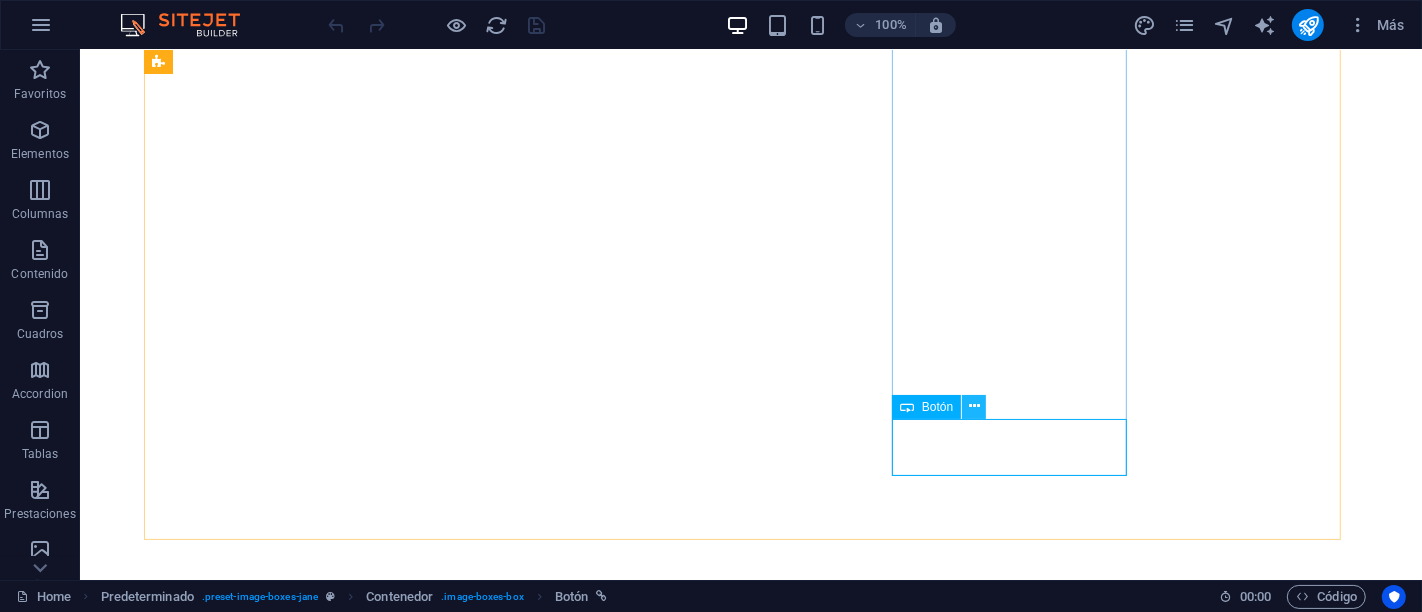 click at bounding box center (974, 406) 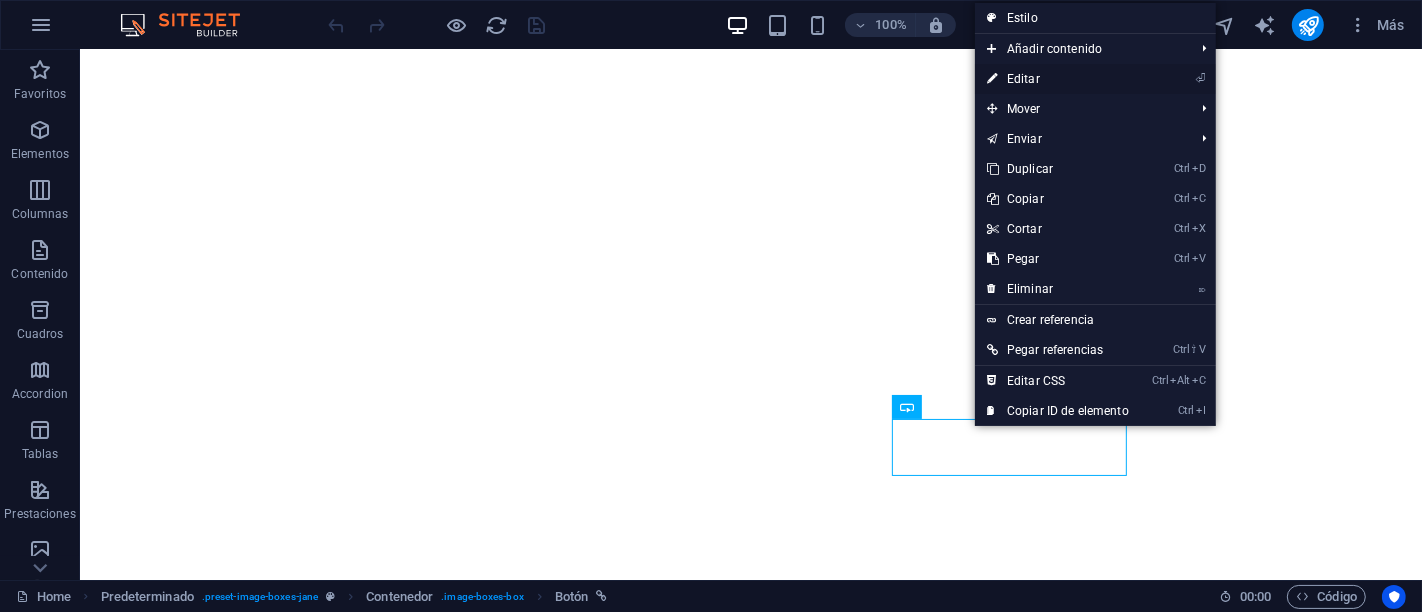 click on "⏎  Editar" at bounding box center (1058, 79) 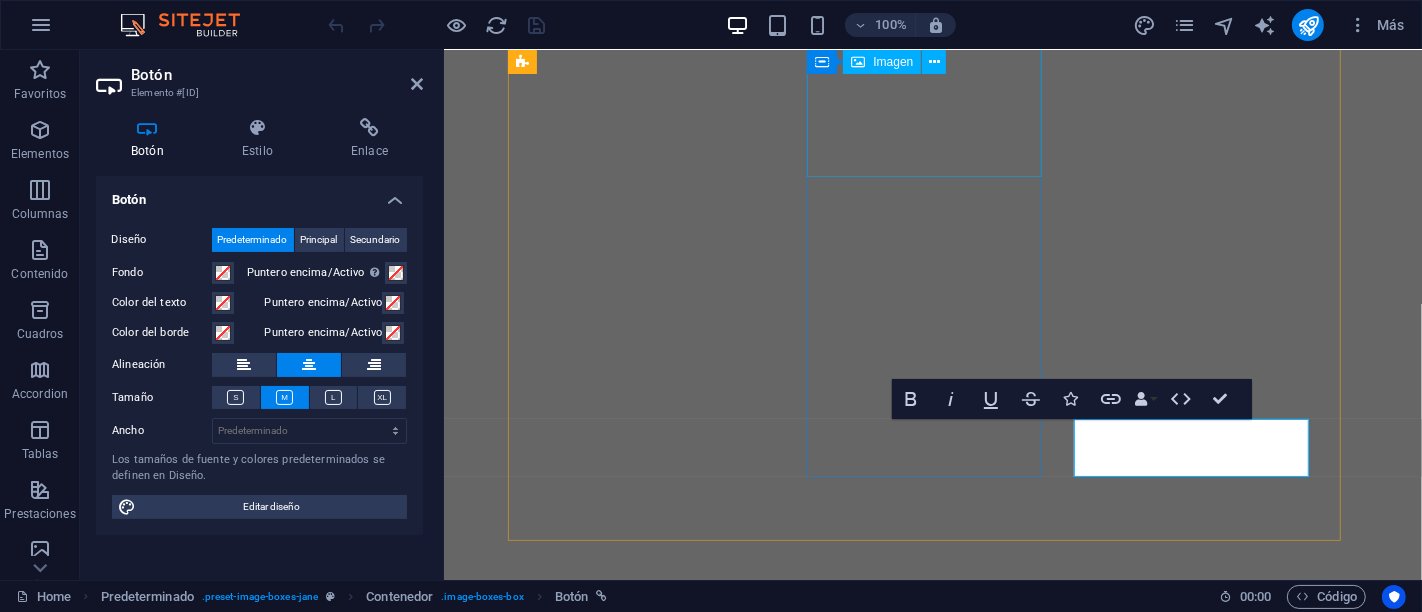 scroll, scrollTop: 836, scrollLeft: 0, axis: vertical 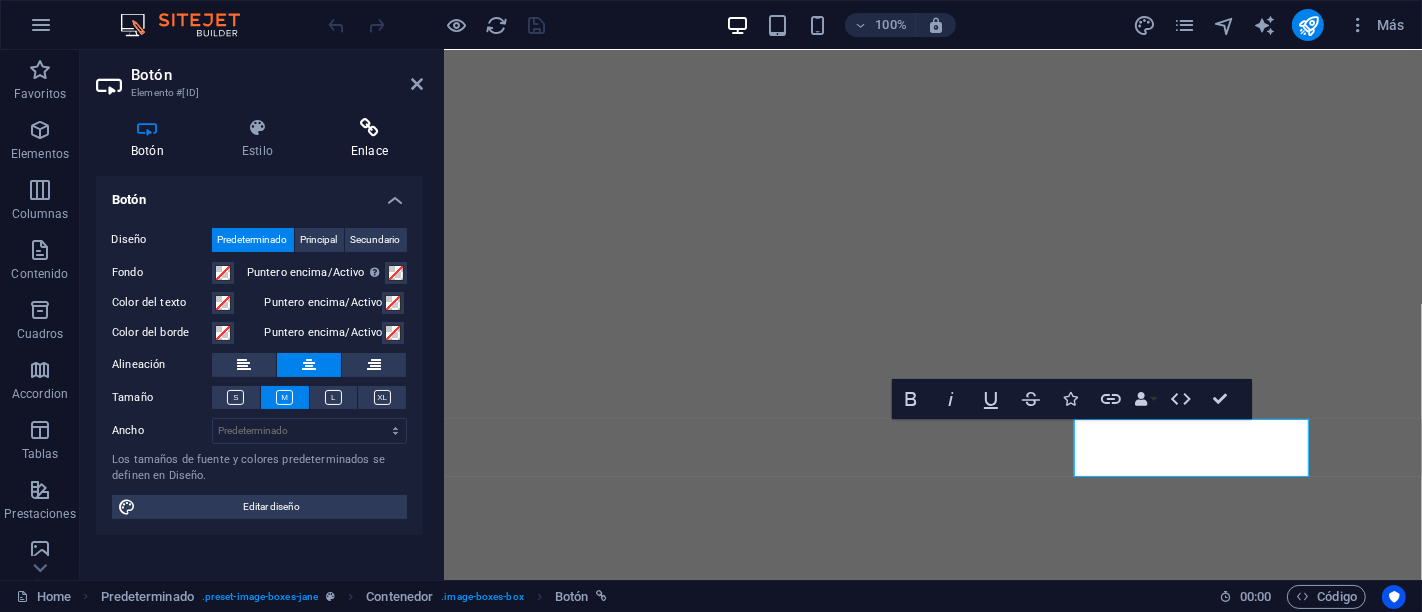 click at bounding box center (369, 128) 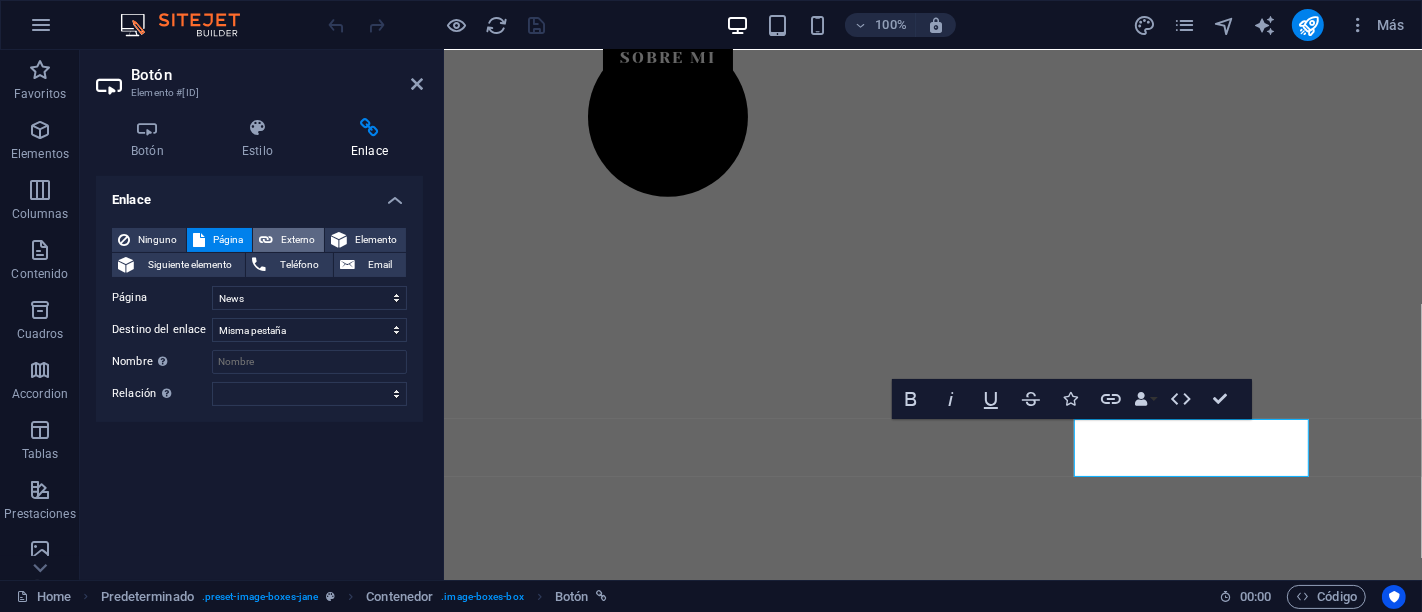 click on "Externo" at bounding box center (298, 240) 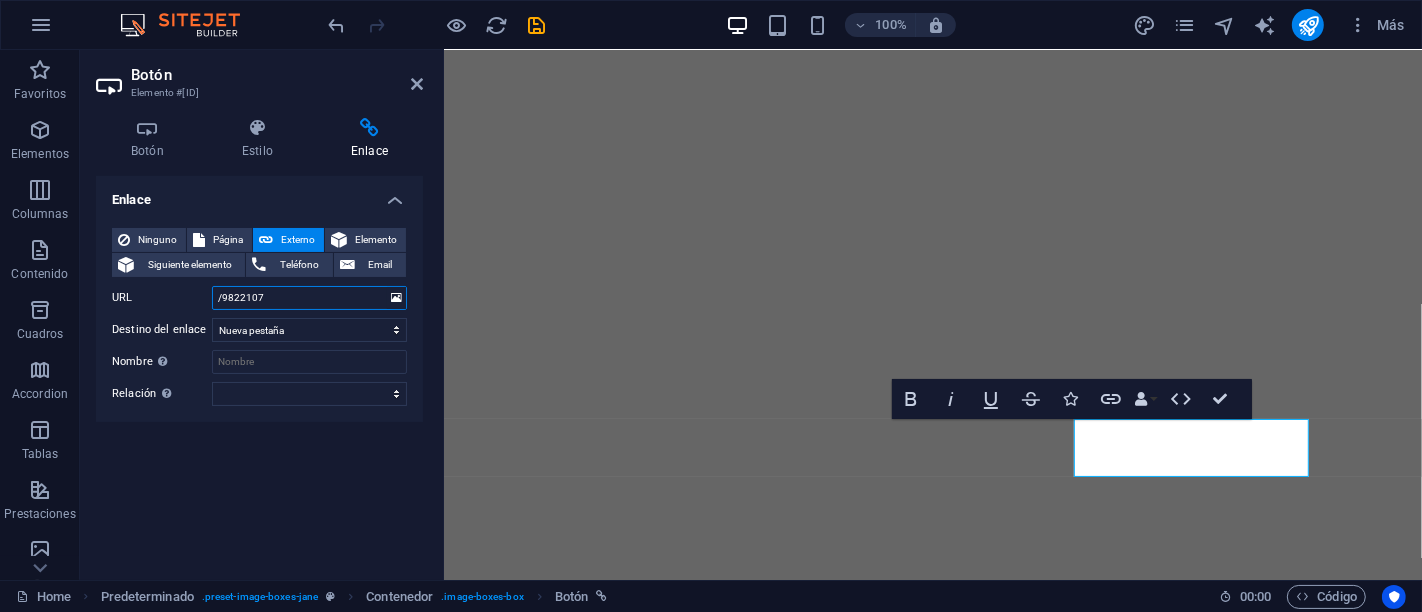 drag, startPoint x: 289, startPoint y: 296, endPoint x: 200, endPoint y: 304, distance: 89.358826 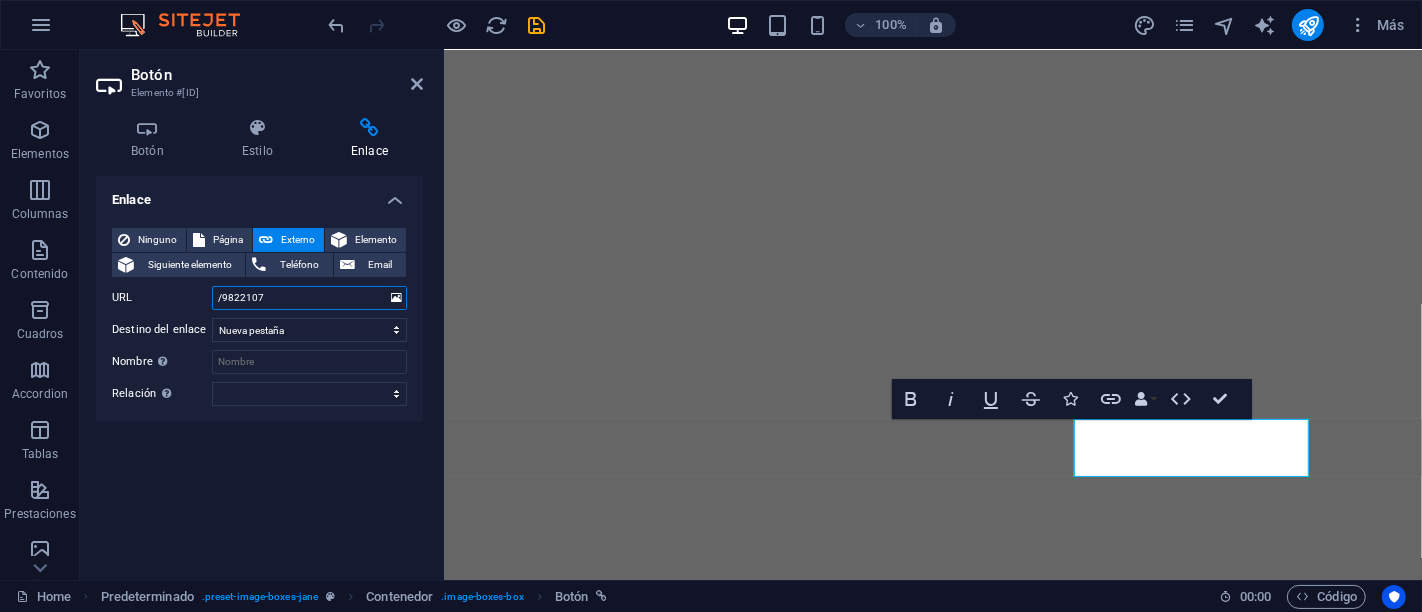 paste on "https://[DOMAIN]/" 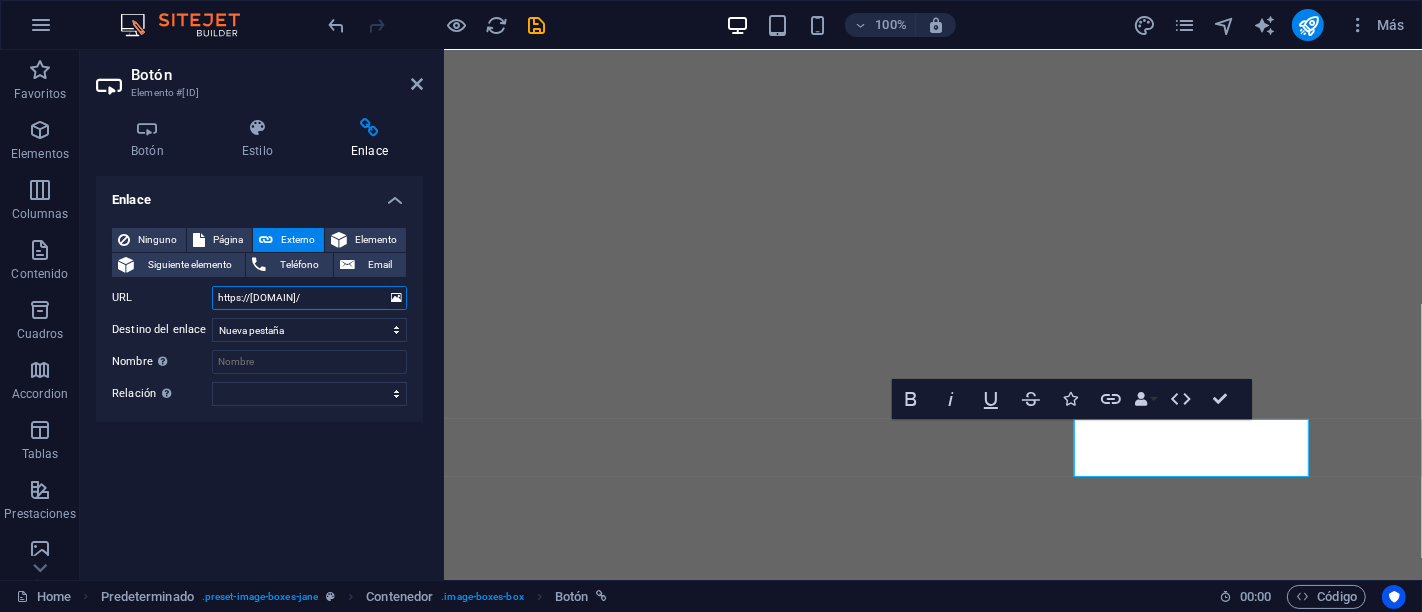 scroll, scrollTop: 0, scrollLeft: 3, axis: horizontal 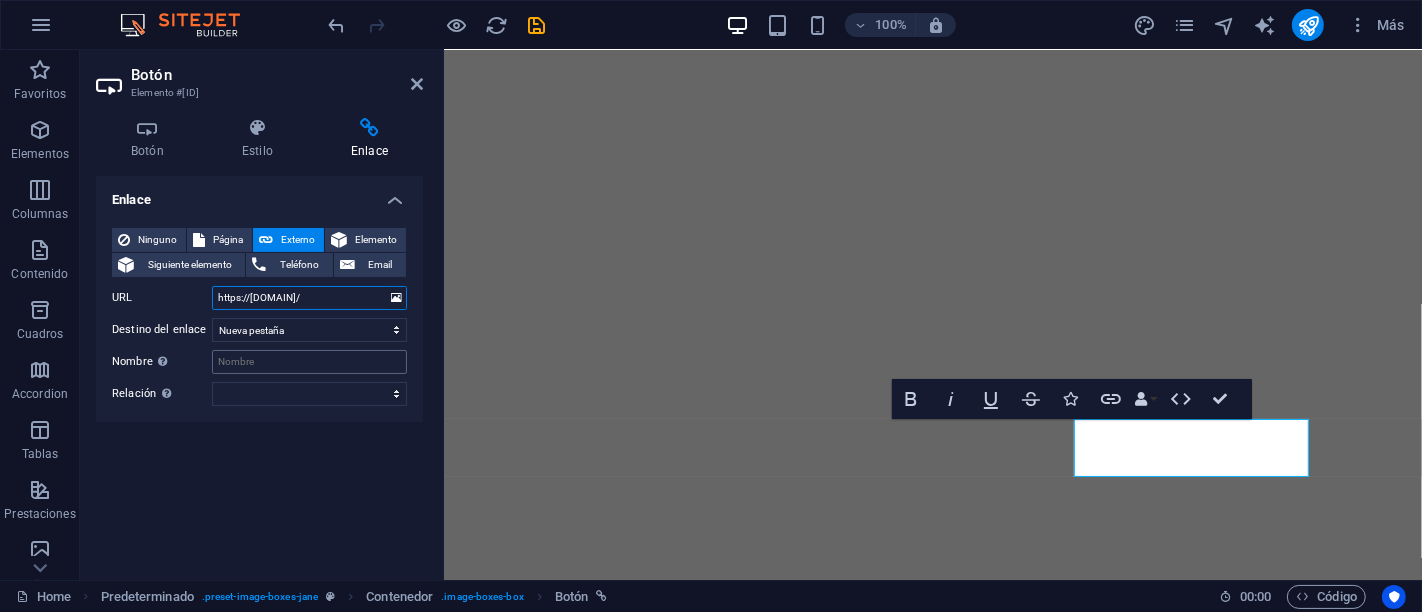 type on "https://[DOMAIN]/" 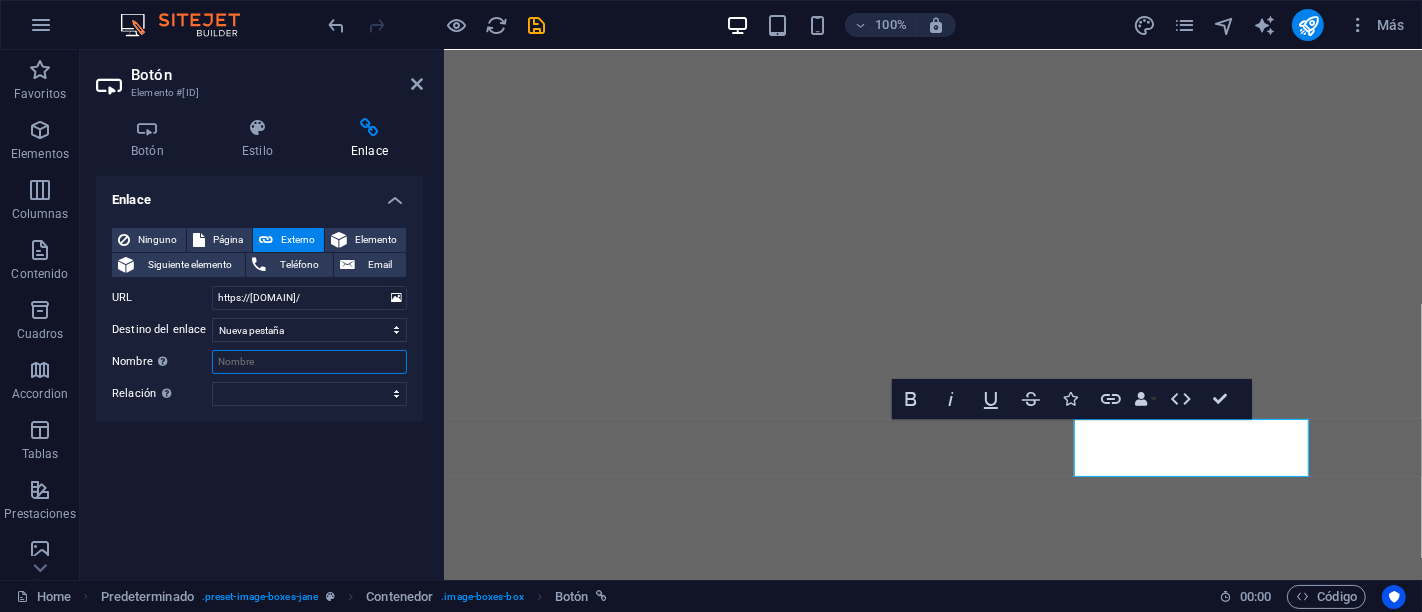 click on "Nombre Una descripción adicional del enlace no debería ser igual al texto del enlace. El título suele mostrarse como un texto de información cuando se mueve el ratón por encima del elemento. Déjalo en blanco en caso de dudas." at bounding box center [309, 362] 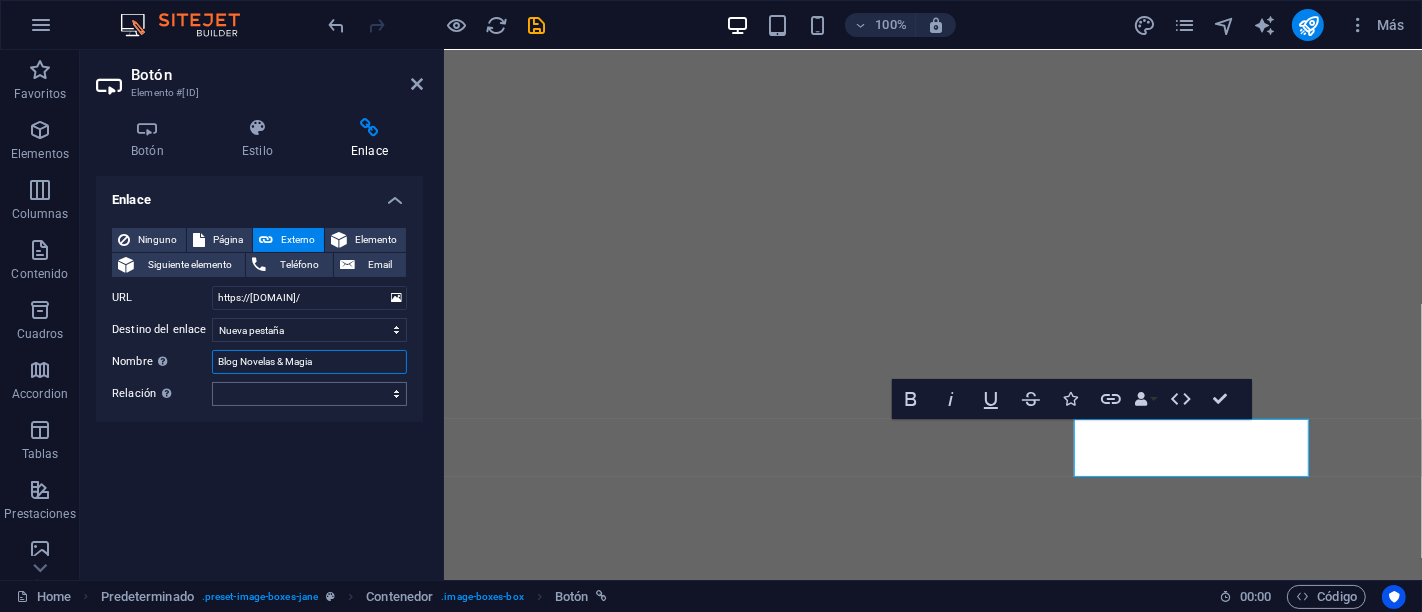 type on "Blog Novelas & Magia" 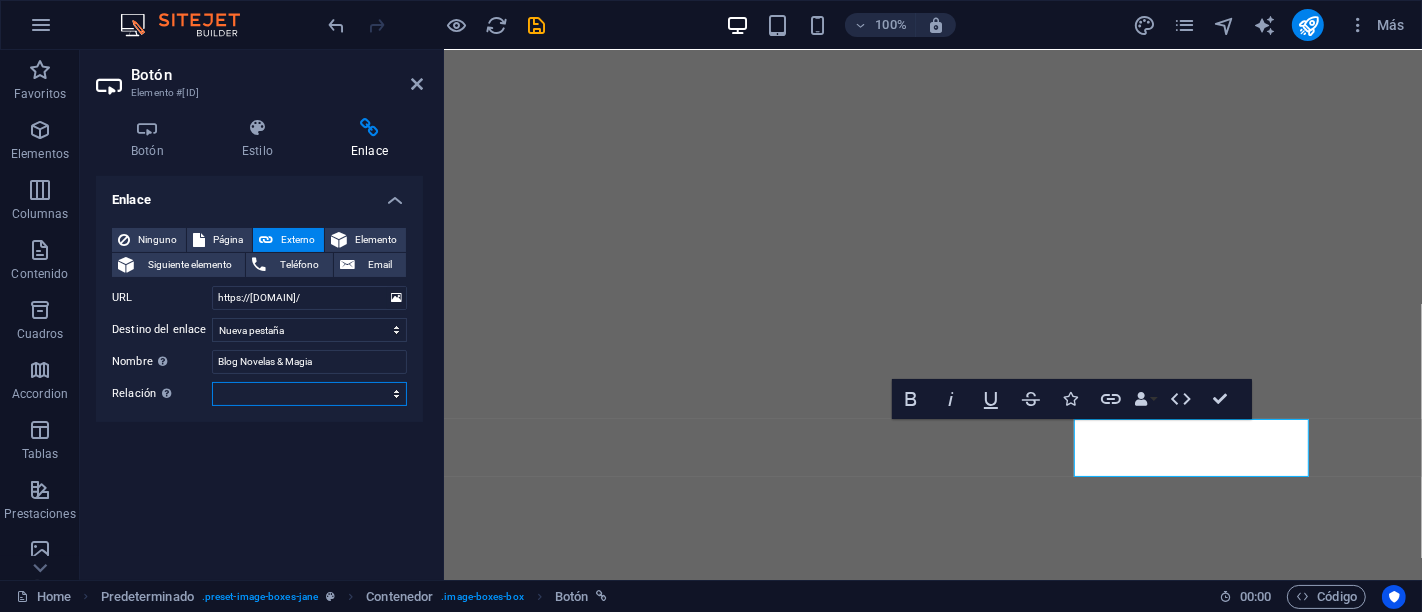 click on "alternativo autor marcador externo ayuda licencia siguiente nofollow noreferrer noopener ant buscar etiqueta" at bounding box center (309, 394) 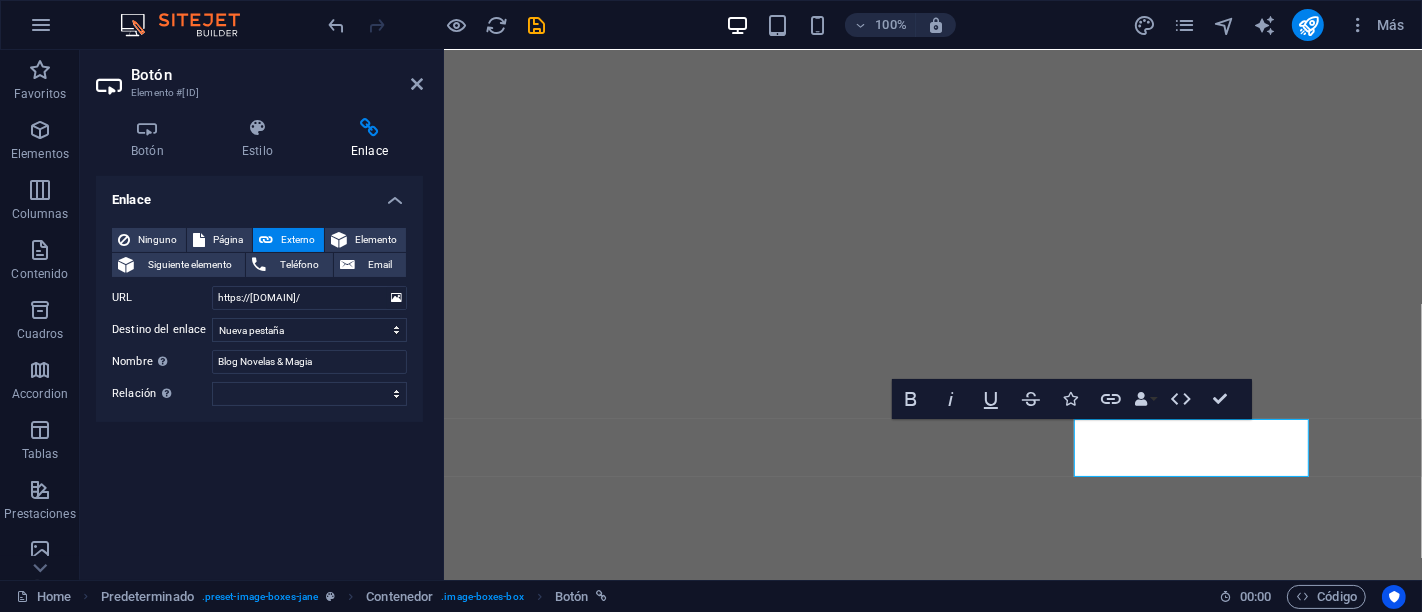 click on "Enlace Ninguno Página Externo Elemento Siguiente elemento Teléfono Email Página Home Sobre mi Bibliografía Plataformas News Contacto Aviso Legal Home Elemento
URL https://[DOMAIN]/[PATH] Teléfono Email Destino del enlace Nueva pestaña Misma pestaña Superposición Nombre Una descripción adicional del enlace no debería ser igual al texto del enlace. El título suele mostrarse como un texto de información cuando se mueve el ratón por encima del elemento. Déjalo en blanco en caso de dudas. Blog Novelas & Magia Relación Define la  relación de este enlace con el destino del enlace . Por ejemplo, el valor "nofollow" indica a los buscadores que no sigan al enlace. Puede dejarse vacío. alternativo autor marcador externo ayuda licencia siguiente nofollow noreferrer noopener ant buscar etiqueta" at bounding box center (259, 370) 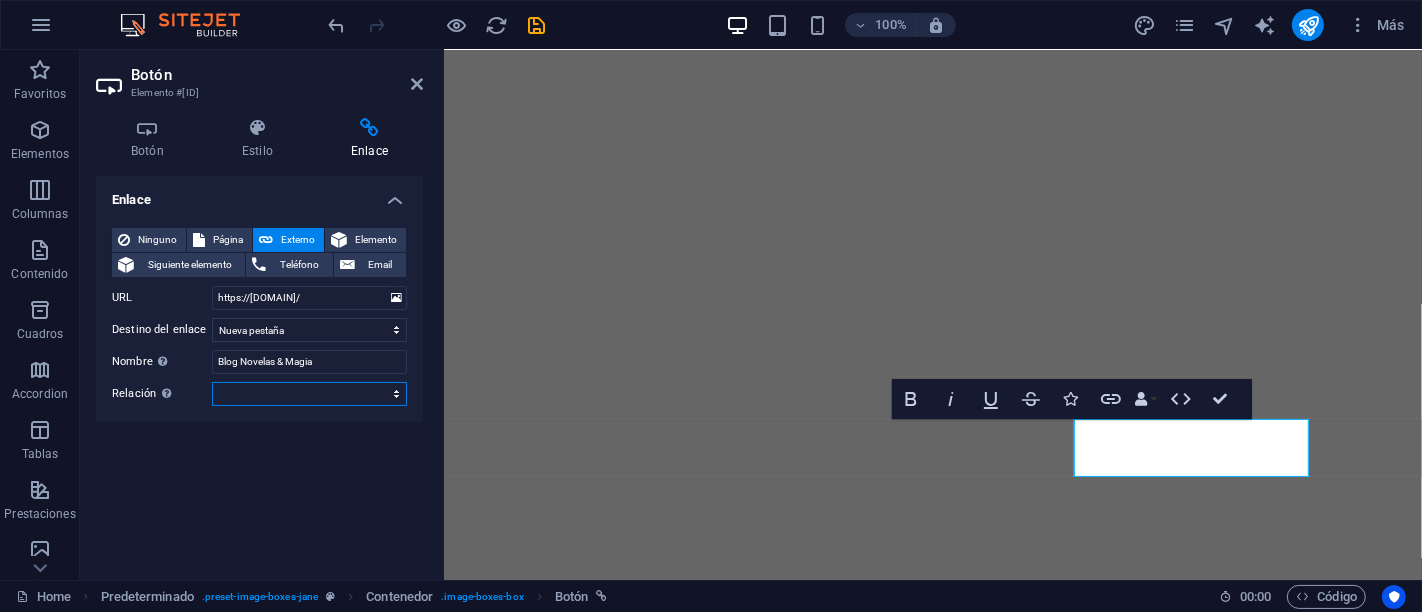 click on "alternativo autor marcador externo ayuda licencia siguiente nofollow noreferrer noopener ant buscar etiqueta" at bounding box center [309, 394] 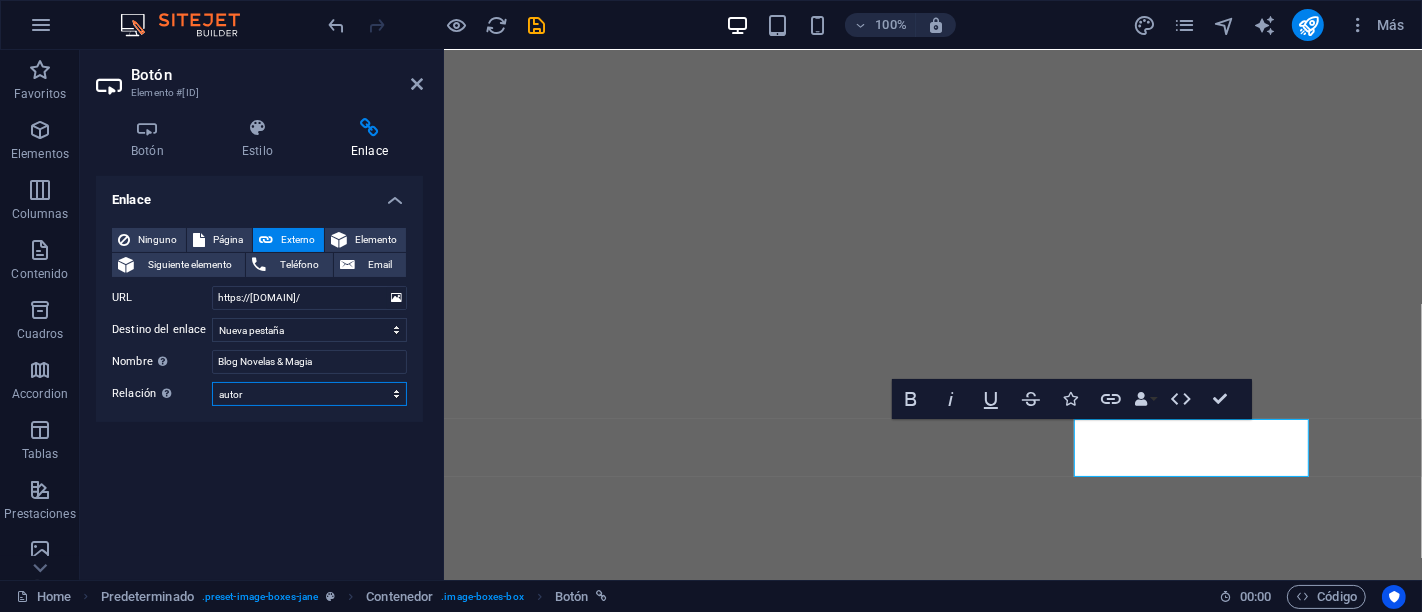 click on "alternativo autor marcador externo ayuda licencia siguiente nofollow noreferrer noopener ant buscar etiqueta" at bounding box center [309, 394] 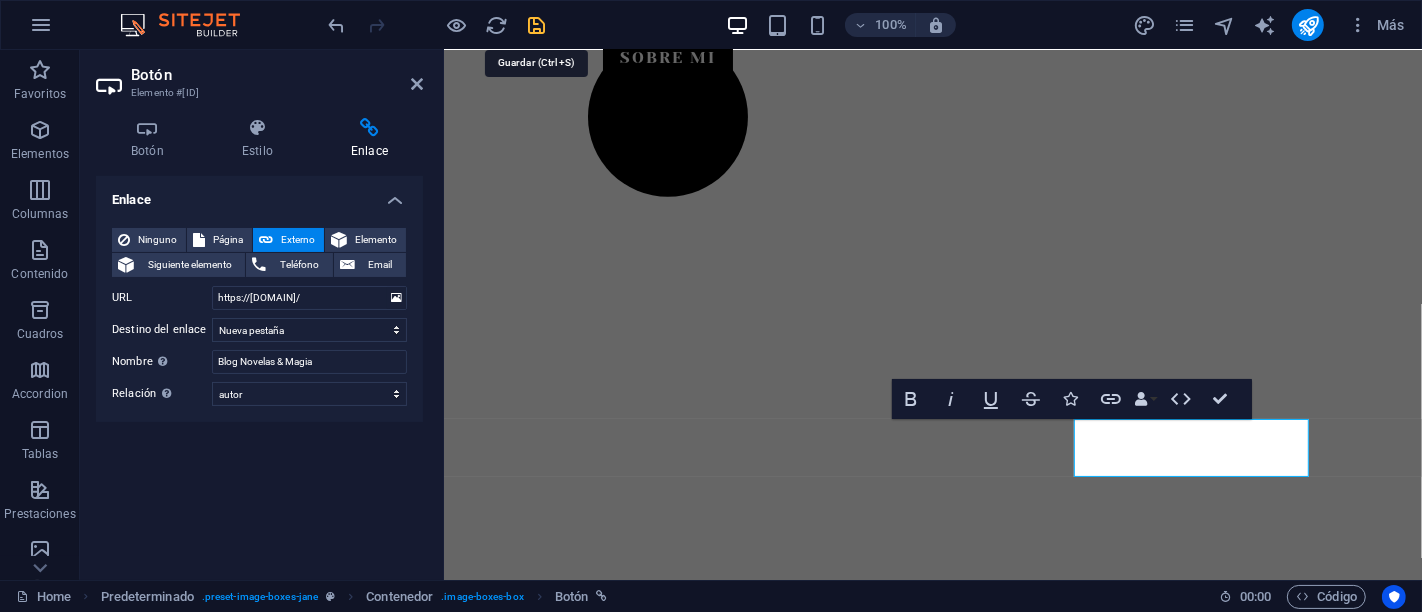 click at bounding box center (537, 25) 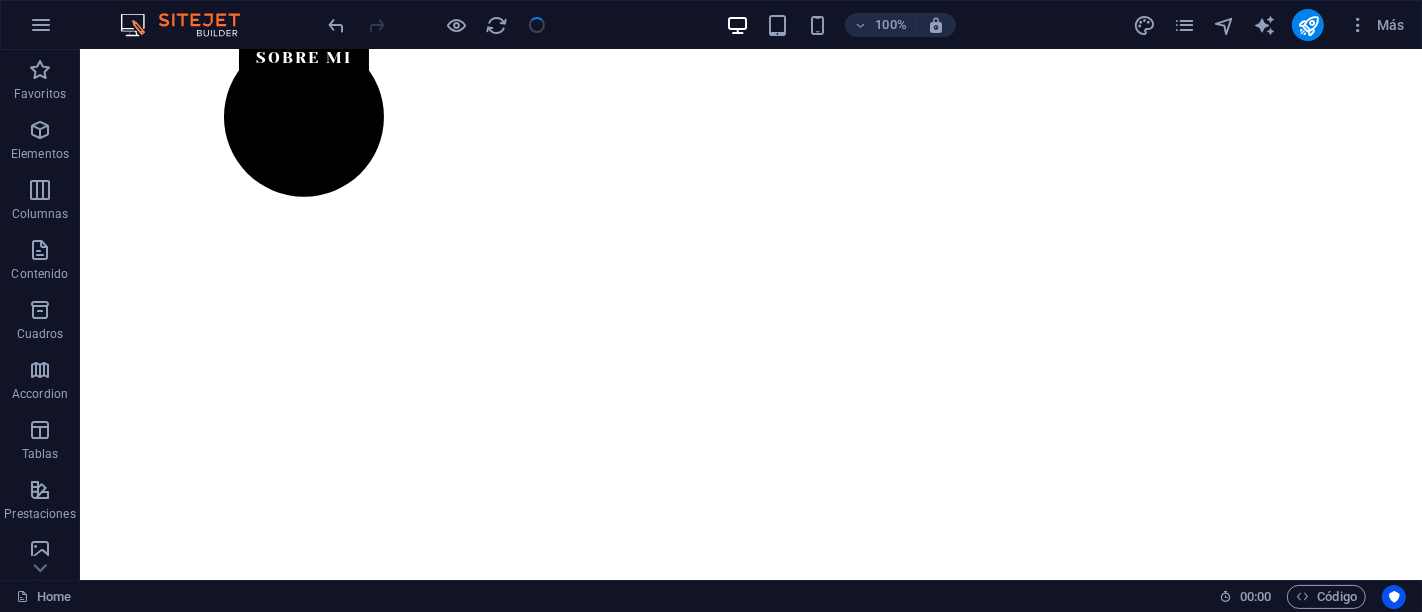 scroll, scrollTop: 780, scrollLeft: 0, axis: vertical 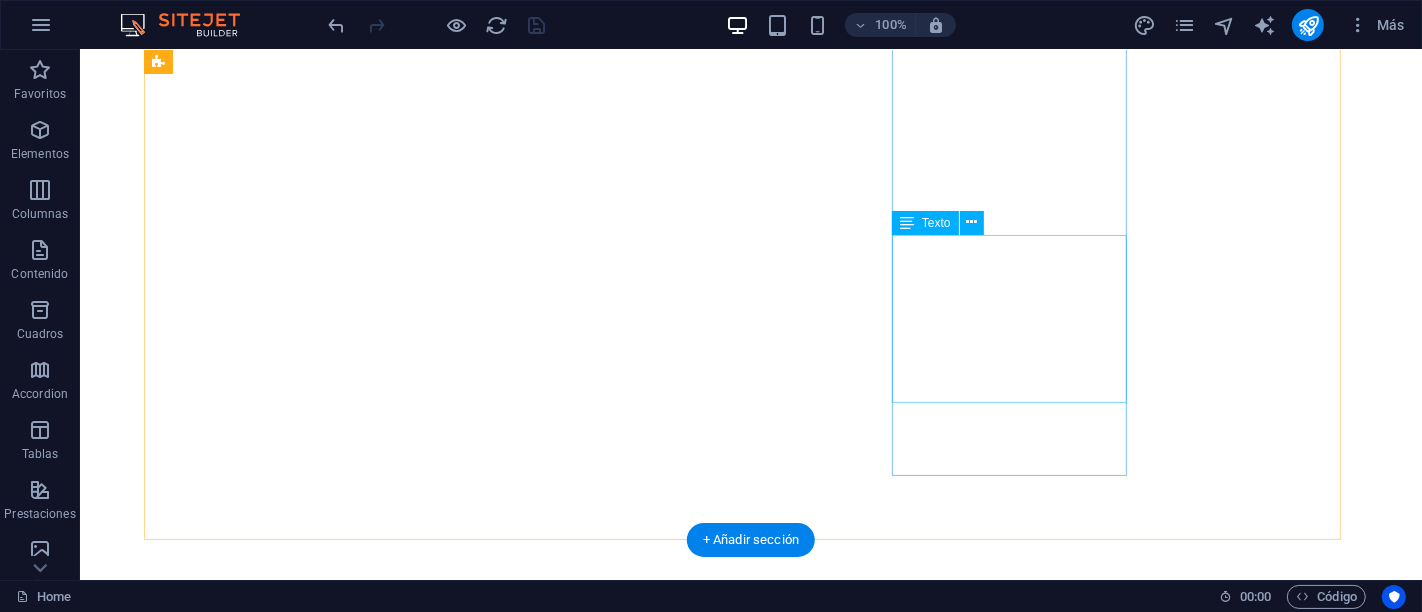 click on "Avances, adelantos, novedades. Podrás ver anuncios y avisos para mantenerte al día con las historias ya publicadas y las que vayan naciendo." at bounding box center (543, 1939) 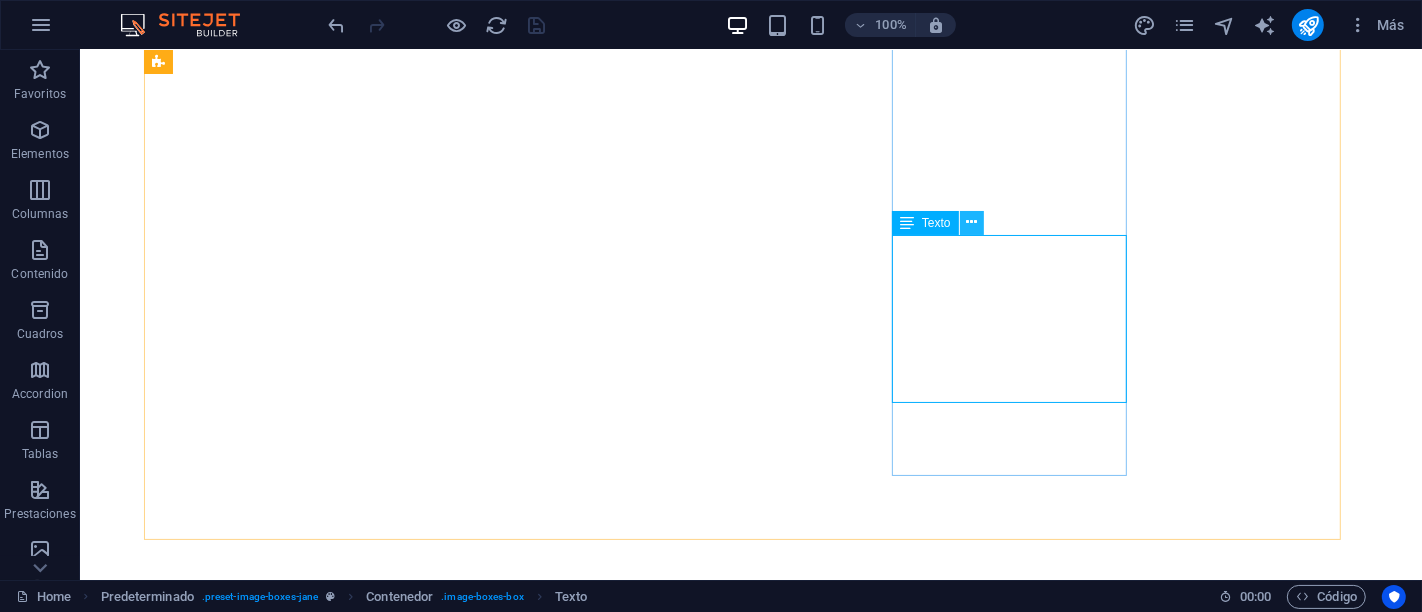 click at bounding box center [971, 222] 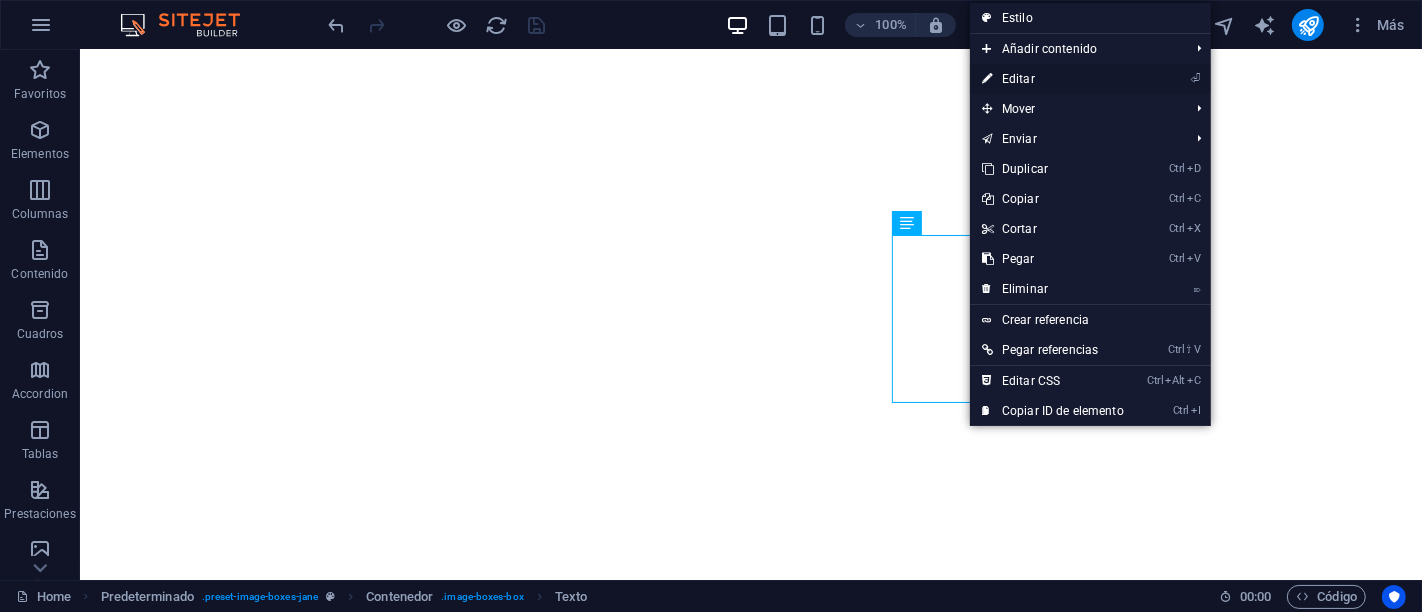click on "⏎  Editar" at bounding box center [1053, 79] 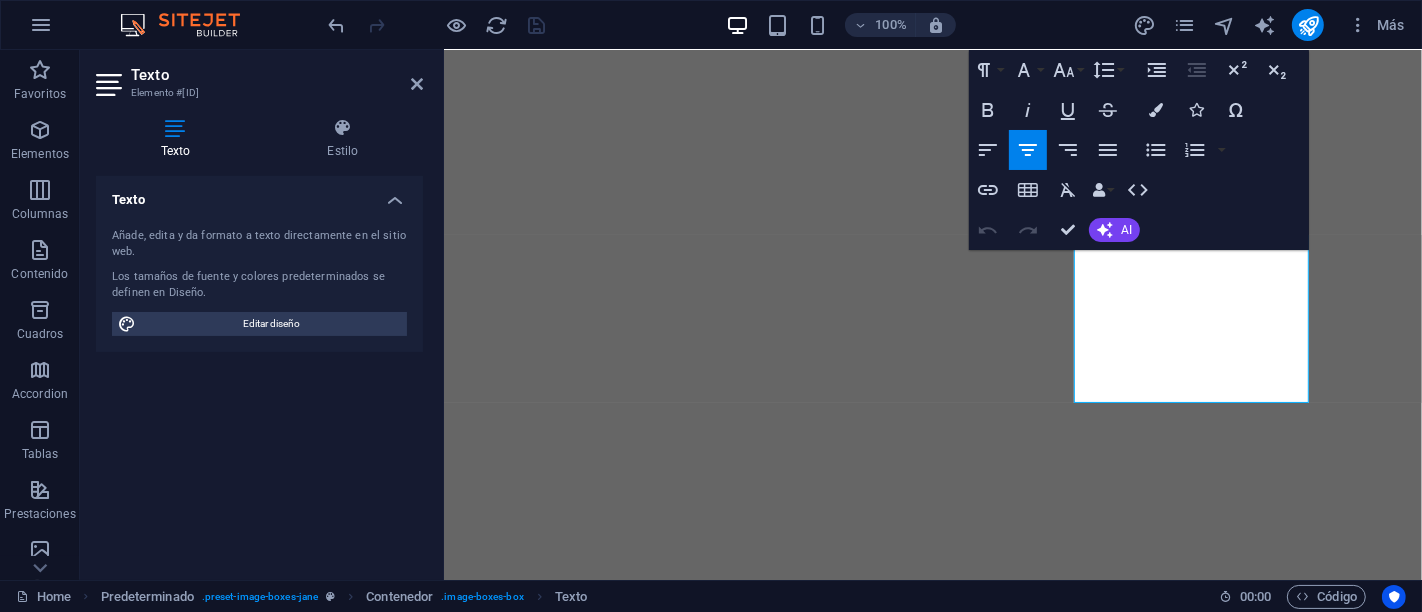 scroll, scrollTop: 836, scrollLeft: 0, axis: vertical 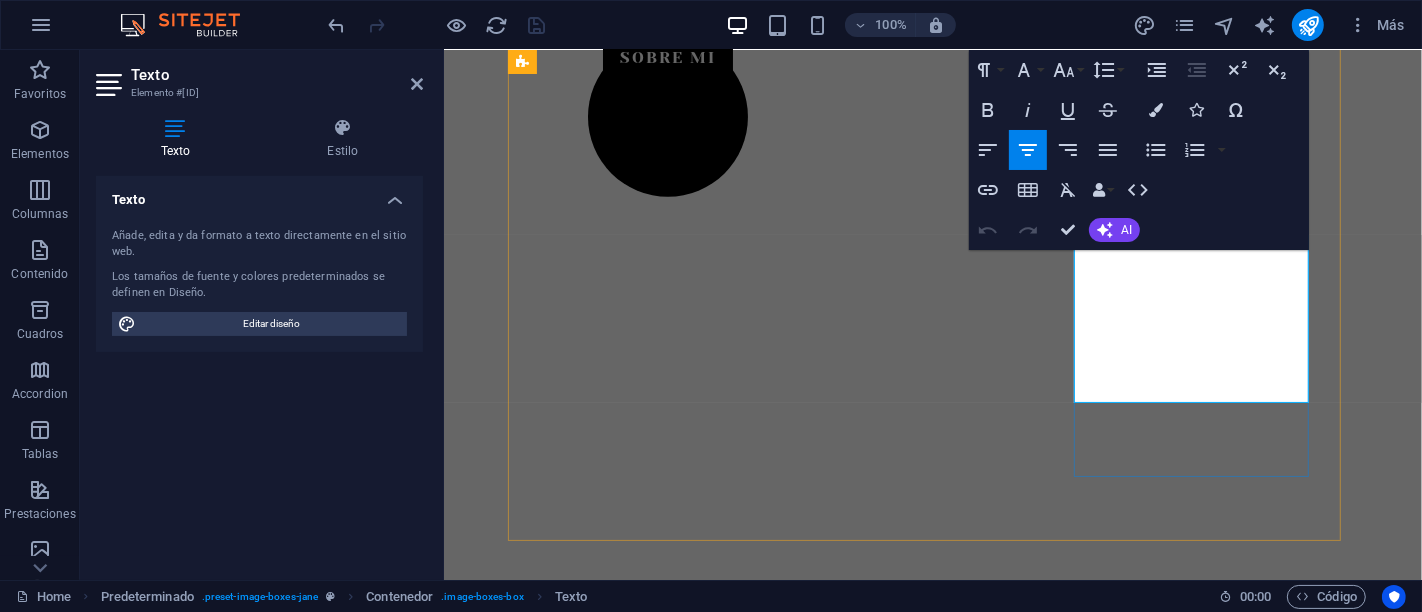 click on "Podrás ver anuncios y avisos para mantenerte al día con las historias ya publicadas y las que vayan naciendo." at bounding box center [907, 1895] 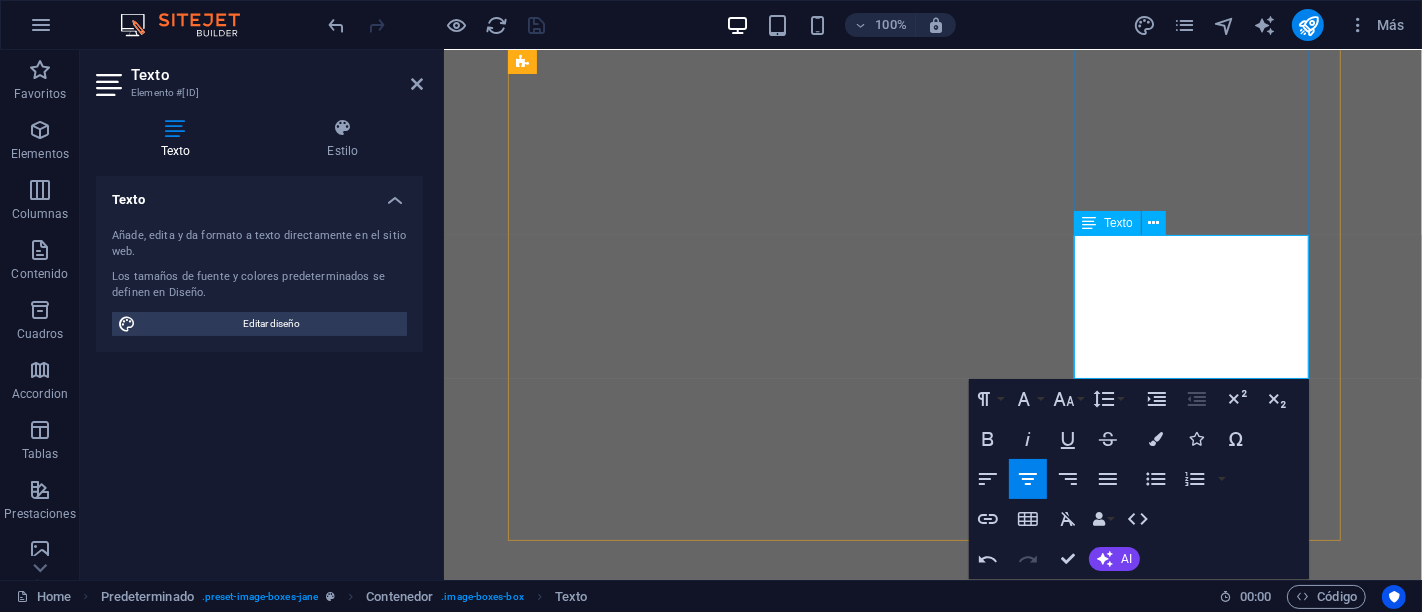 drag, startPoint x: 1113, startPoint y: 253, endPoint x: 1258, endPoint y: 365, distance: 183.21844 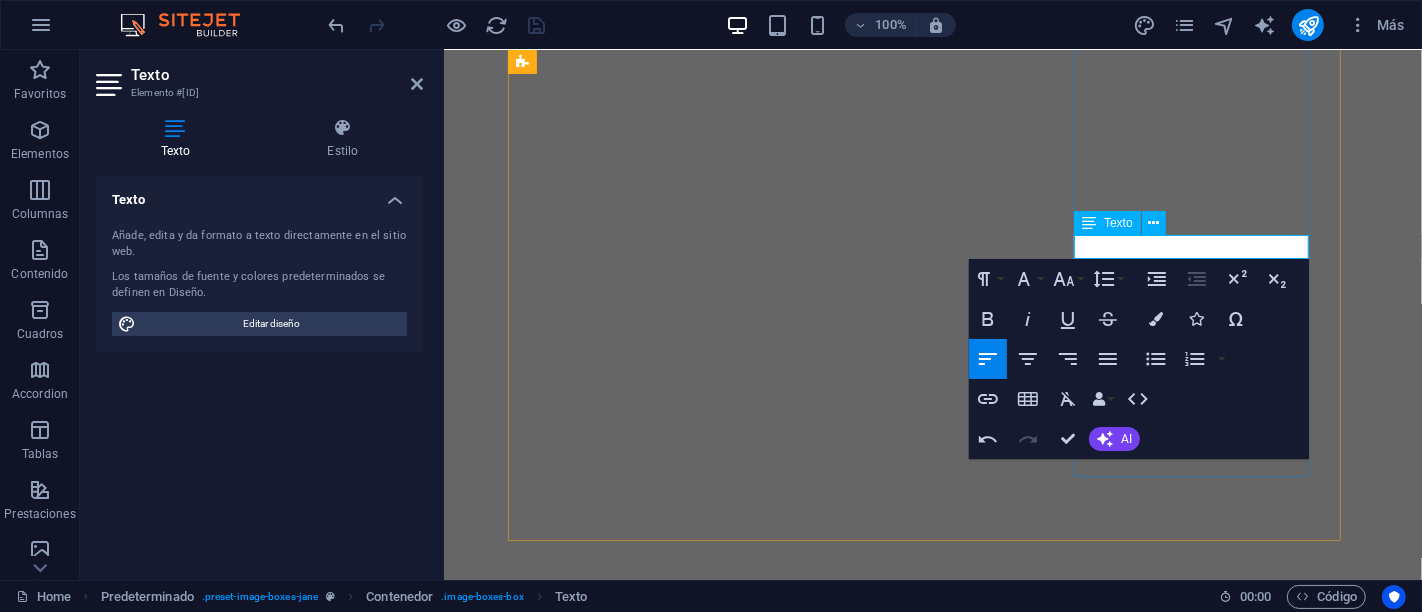 type 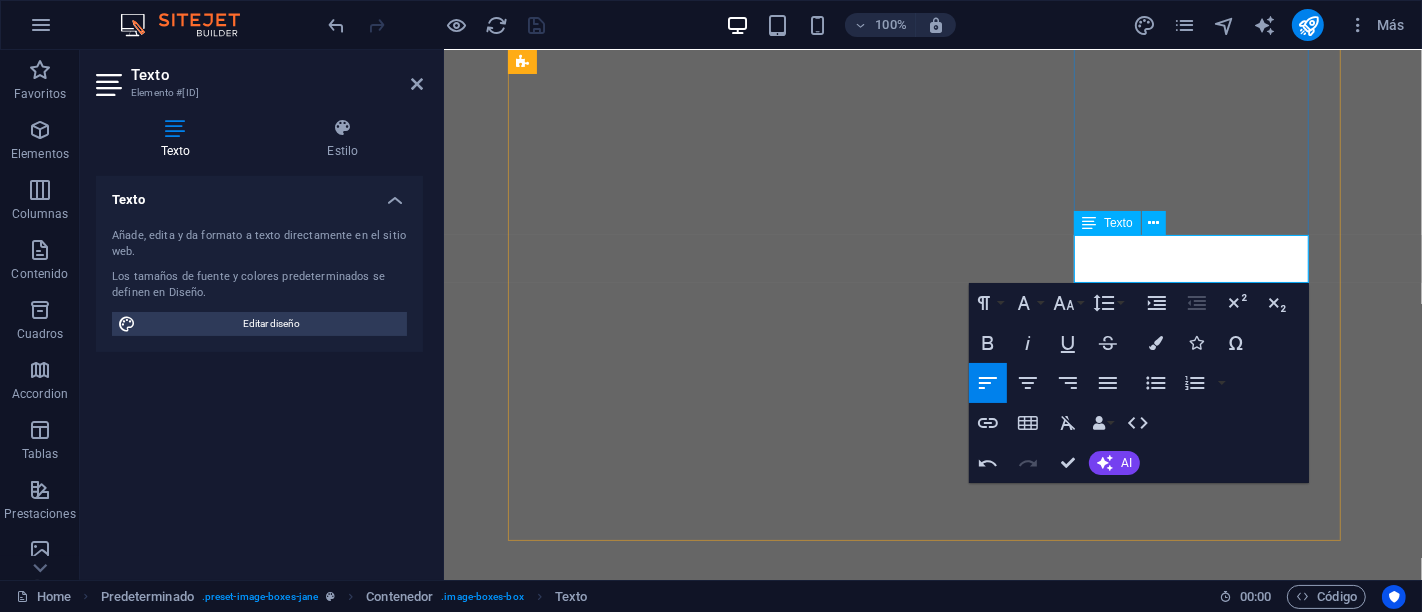 click on "Caminemos juntos este camino maravilloso" at bounding box center [907, 1859] 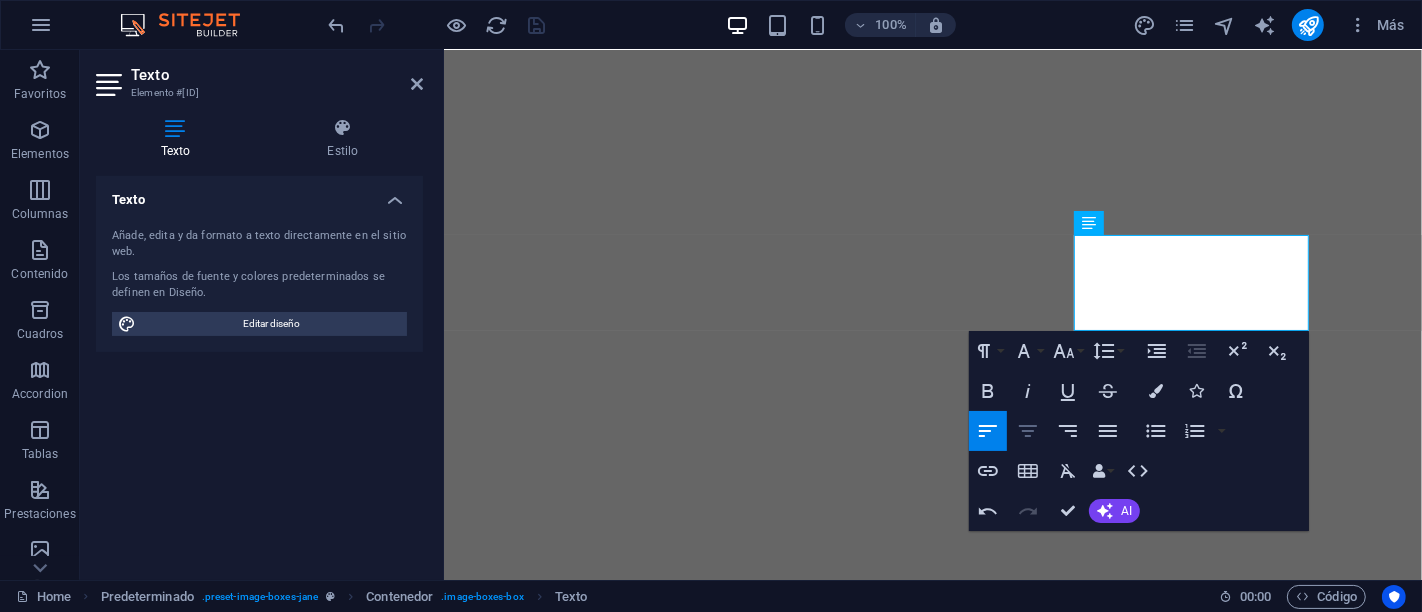 click 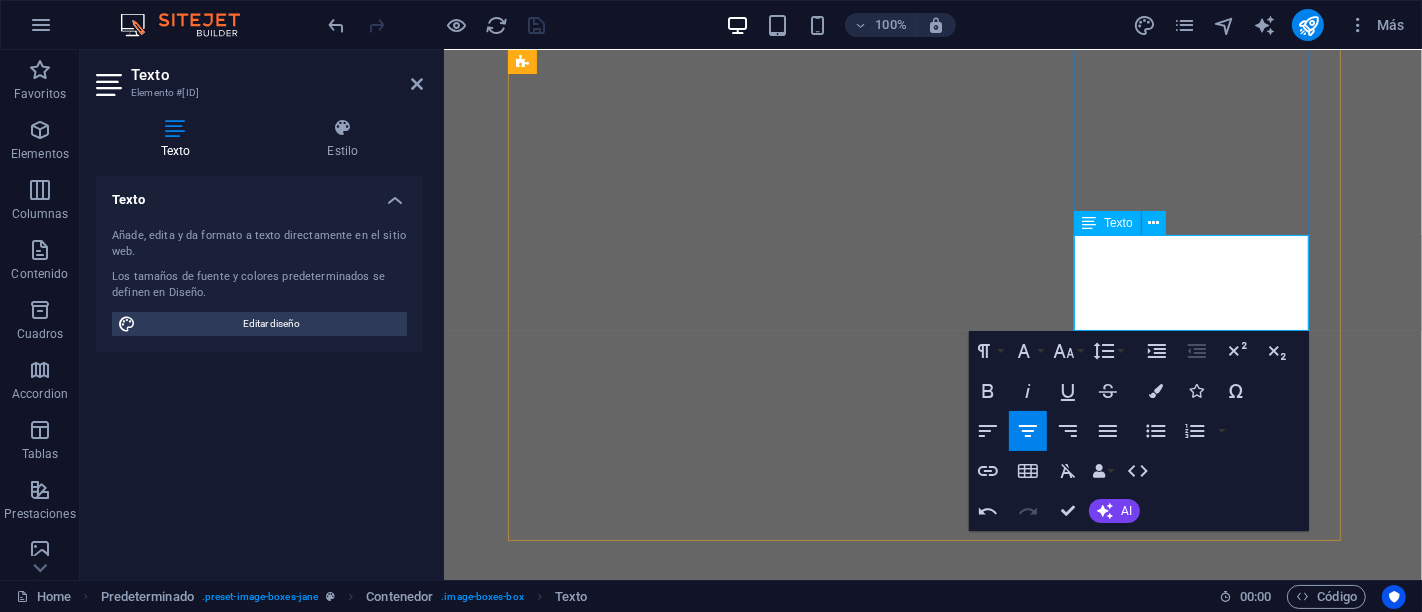 click on "Caminemos juntos este camino maravilloso." at bounding box center [907, 1859] 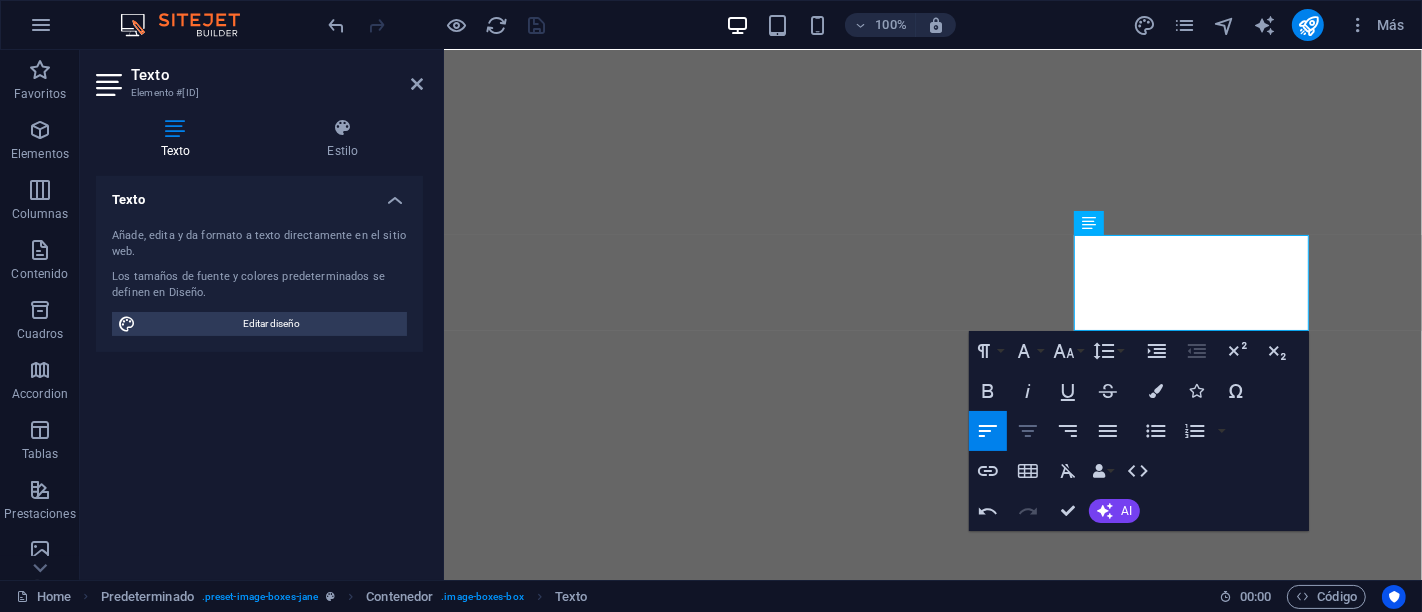 click 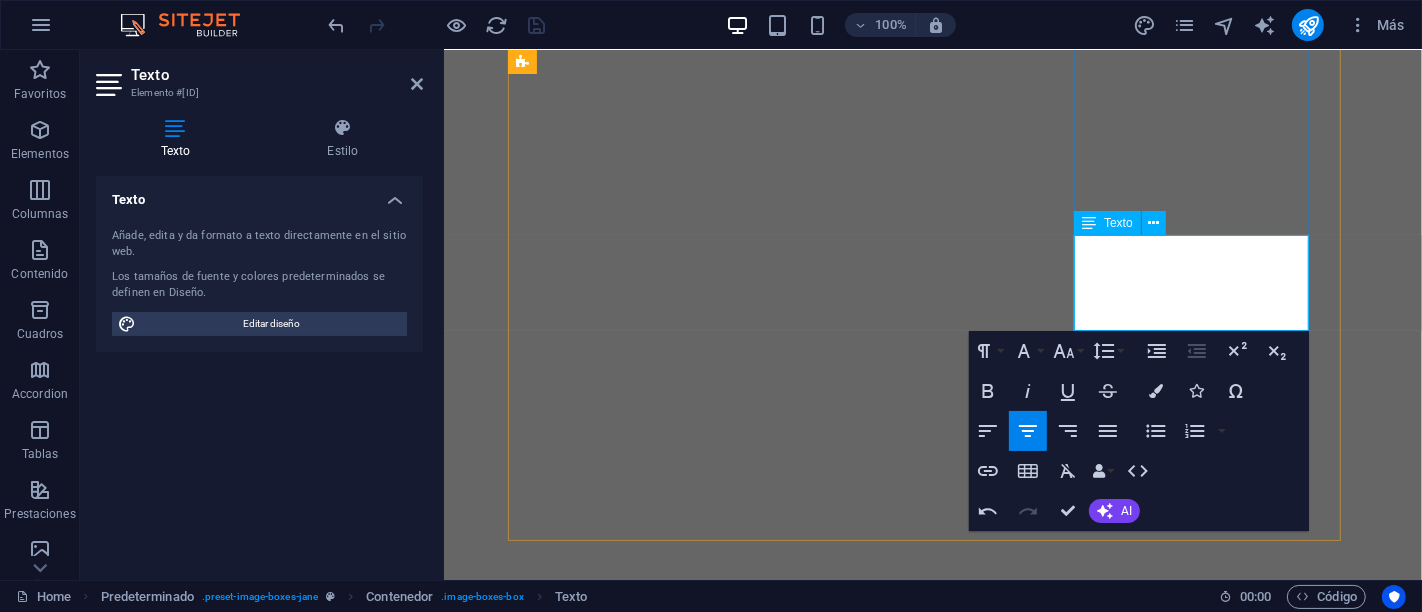click at bounding box center [907, 1883] 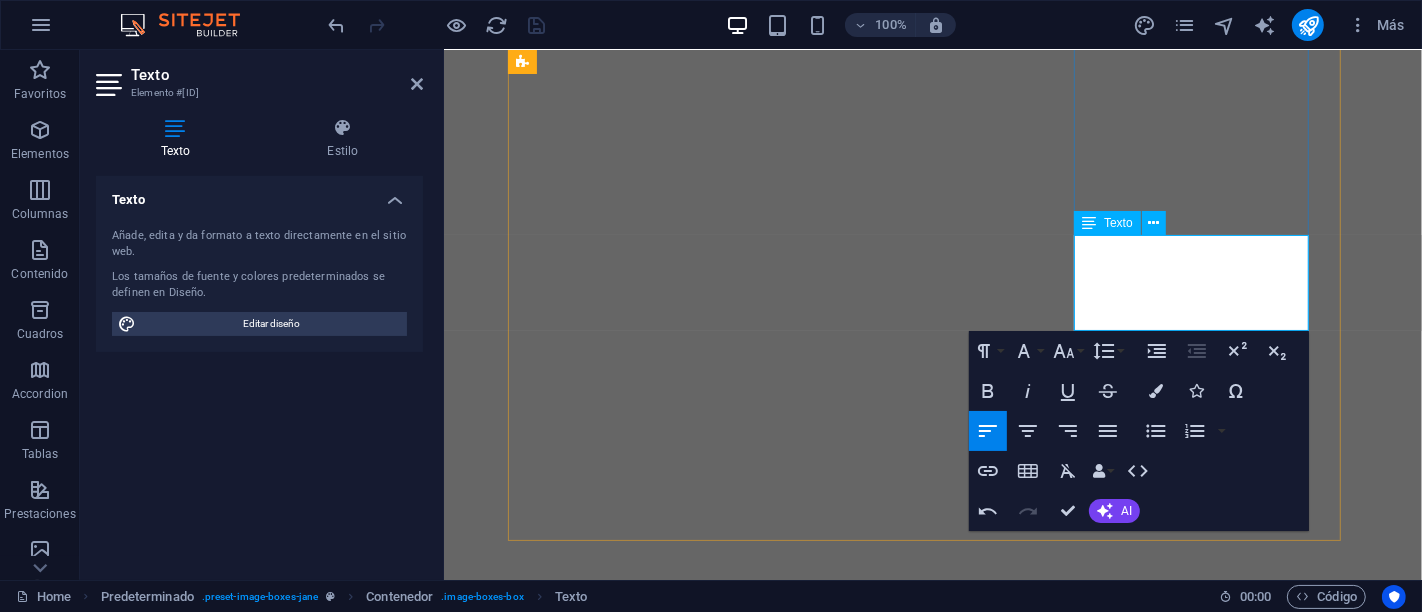 click on "​Blog Novelas y Magia" at bounding box center [907, 1907] 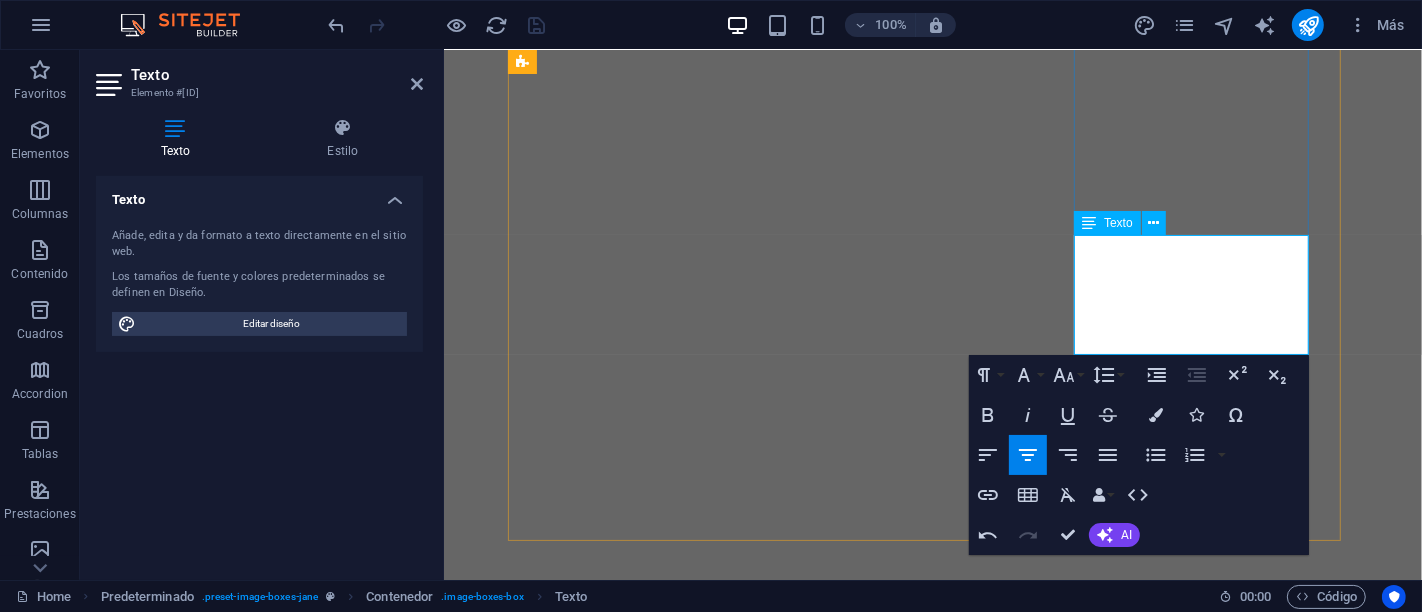 click at bounding box center (907, 1883) 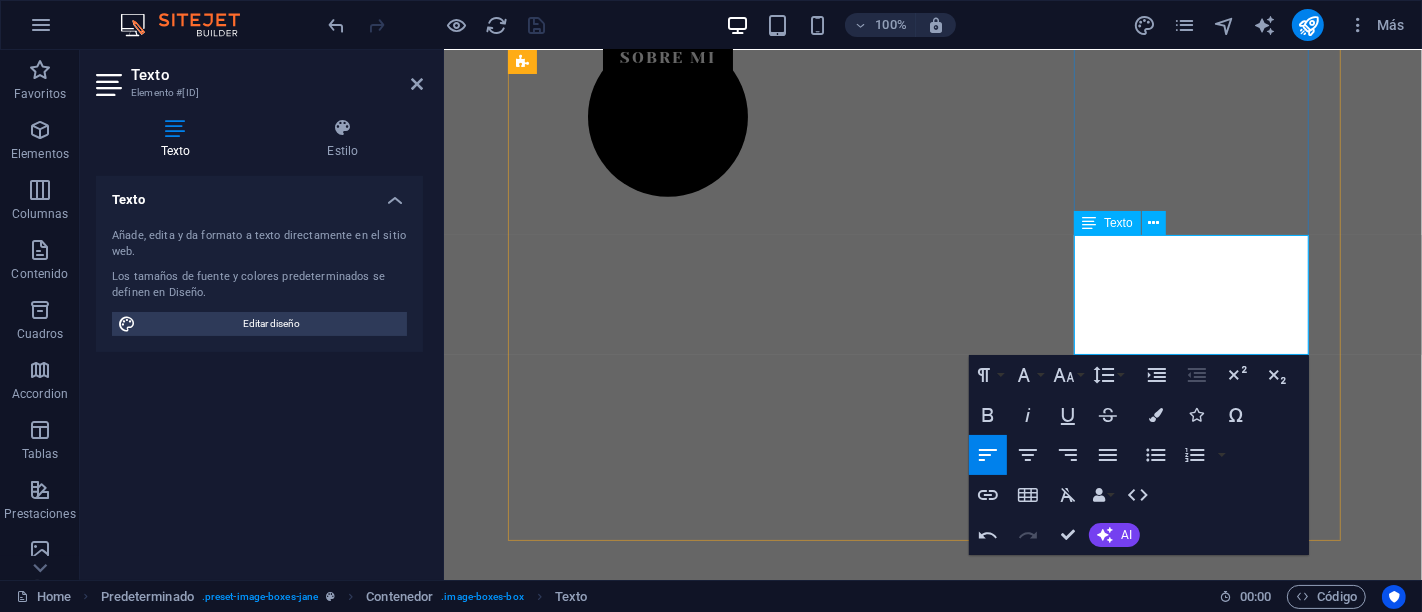 click at bounding box center [907, 1931] 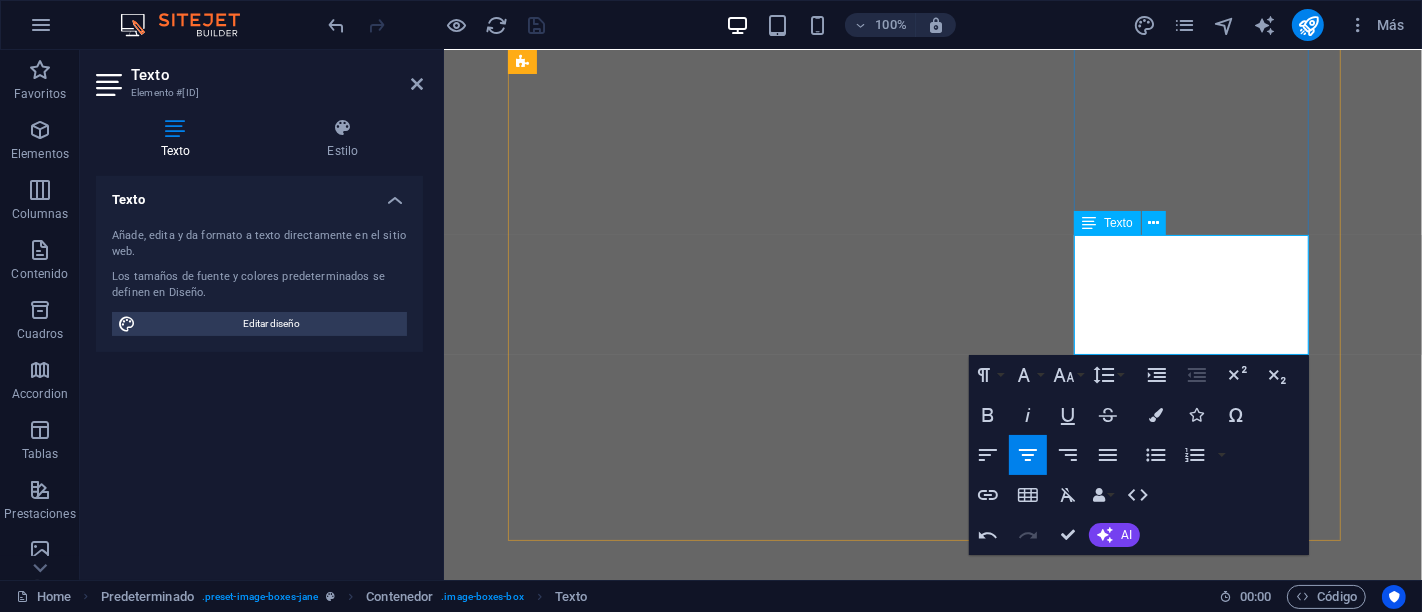 drag, startPoint x: 1281, startPoint y: 278, endPoint x: 1087, endPoint y: 252, distance: 195.73451 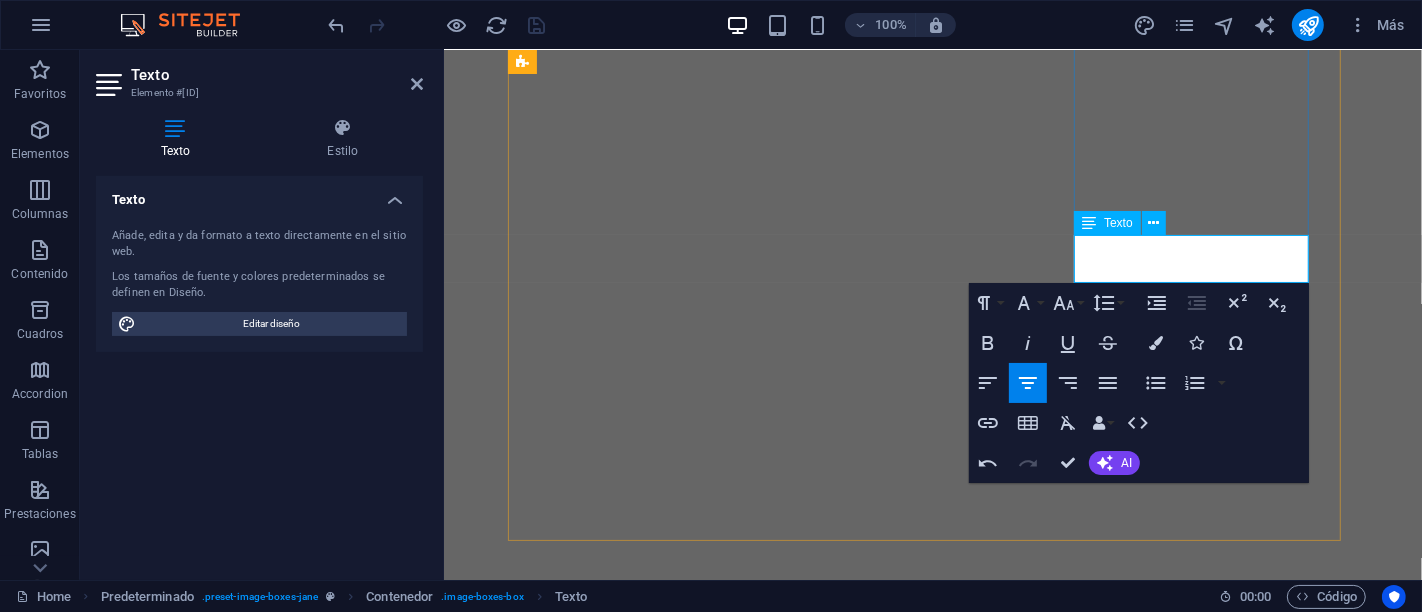 drag, startPoint x: 1282, startPoint y: 242, endPoint x: 1295, endPoint y: 245, distance: 13.341664 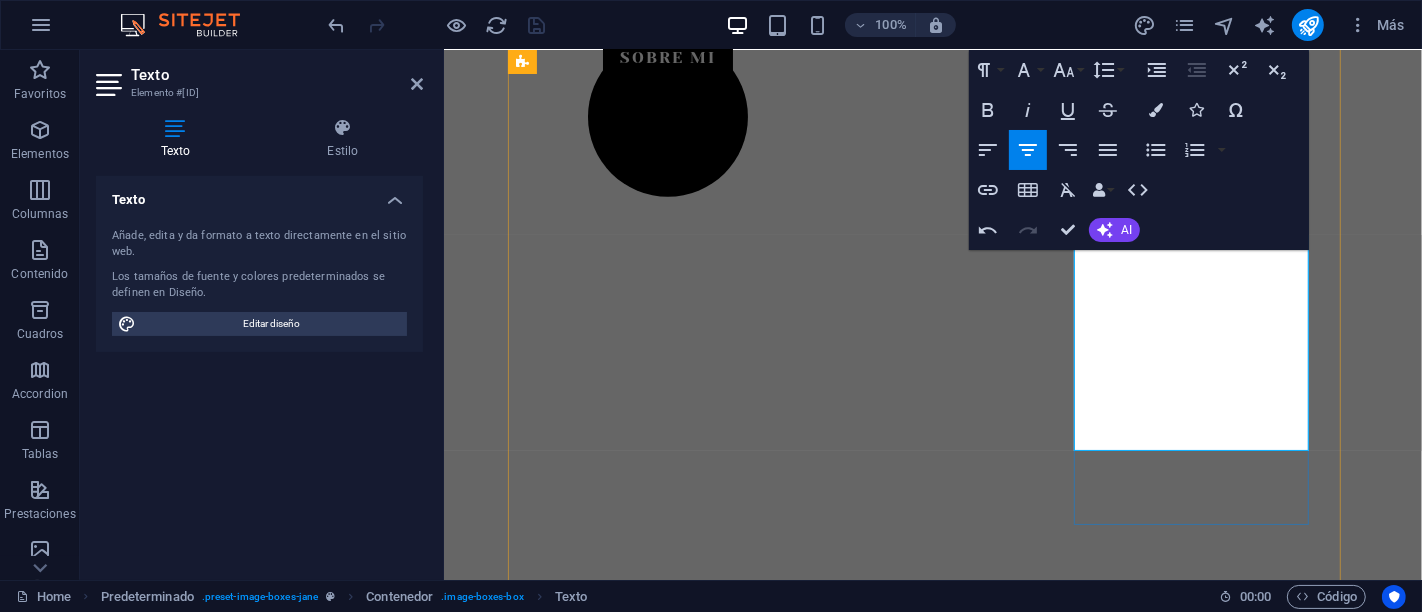 drag, startPoint x: 1243, startPoint y: 415, endPoint x: 1090, endPoint y: 271, distance: 210.10712 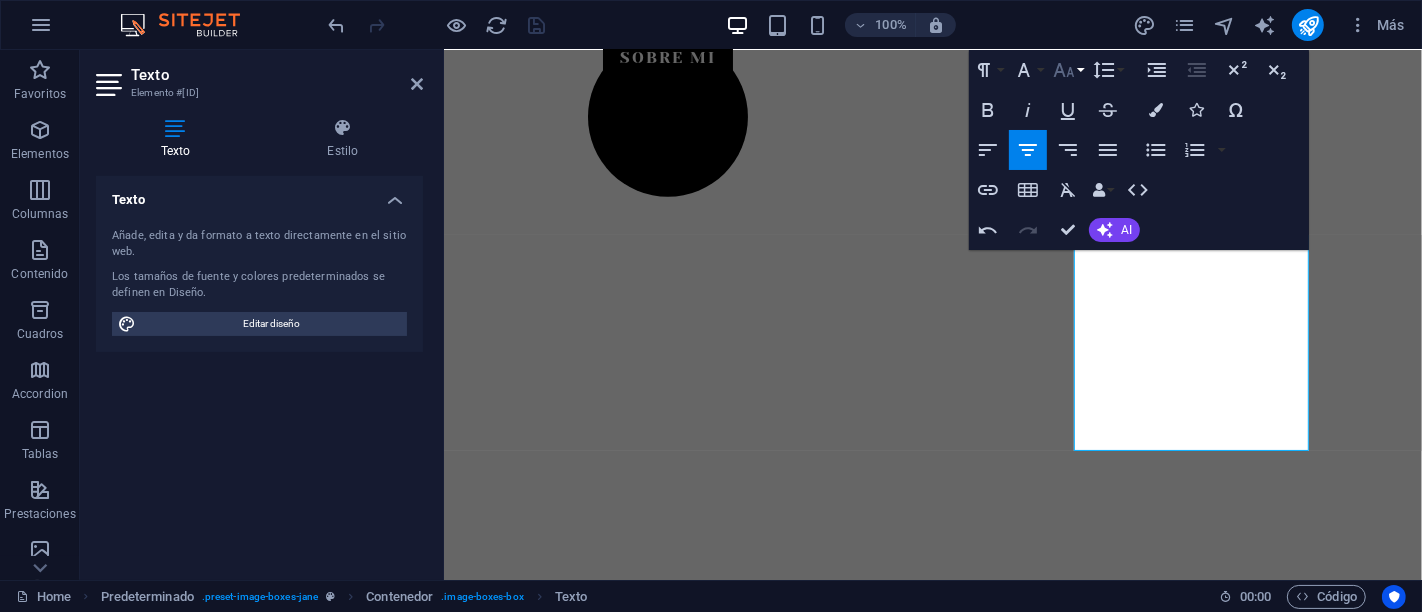 click 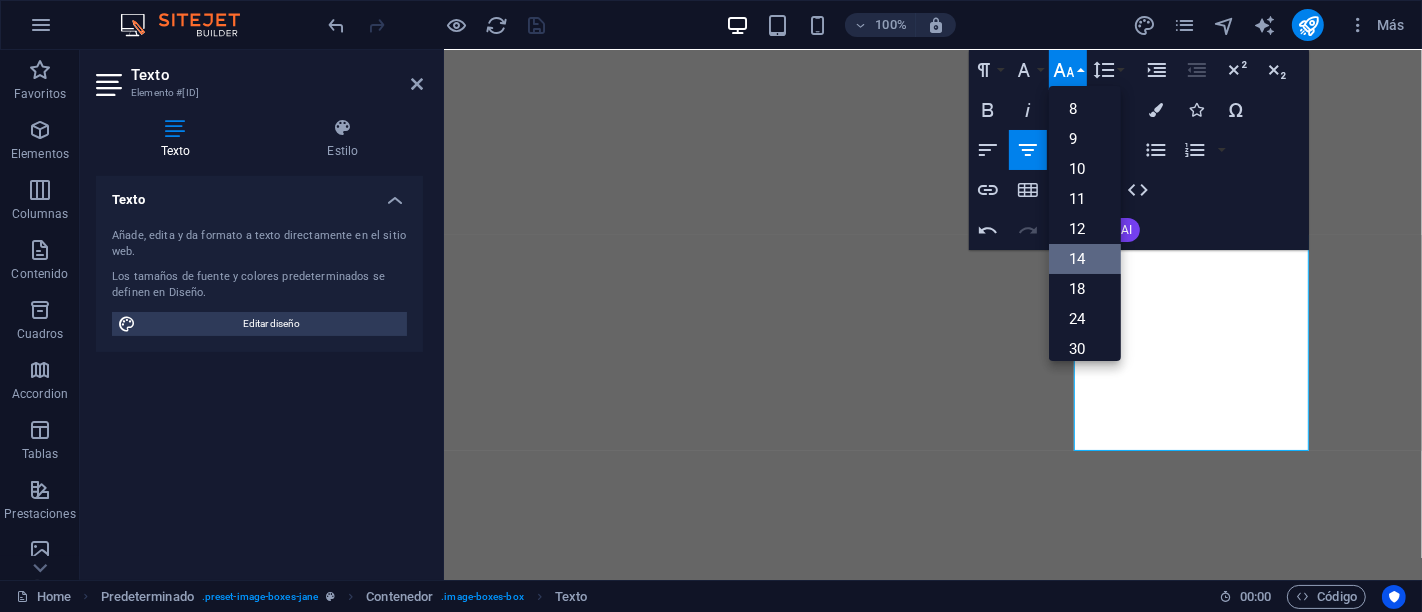 click on "14" at bounding box center (1085, 259) 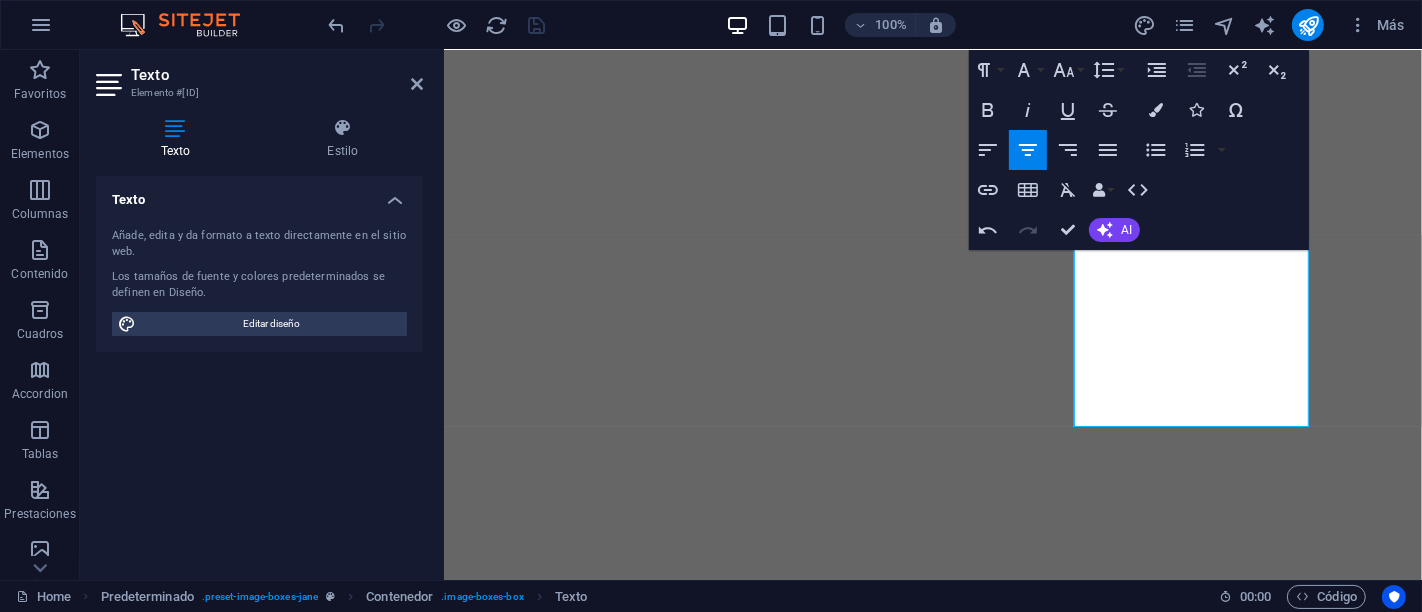 click on "Home Sobre mi Libros Novedades Plataformas Contáctame Sobre Mi Mi Trabajo Disponibles en Contáctame Sobre mi   Escritora de origen latinoamericano. Me gustan los mundos llenos de magia y los romances apasionados.  Los animales forman parte de mis historias. vER MÁS Novelas Accede a la bibliografía y disfruta las historias a través de las plataformas digitales. Inkitt /  Dreame Amazon,  Safe Creative. Ver más Novedades Blog Novelas y Magia Exploraremos el camino del escritor. Te entregaré tips y datos desde mi experiencia en este camino y crearemos comunidad con otros escritores ​ ver más Home Bibliografía Contacto Aviso Legal Novedades Suelta el contenido aquí o  Añadir elementos  Pegar portapapeles" at bounding box center (932, 953) 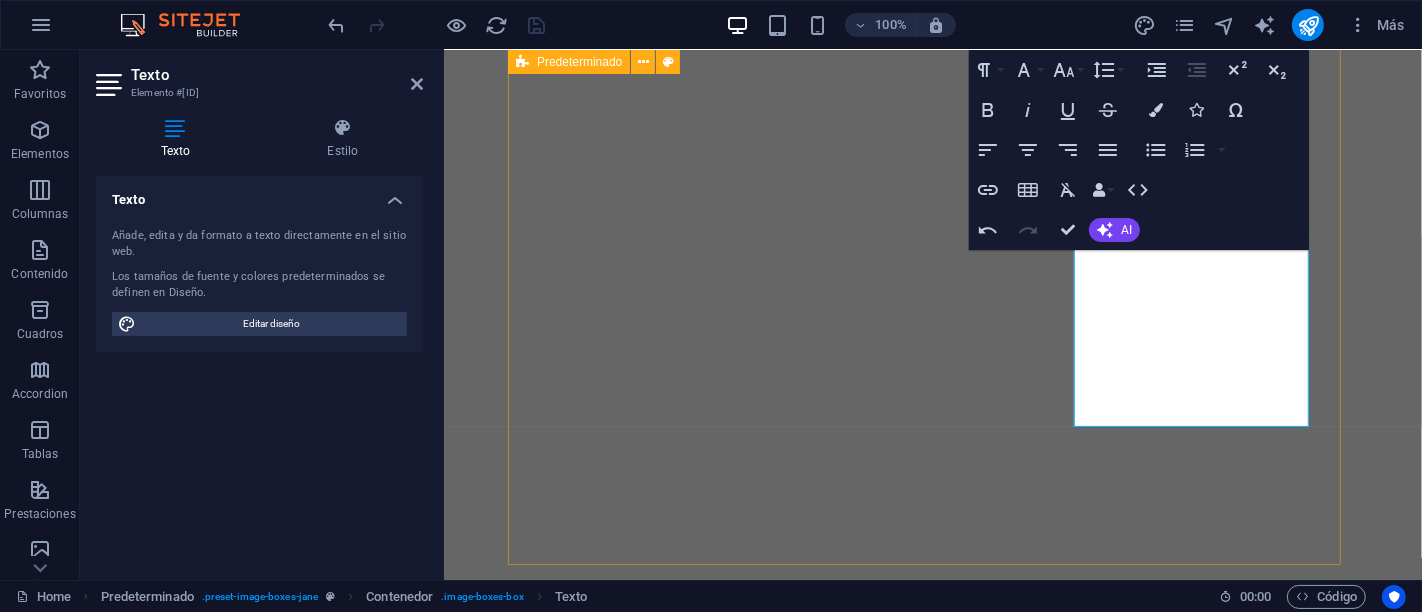 click on "Sobre mi   Escritora de origen latinoamericano. Me gustan los mundos llenos de magia y los romances apasionados.  Los animales forman parte de mis historias. vER MÁS Novelas Accede a la bibliografía y disfruta las historias a través de las plataformas digitales. Inkitt /  Dreame Amazon,  Safe Creative. Ver más Novedades Blog Novelas y Magia Exploraremos el camino del escritor. Te entregaré tips y datos desde mi experiencia en este camino y crearemos comunidad con otros escritores ​ ver más" at bounding box center [932, 1419] 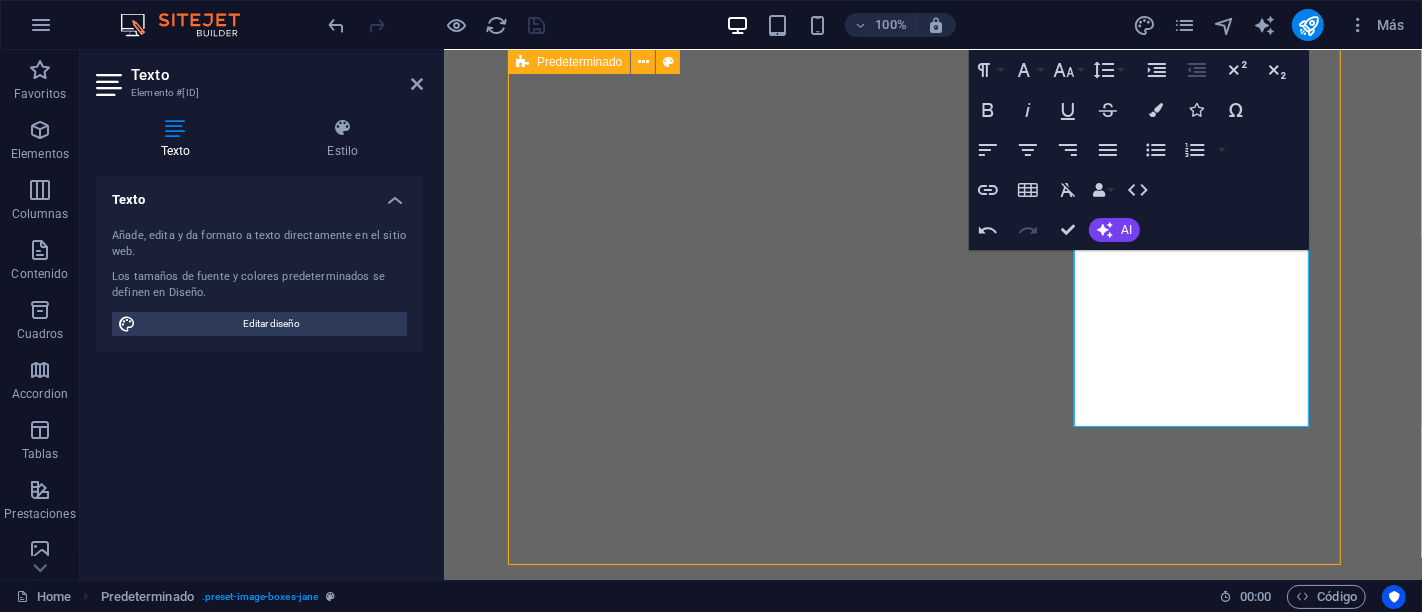 scroll, scrollTop: 780, scrollLeft: 0, axis: vertical 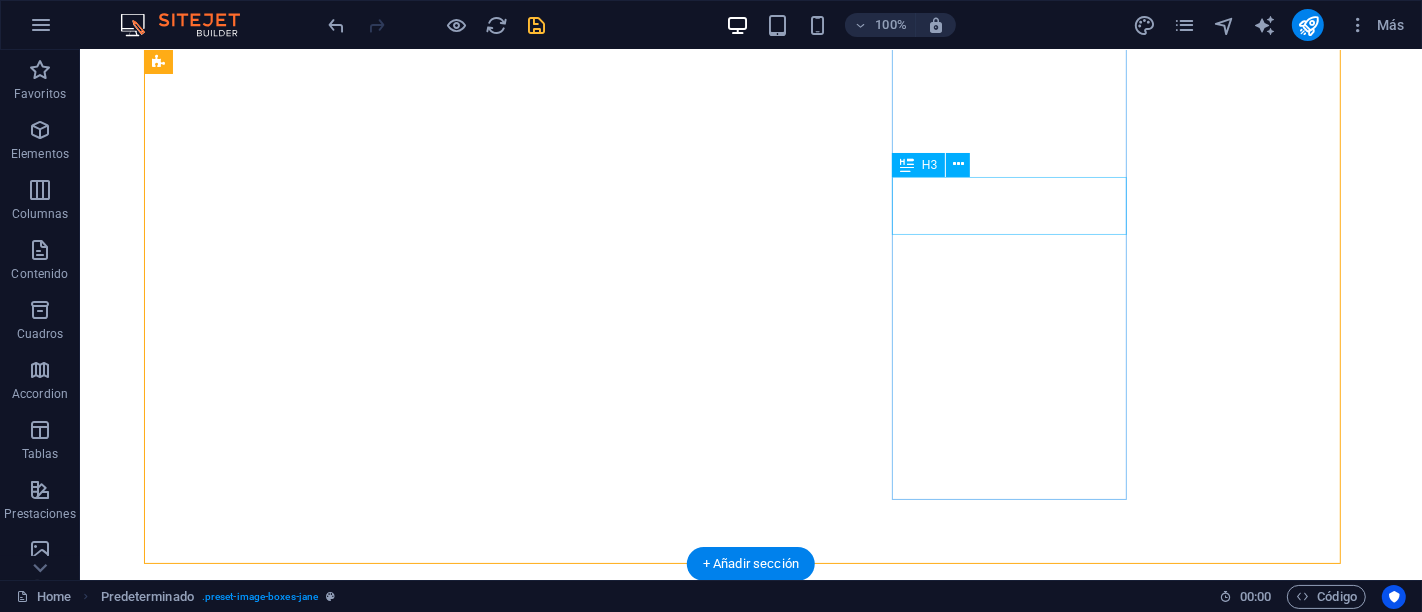 click on "Novedades" at bounding box center (543, 1874) 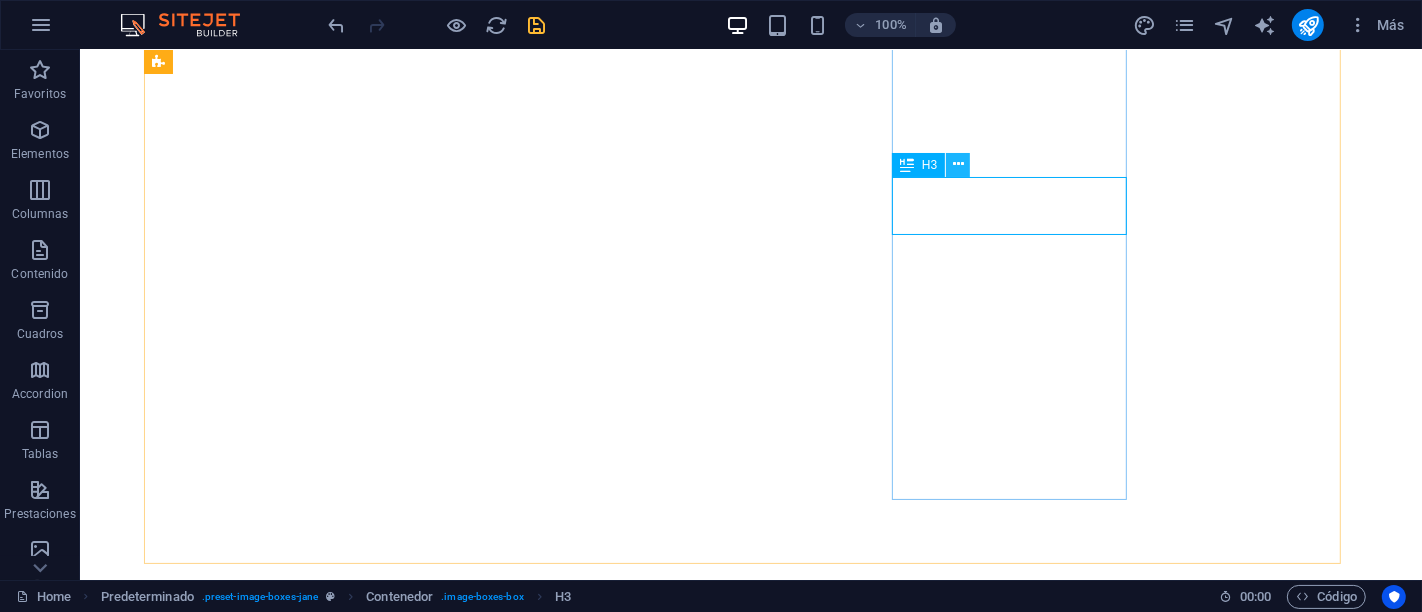click at bounding box center [958, 164] 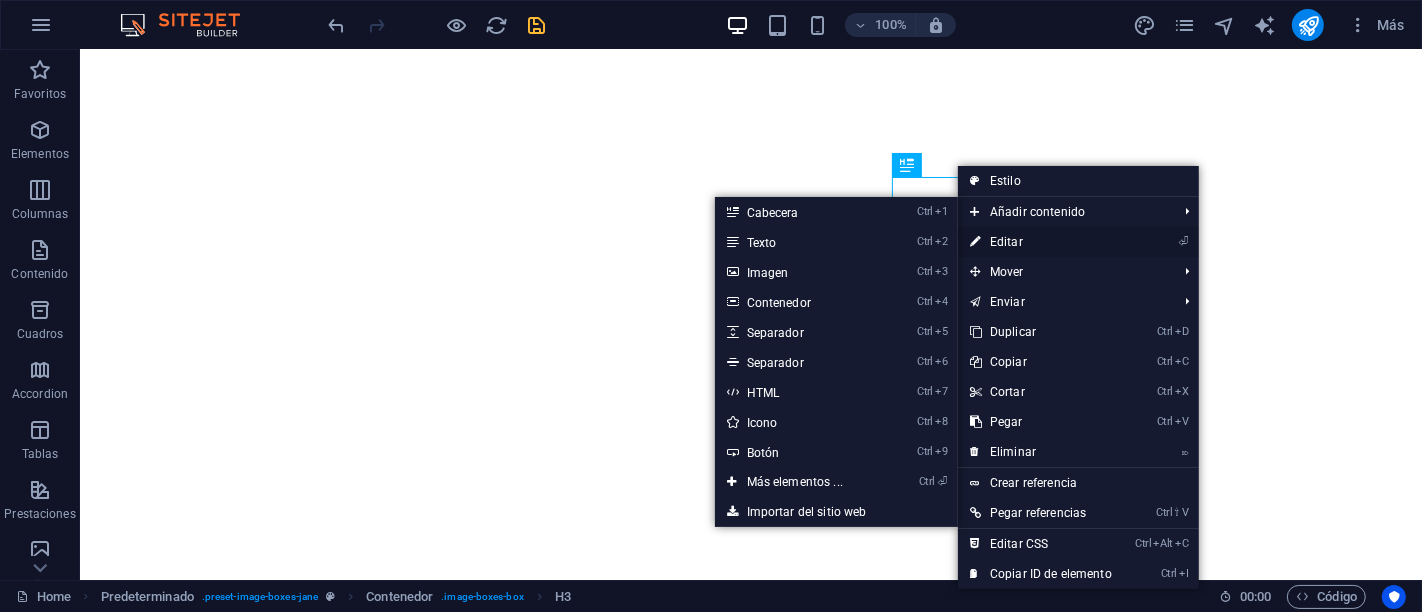 click on "⏎  Editar" at bounding box center [1041, 242] 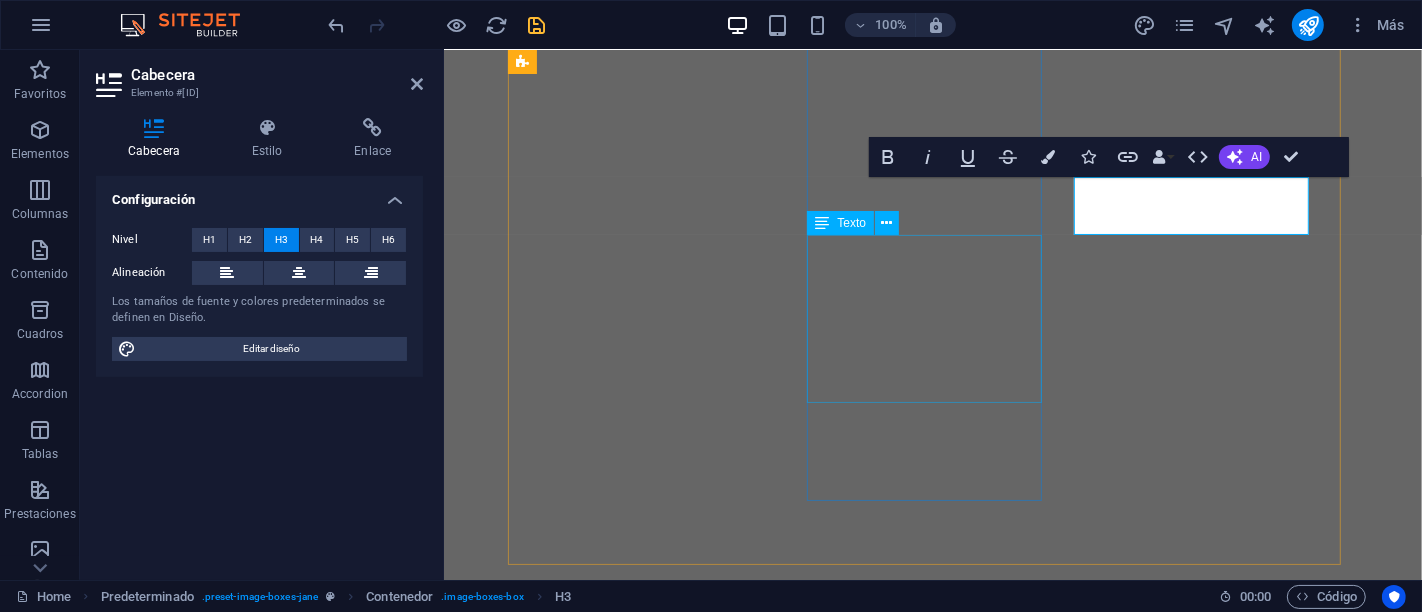 scroll, scrollTop: 836, scrollLeft: 0, axis: vertical 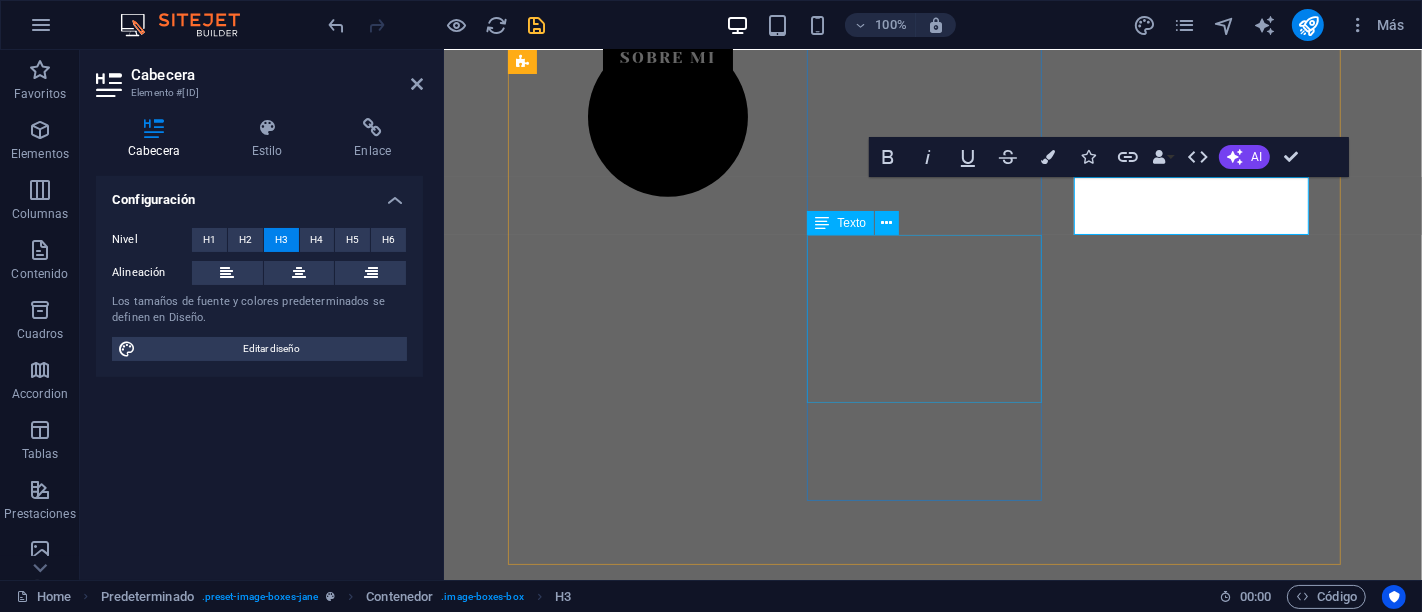 type 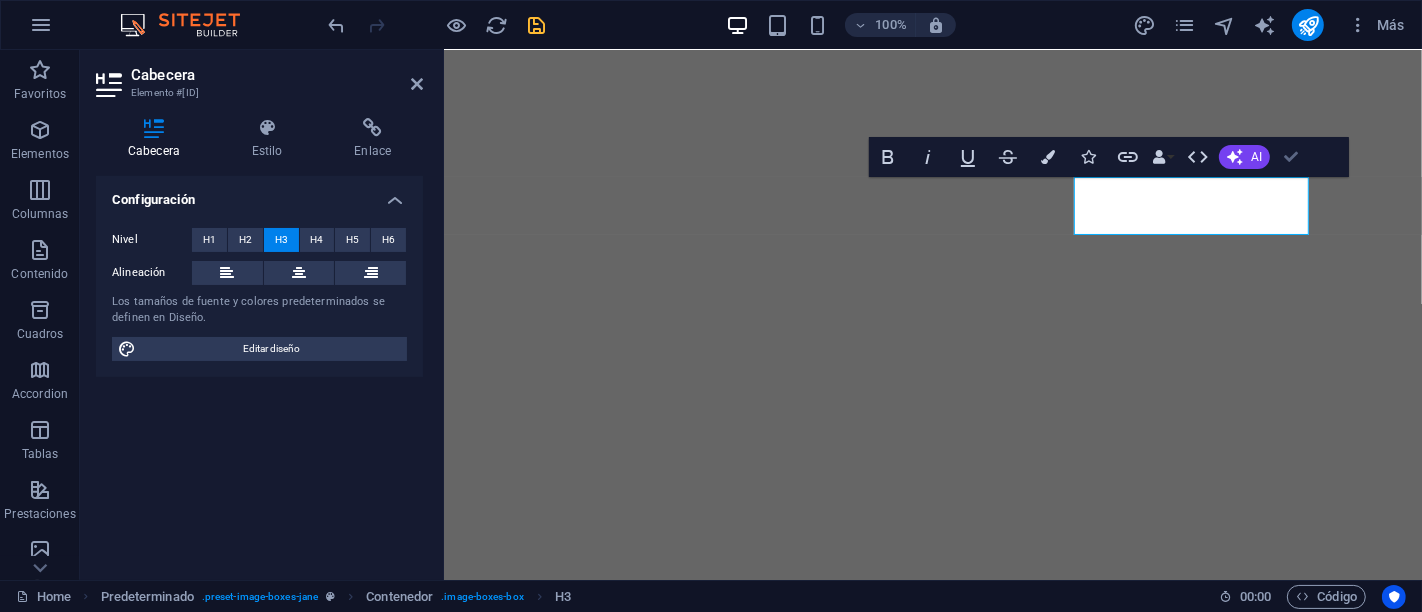 scroll, scrollTop: 780, scrollLeft: 0, axis: vertical 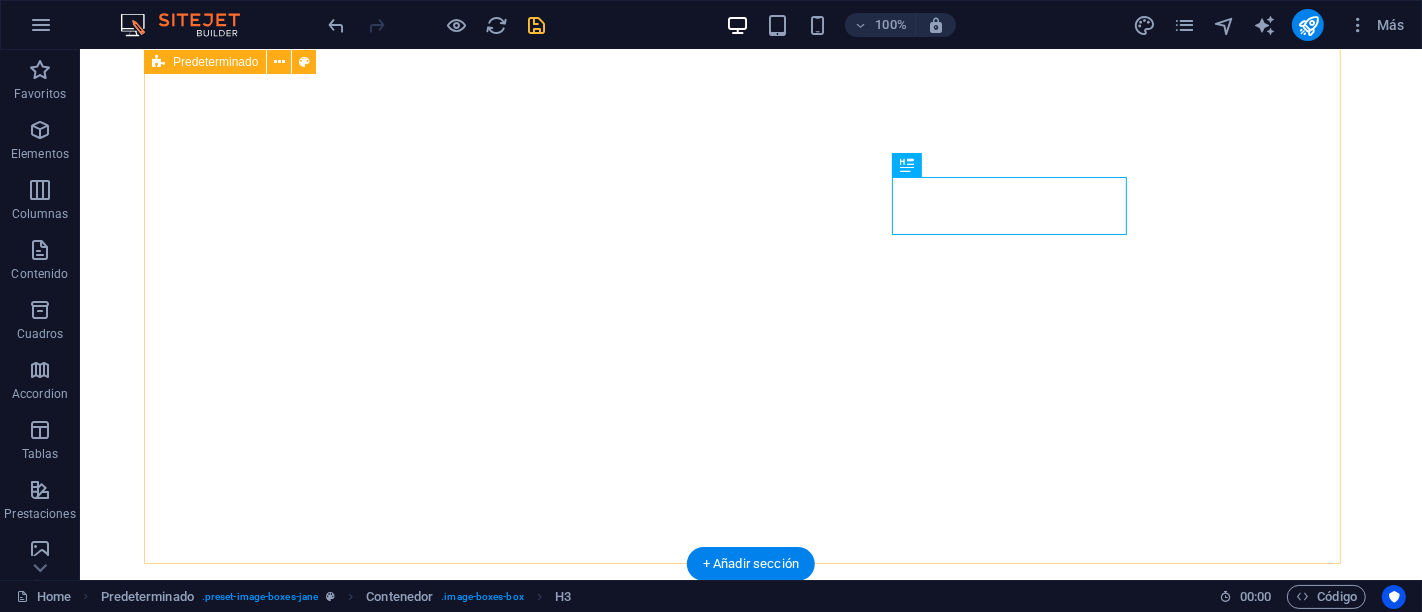 click on "Home Sobre mi Libros Novedades Plataformas Contáctame Sobre Mi Mi Trabajo Disponibles en Contáctame Sobre mi   Escritora de origen latinoamericano. Me gustan los mundos llenos de magia y los romances apasionados.  Los animales forman parte de mis historias. vER MÁS Novelas Accede a la bibliografía y disfruta las historias a través de las plataformas digitales. Inkitt /  Dreame Amazon,  Safe Creative. Ver más Novedades Blog Novelas y Magia Exploraremos el camino del escritor. Te entregaré tips y datos desde mi experiencia en este camino y crearemos comunidad con otros escritores ​ ver más Home Bibliografía Contacto Aviso Legal Novedades Suelta el contenido aquí o  Añadir elementos  Pegar portapapeles" at bounding box center (750, 1475) 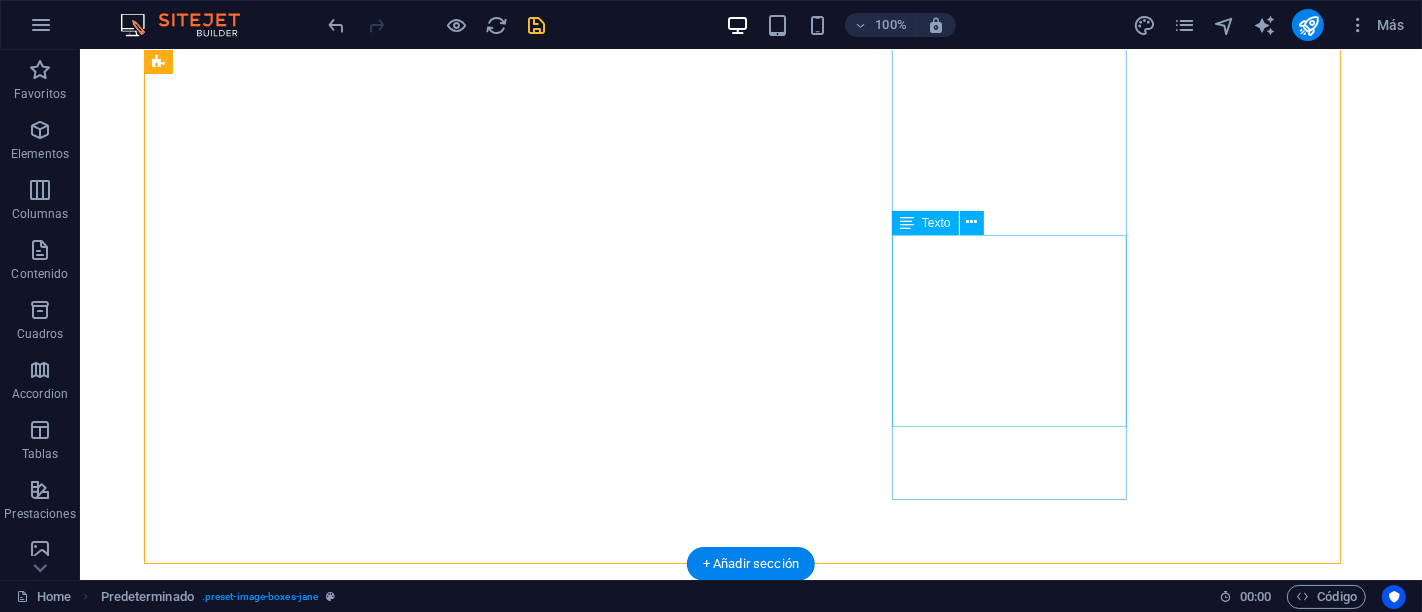 click on "Blog Novelas y Magia Exploraremos el camino del escritor. Te entregaré tips y datos desde mi experiencia en este camino y crearemos comunidad con otros escritores" at bounding box center (543, 1951) 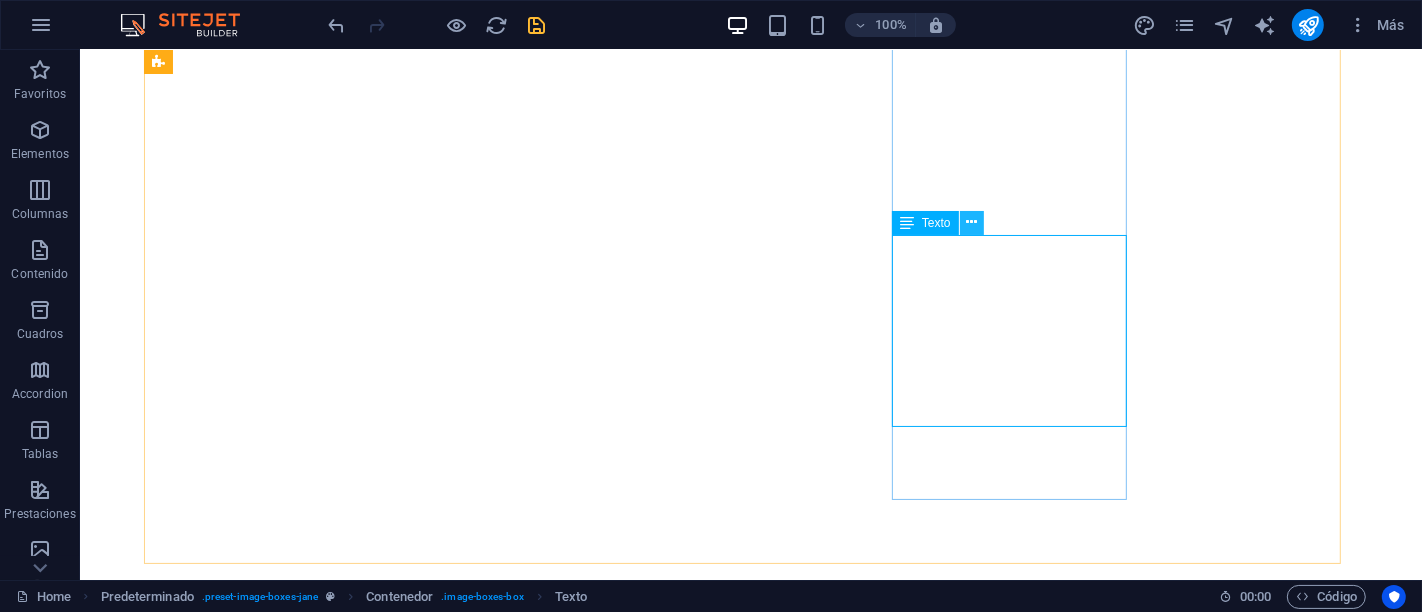 click at bounding box center (971, 222) 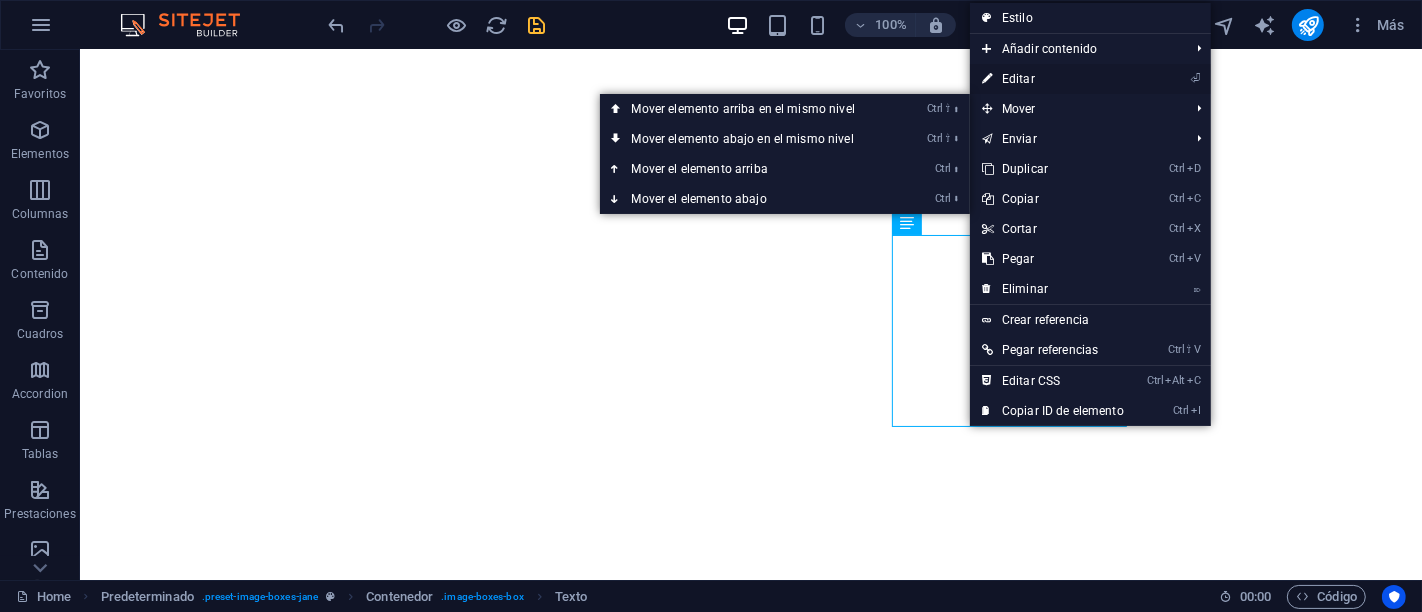 click on "⏎  Editar" at bounding box center [1053, 79] 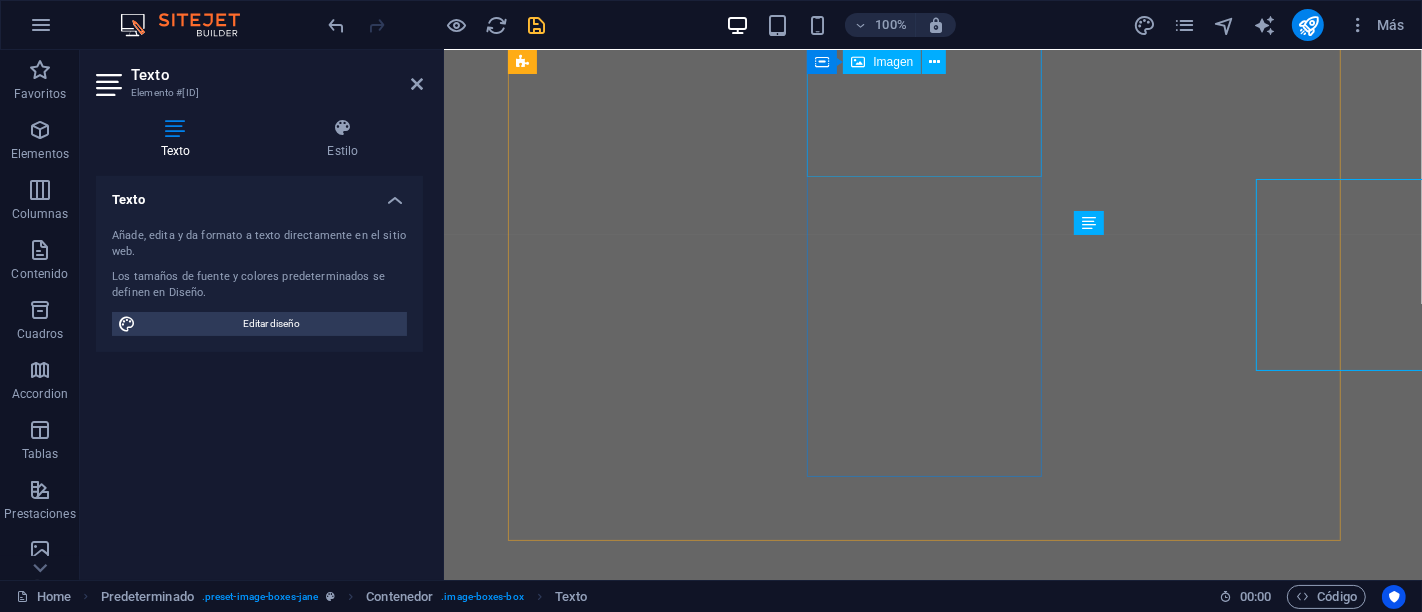 scroll, scrollTop: 836, scrollLeft: 0, axis: vertical 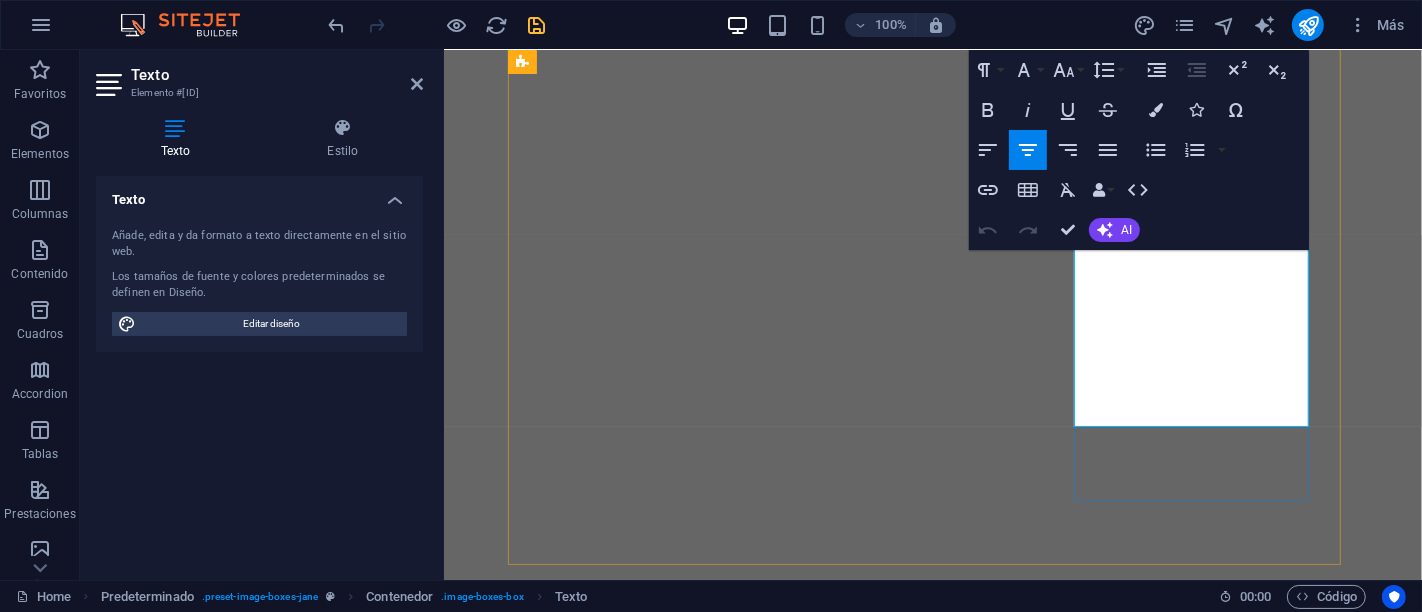 click on "Exploraremos el camino del escritor. Te entregaré tips y datos desde mi experiencia en este camino y crearemos comunidad con otros escritores" at bounding box center [907, 1895] 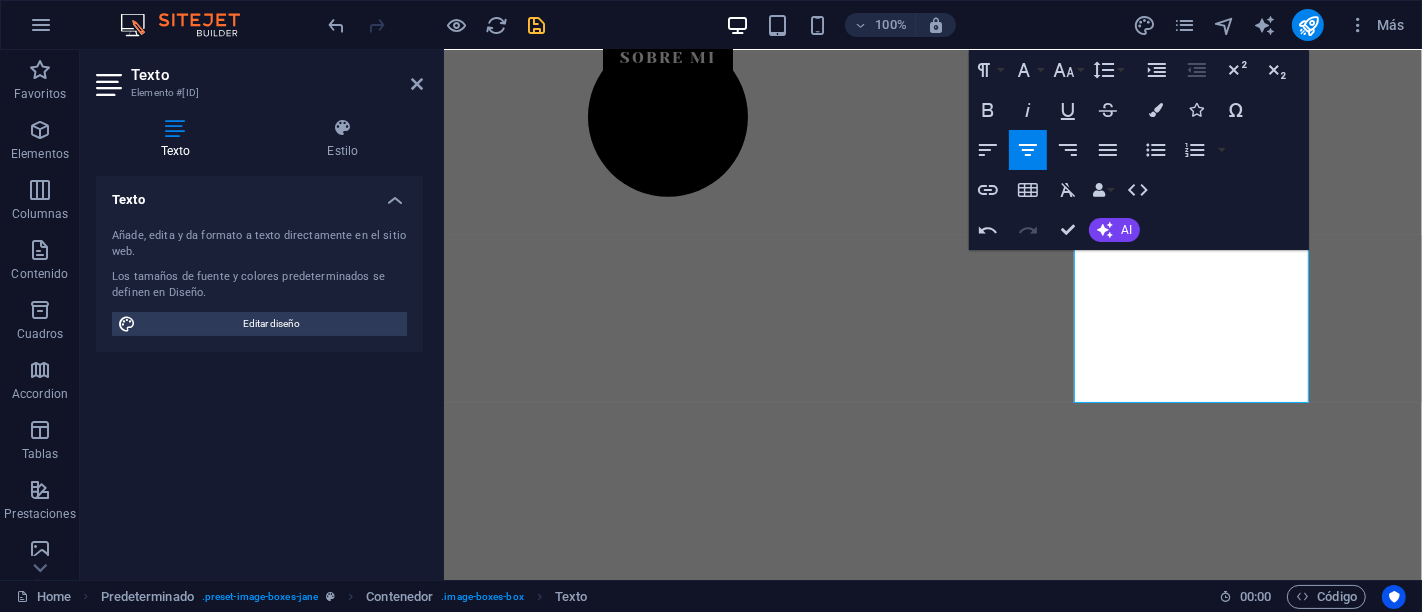 click on "Home Sobre mi Libros Novedades Plataformas Contáctame Sobre Mi Mi Trabajo Disponibles en Contáctame Sobre mi   Escritora de origen latinoamericano. Me gustan los mundos llenos de magia y los romances apasionados.  Los animales forman parte de mis historias. vER MÁS Novelas Accede a la bibliografía y disfruta las historias a través de las plataformas digitales. Inkitt /  Dreame Amazon,  Safe Creative. Ver más Blog Exploraremos el camino del escritor. Te entregaré tips y datos desde mi experiencia en este camino y crearemos comunidad con otros escritores ver más Home Bibliografía Contacto Aviso Legal Novedades Suelta el contenido aquí o  Añadir elementos  Pegar portapapeles" at bounding box center (932, 941) 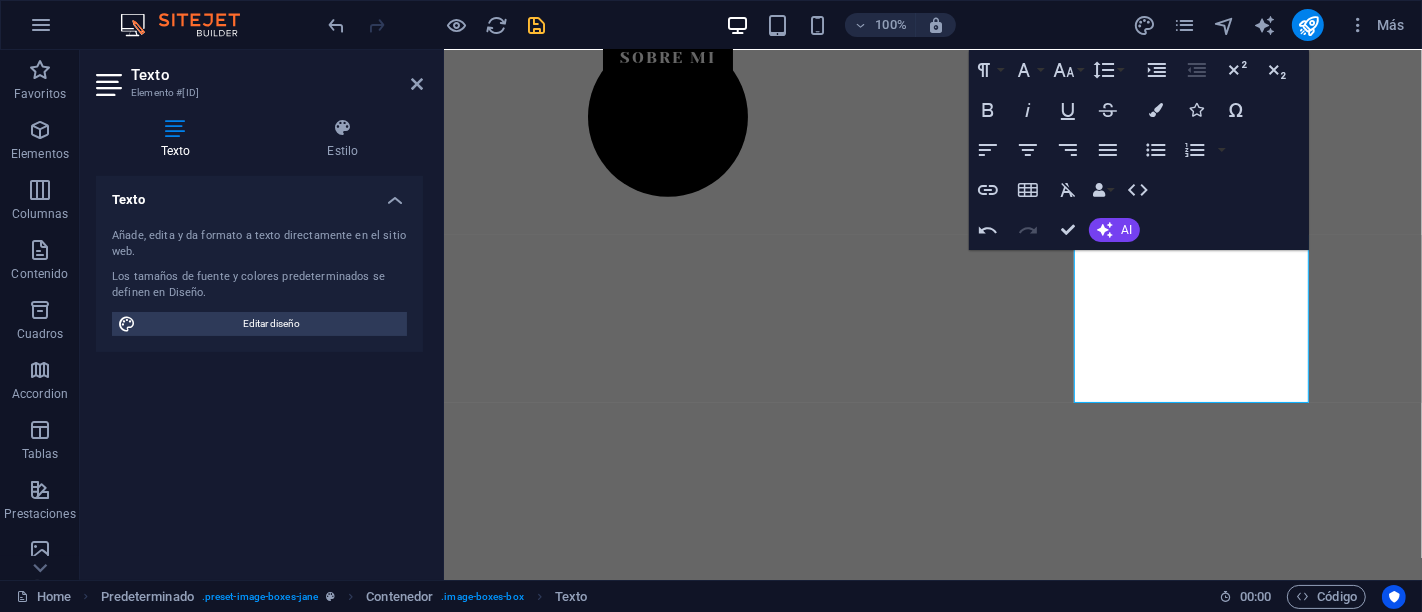 click on "Home Sobre mi Libros Novedades Plataformas Contáctame Sobre Mi Mi Trabajo Disponibles en Contáctame Sobre mi   Escritora de origen latinoamericano. Me gustan los mundos llenos de magia y los romances apasionados.  Los animales forman parte de mis historias. vER MÁS Novelas Accede a la bibliografía y disfruta las historias a través de las plataformas digitales. Inkitt /  Dreame Amazon,  Safe Creative. Ver más Blog Exploraremos el camino del escritor. Te entregaré tips y datos desde mi experiencia en este camino y crearemos comunidad con otros escritores ver más Home Bibliografía Contacto Aviso Legal Novedades Suelta el contenido aquí o  Añadir elementos  Pegar portapapeles" at bounding box center [932, 941] 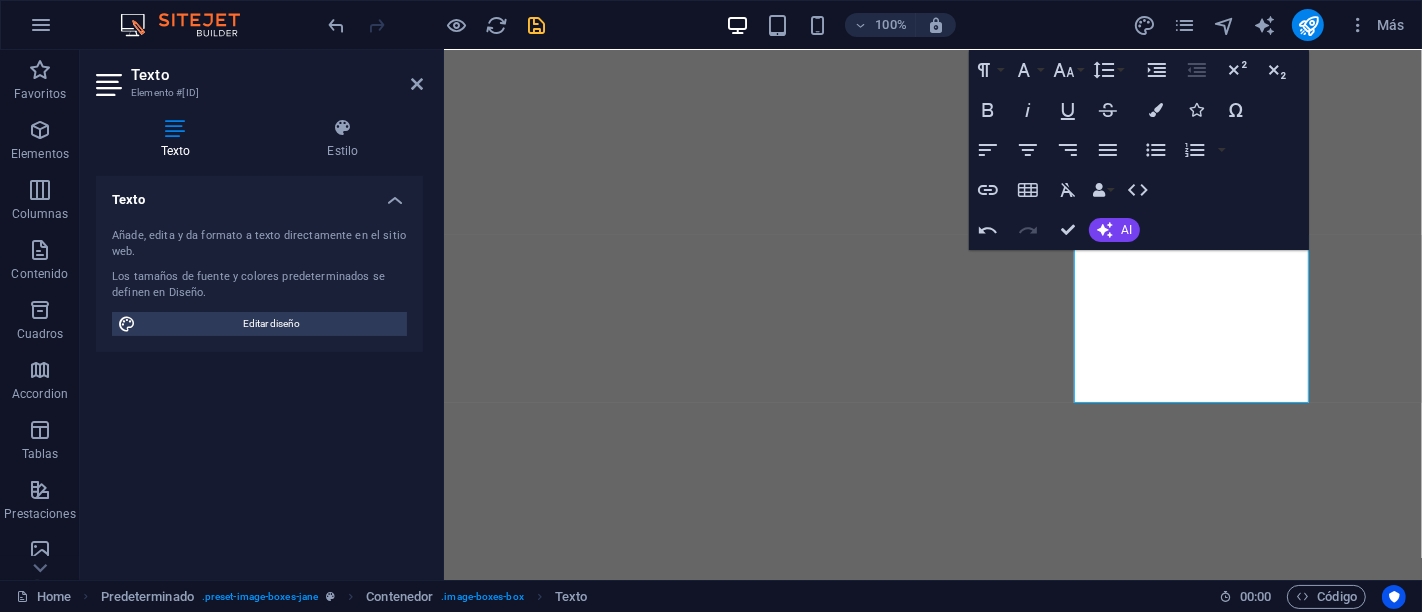 click on "Home Sobre mi Libros Novedades Plataformas Contáctame Sobre Mi Mi Trabajo Disponibles en Contáctame Sobre mi   Escritora de origen latinoamericano. Me gustan los mundos llenos de magia y los romances apasionados.  Los animales forman parte de mis historias. vER MÁS Novelas Accede a la bibliografía y disfruta las historias a través de las plataformas digitales. Inkitt /  Dreame Amazon,  Safe Creative. Ver más Blog Exploraremos el camino del escritor. Te entregaré tips y datos desde mi experiencia en este camino y crearemos comunidad con otros escritores ver más Home Bibliografía Contacto Aviso Legal Novedades Suelta el contenido aquí o  Añadir elementos  Pegar portapapeles" at bounding box center (932, 941) 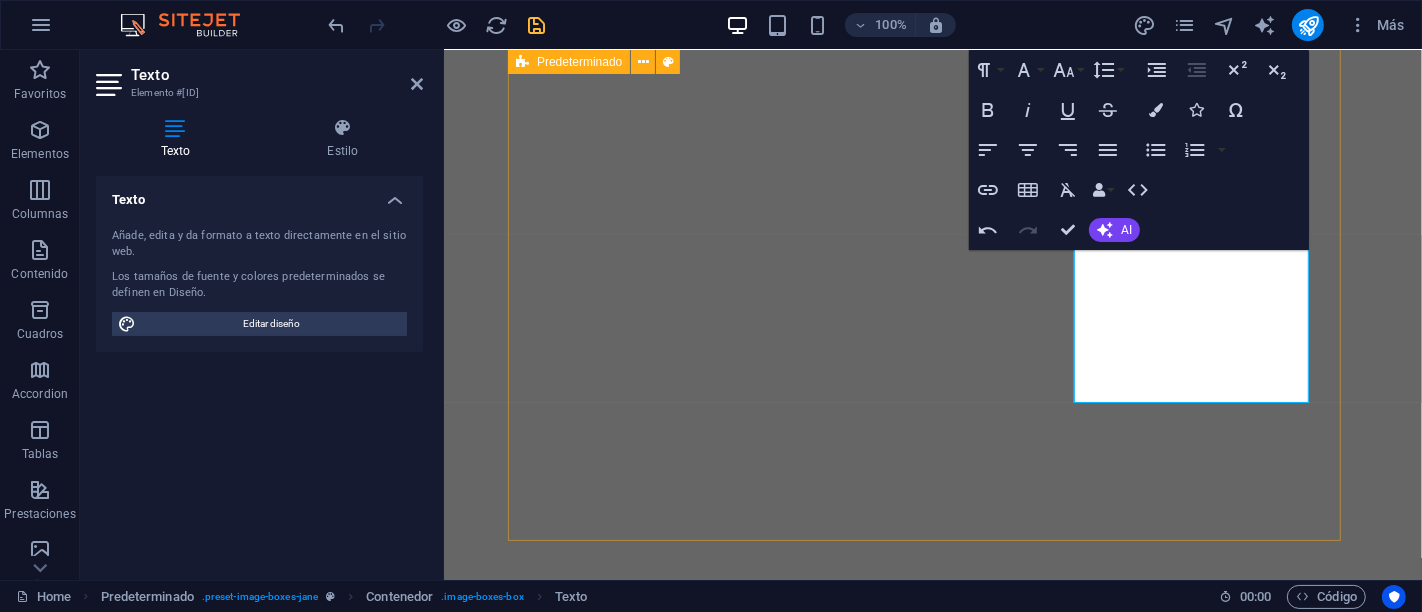 click on "Sobre mi   Escritora de origen latinoamericano. Me gustan los mundos llenos de magia y los romances apasionados.  Los animales forman parte de mis historias. vER MÁS Novelas Accede a la bibliografía y disfruta las historias a través de las plataformas digitales. Inkitt /  Dreame Amazon,  Safe Creative. Ver más Blog Exploraremos el camino del escritor. Te entregaré tips y datos desde mi experiencia en este camino y crearemos comunidad con otros escritores ver más" at bounding box center (932, 1407) 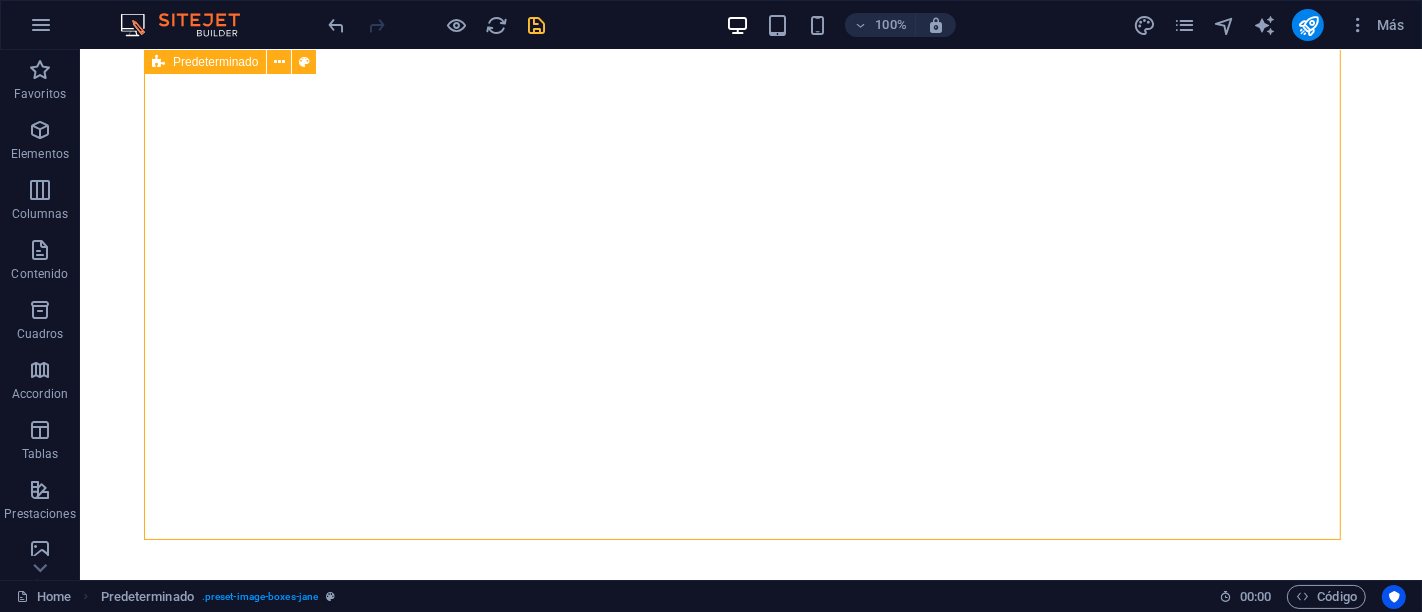 scroll, scrollTop: 780, scrollLeft: 0, axis: vertical 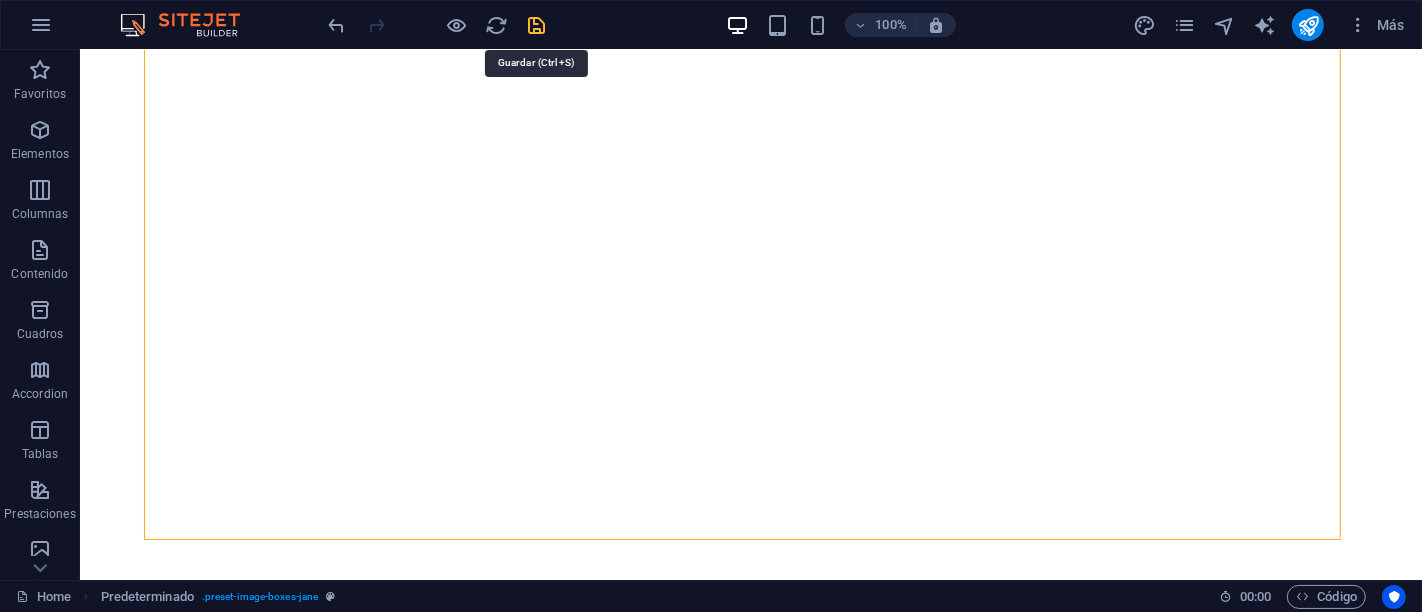 click at bounding box center (537, 25) 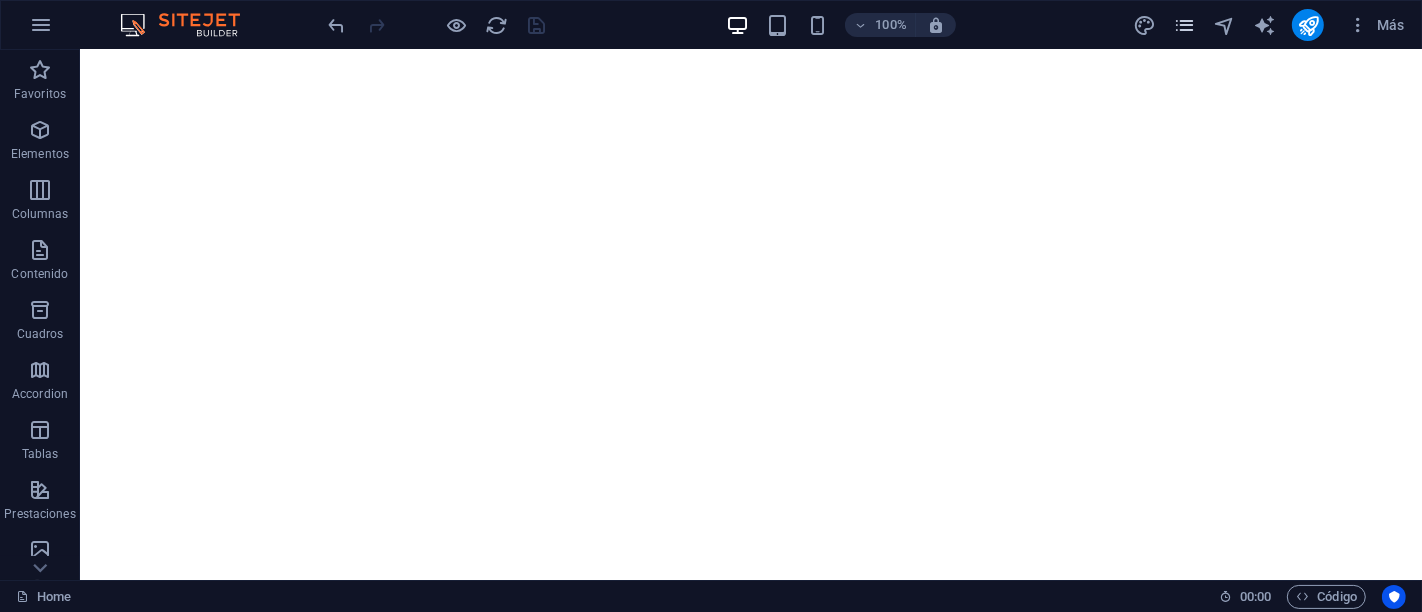 click at bounding box center (1184, 25) 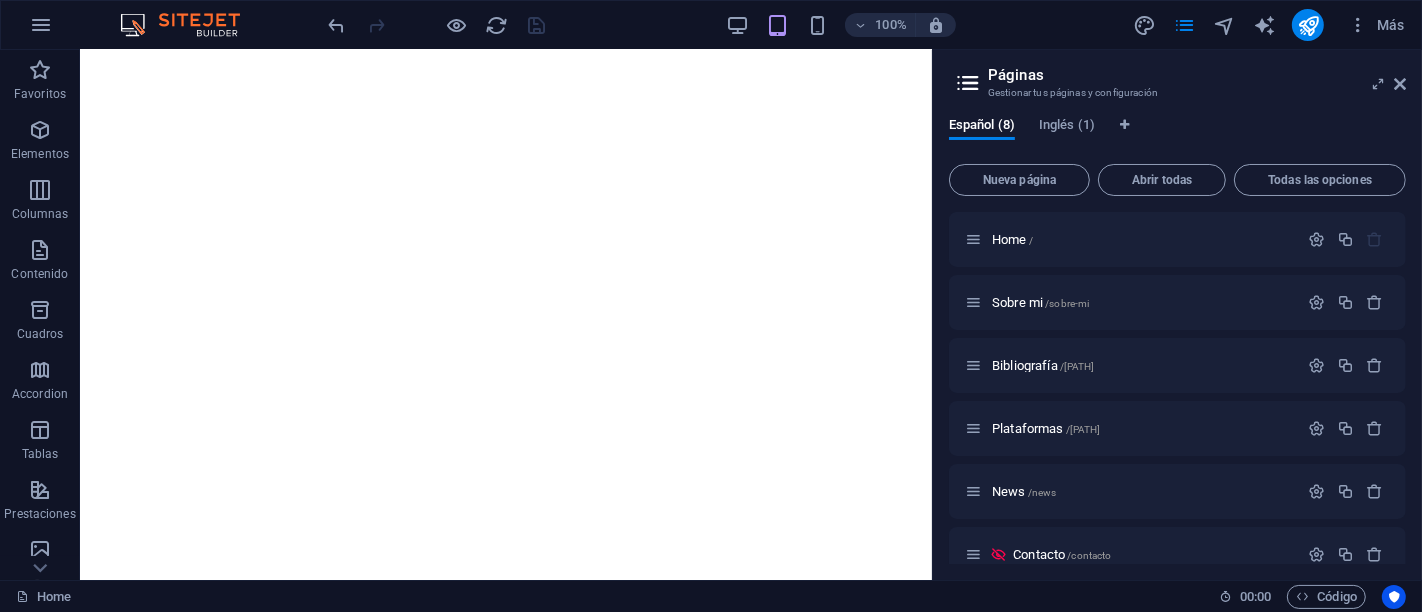 drag, startPoint x: 1402, startPoint y: 345, endPoint x: 1421, endPoint y: 563, distance: 218.82642 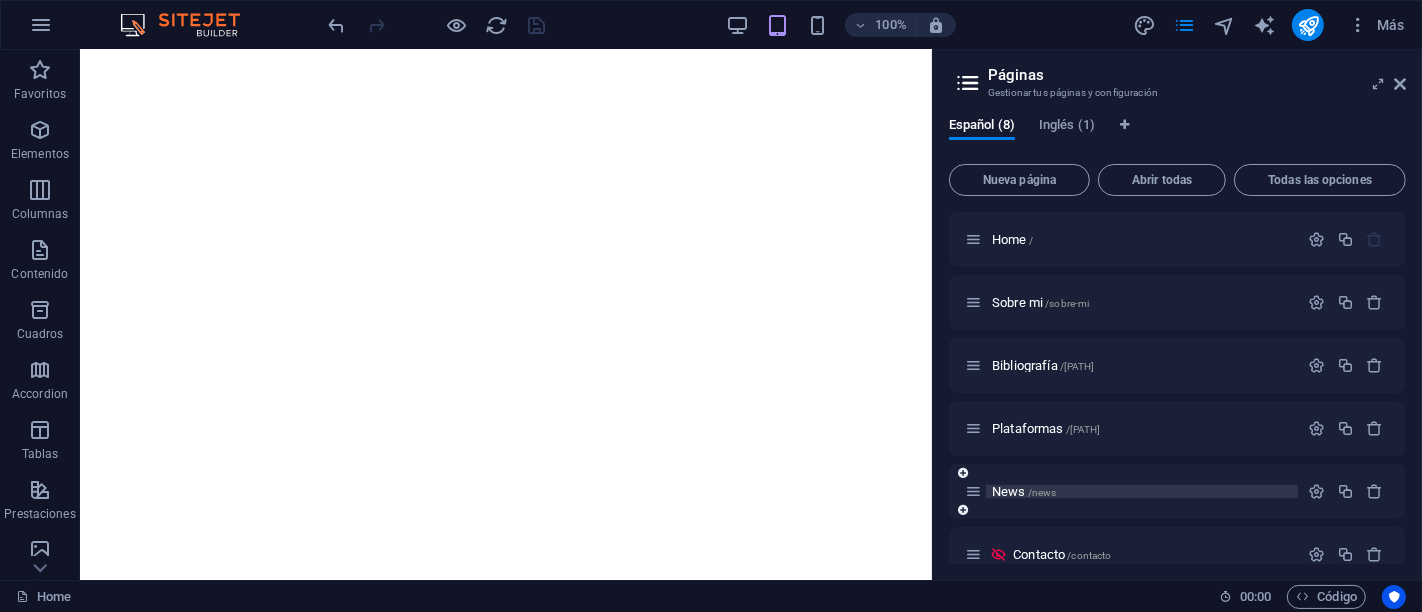 click on "/news" at bounding box center [1042, 492] 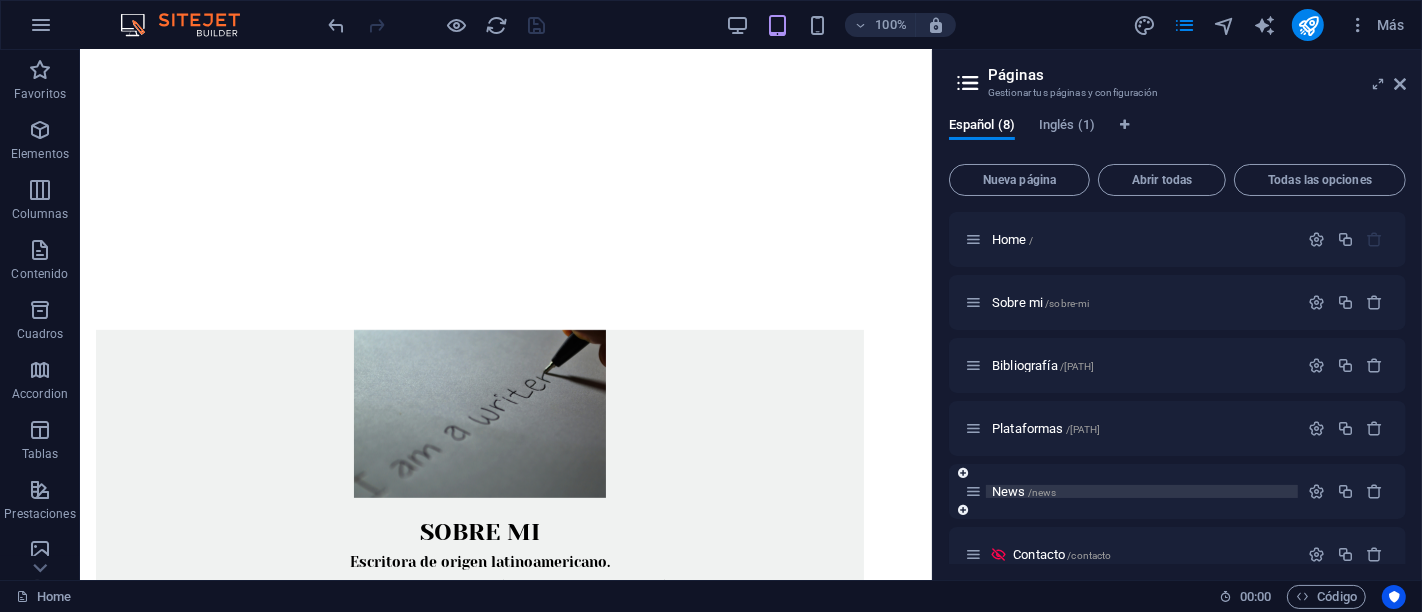 scroll, scrollTop: 0, scrollLeft: 0, axis: both 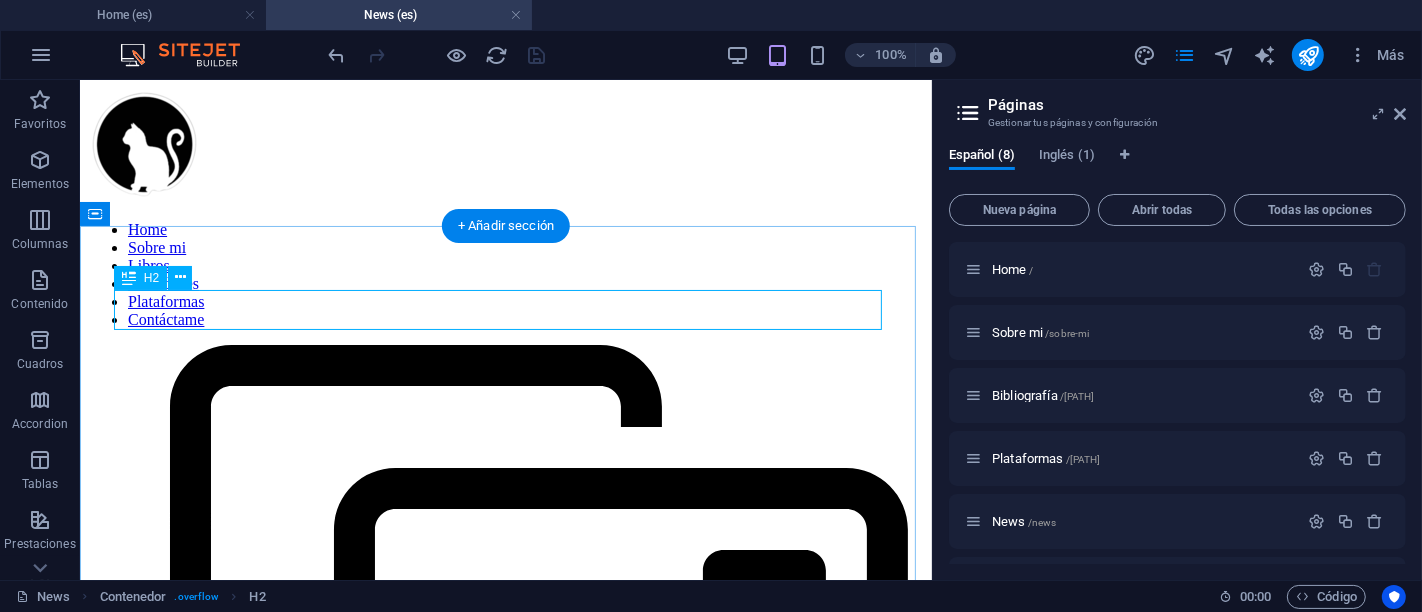 click on "Novedades" at bounding box center (505, 1038) 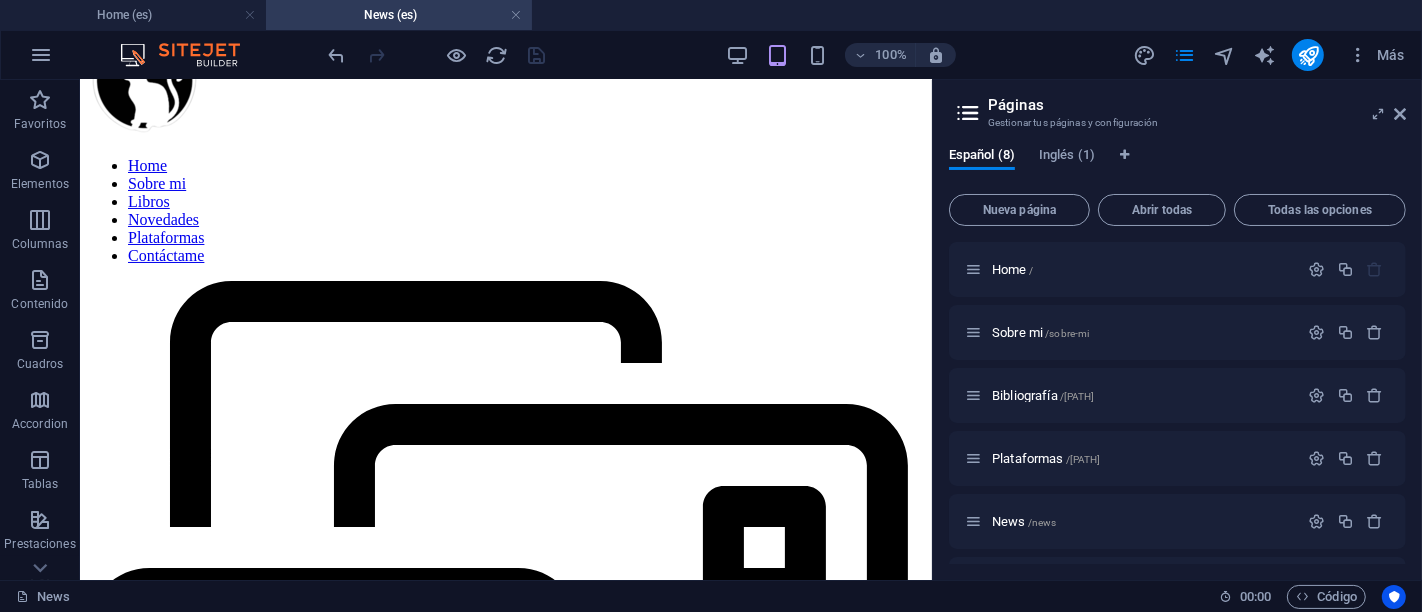 scroll, scrollTop: 56, scrollLeft: 0, axis: vertical 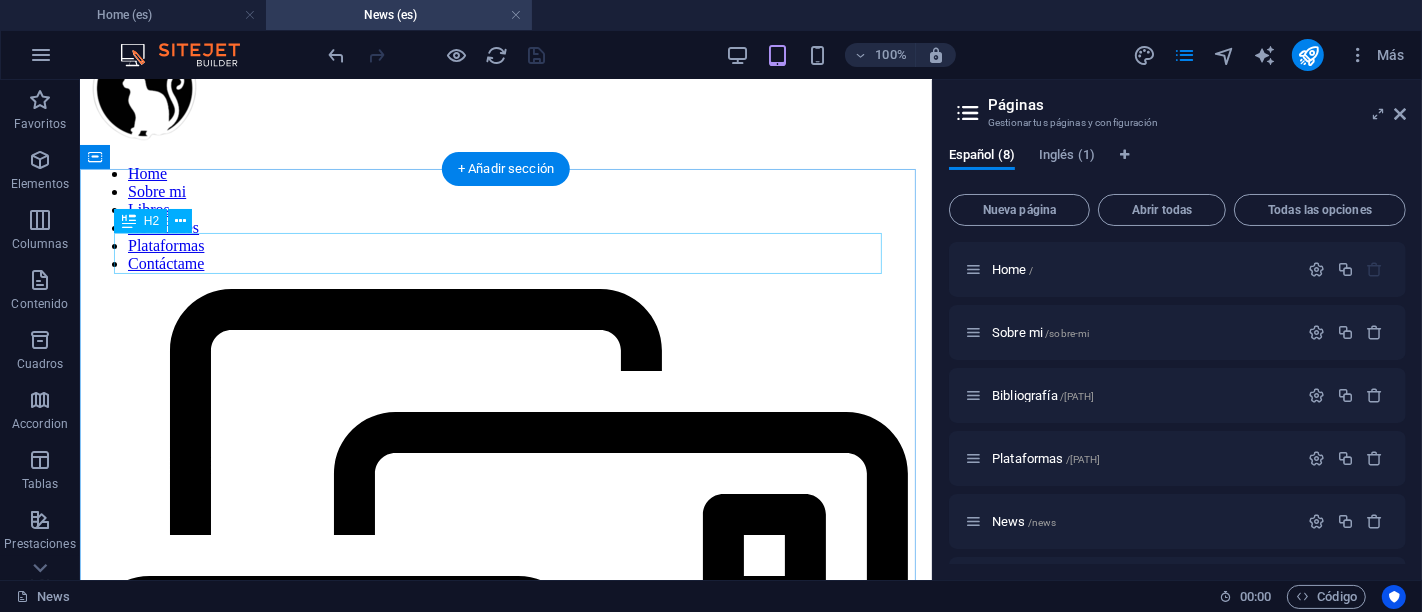 click on "Novedades" at bounding box center (505, 982) 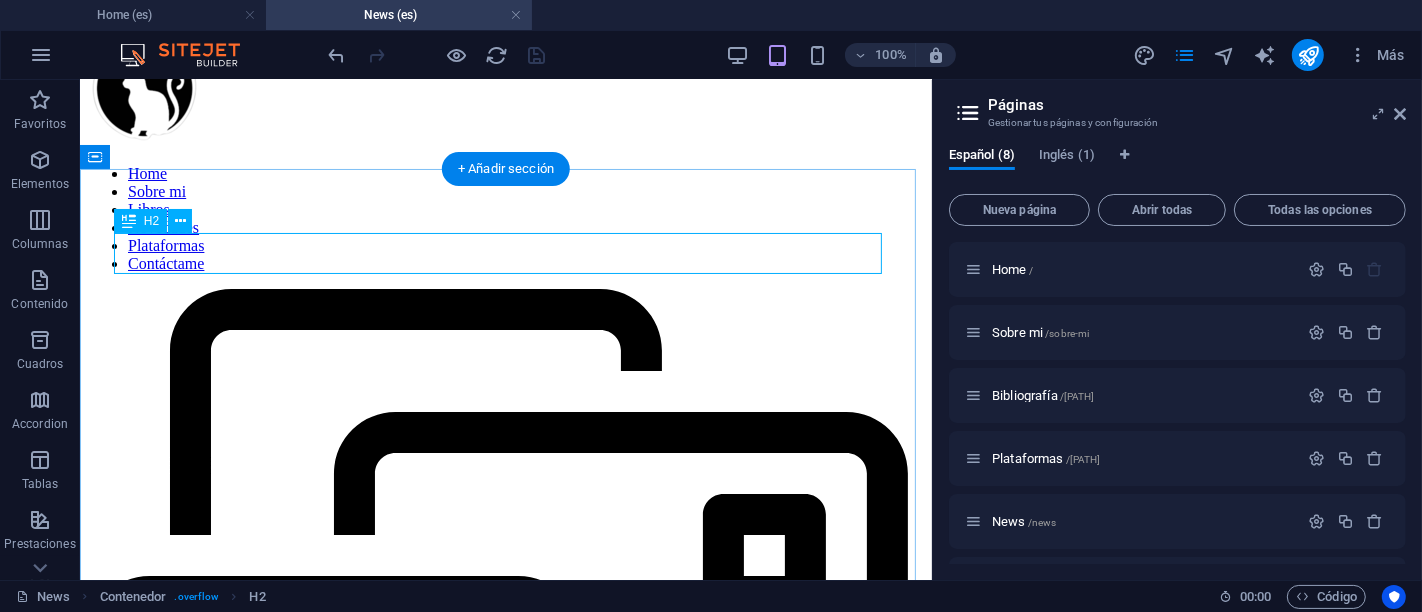 click on "Novedades" at bounding box center (505, 982) 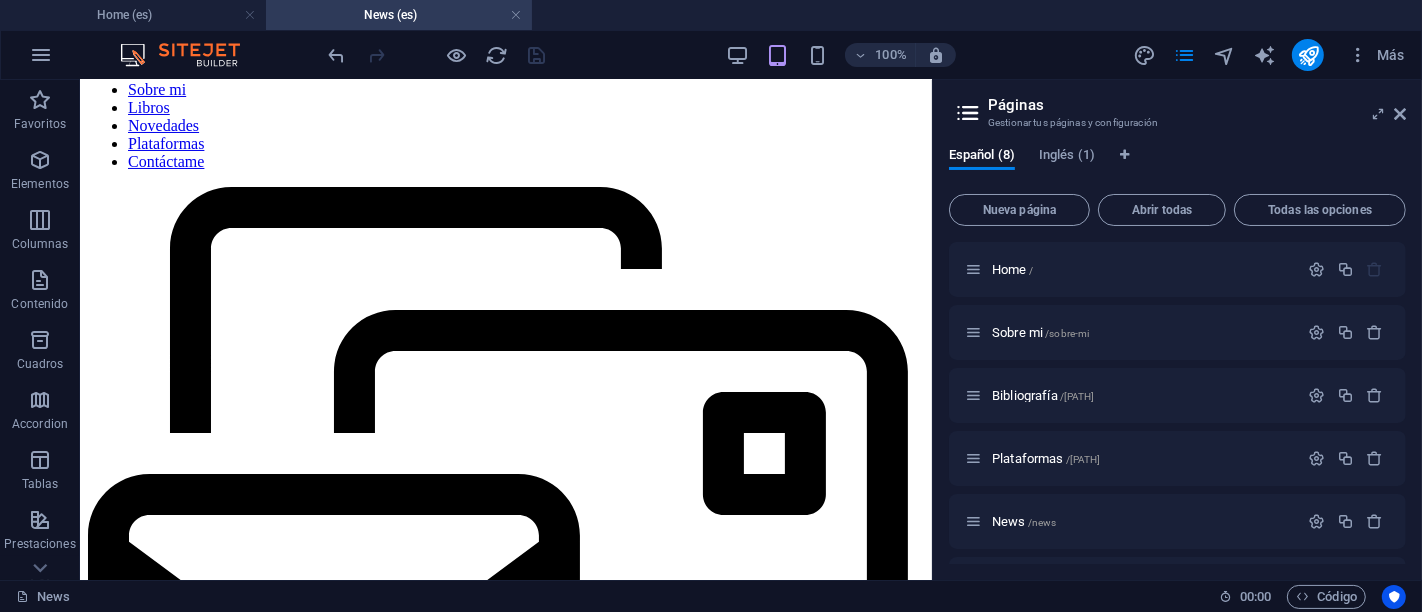 scroll, scrollTop: 147, scrollLeft: 0, axis: vertical 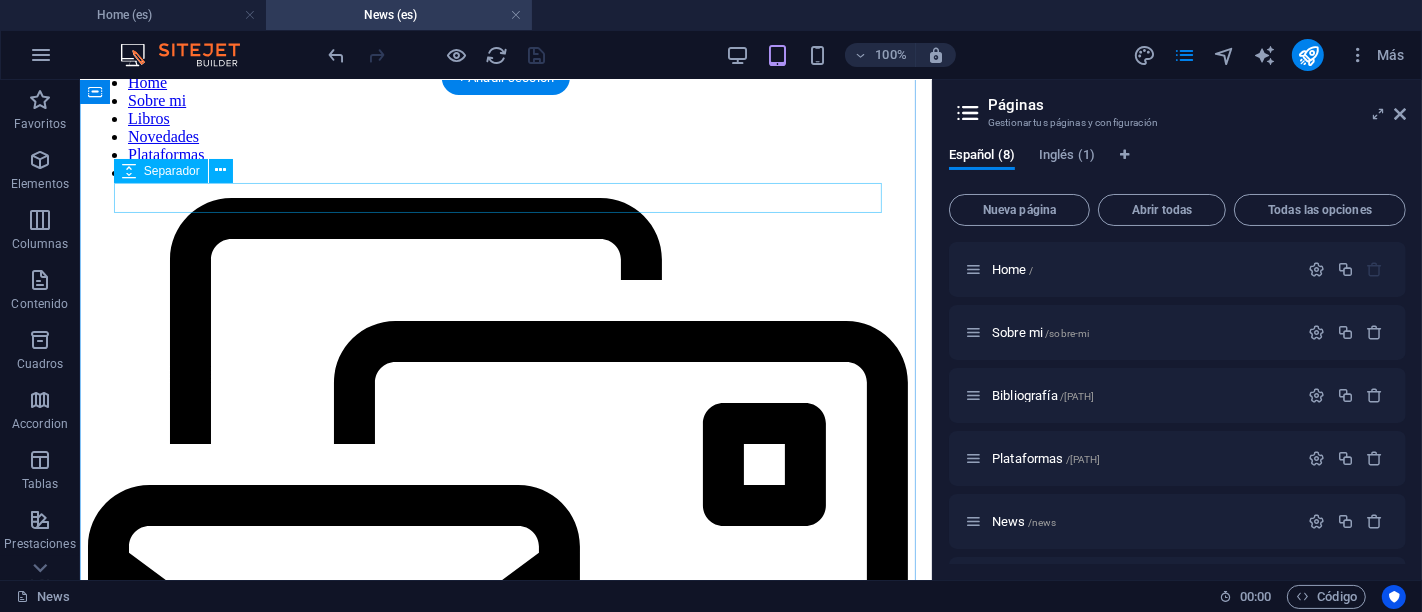 click at bounding box center [505, 940] 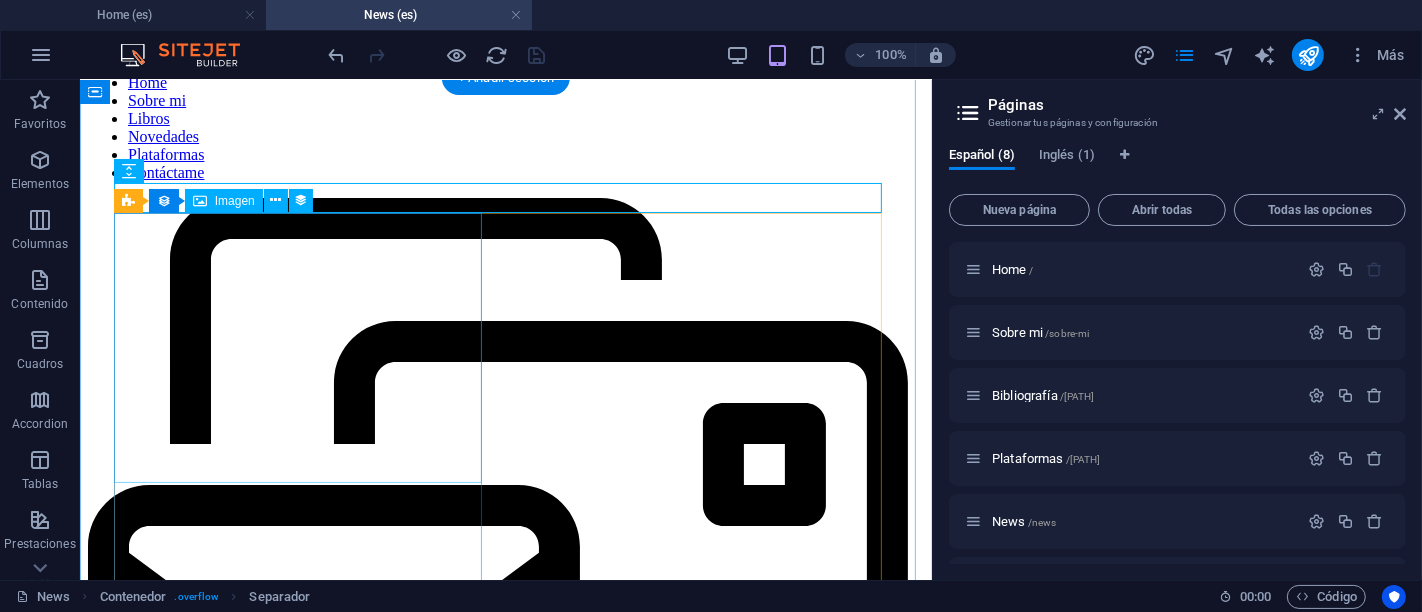 click at bounding box center (505, 1092) 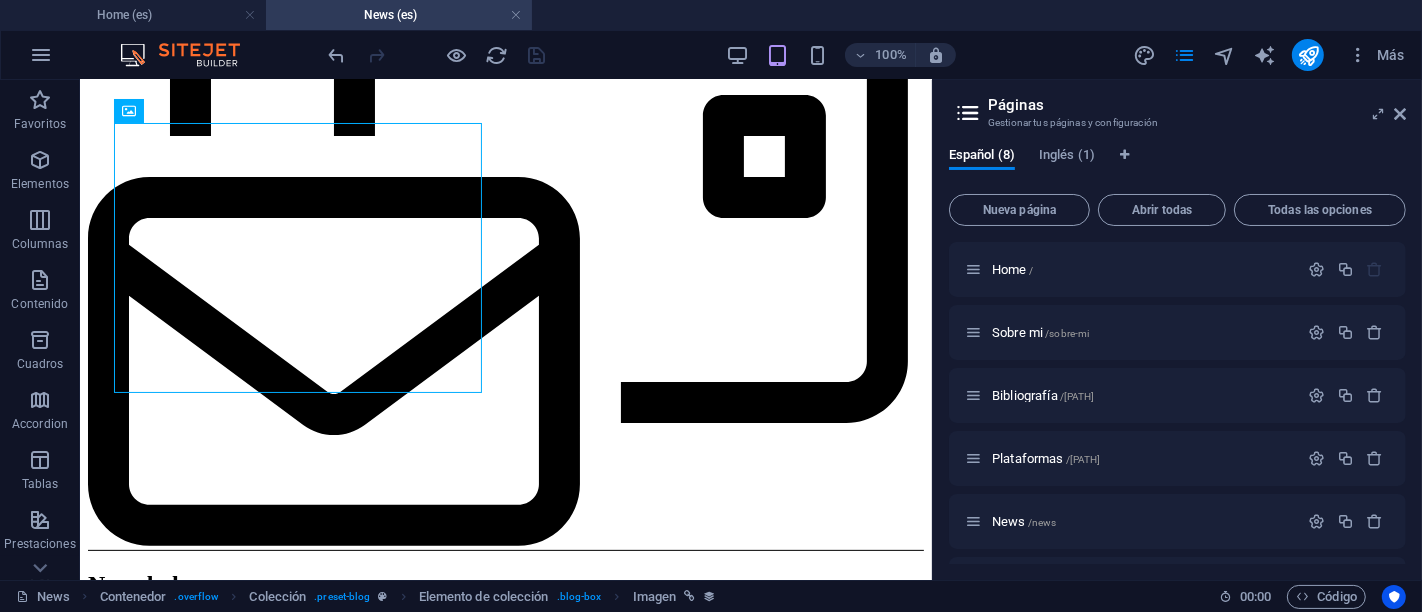 scroll, scrollTop: 474, scrollLeft: 0, axis: vertical 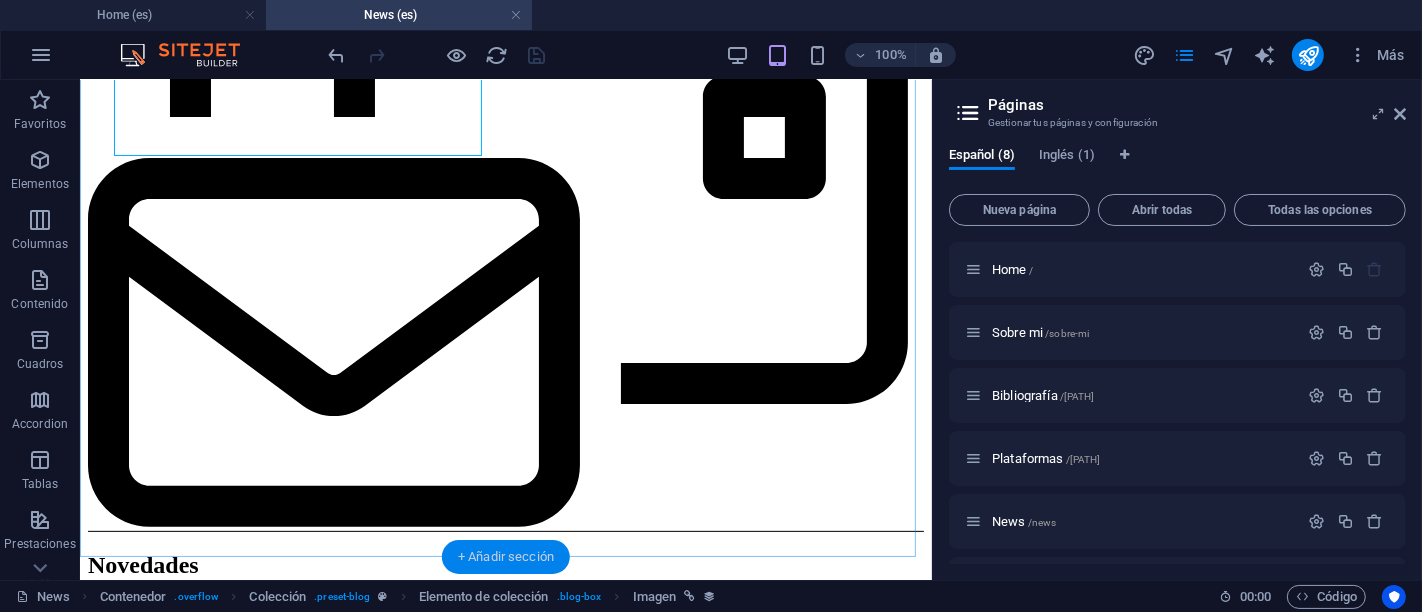 click on "+ Añadir sección" at bounding box center [506, 557] 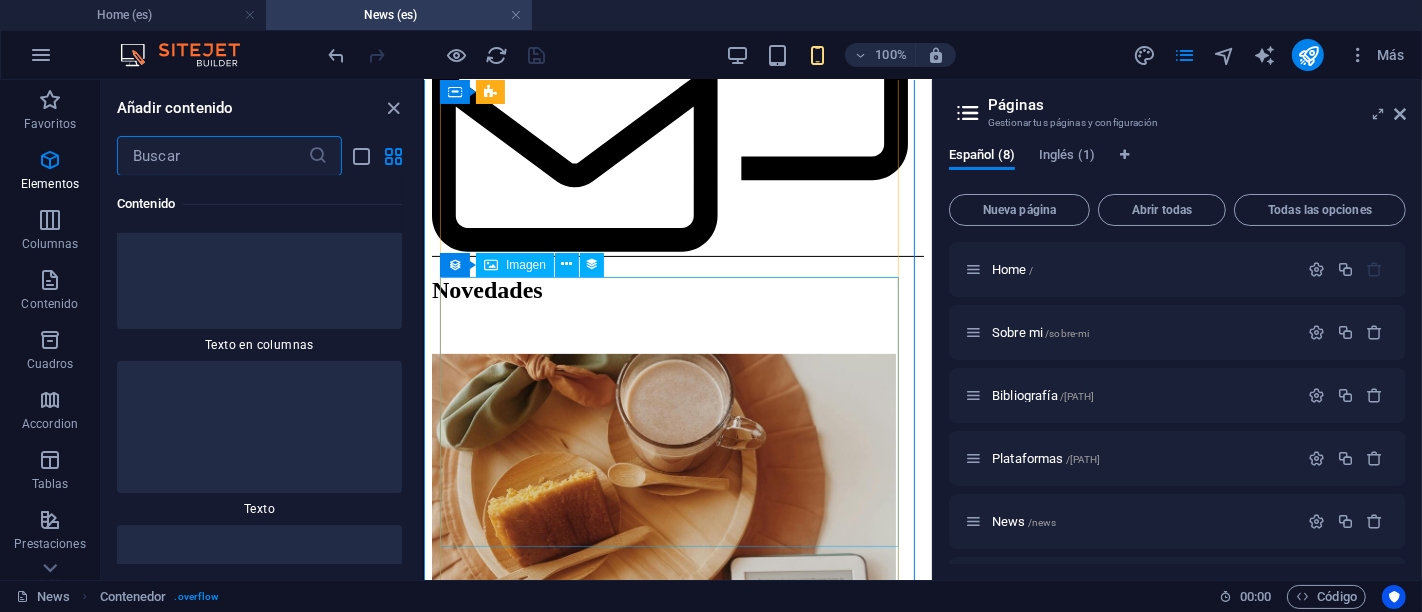 scroll, scrollTop: 6851, scrollLeft: 0, axis: vertical 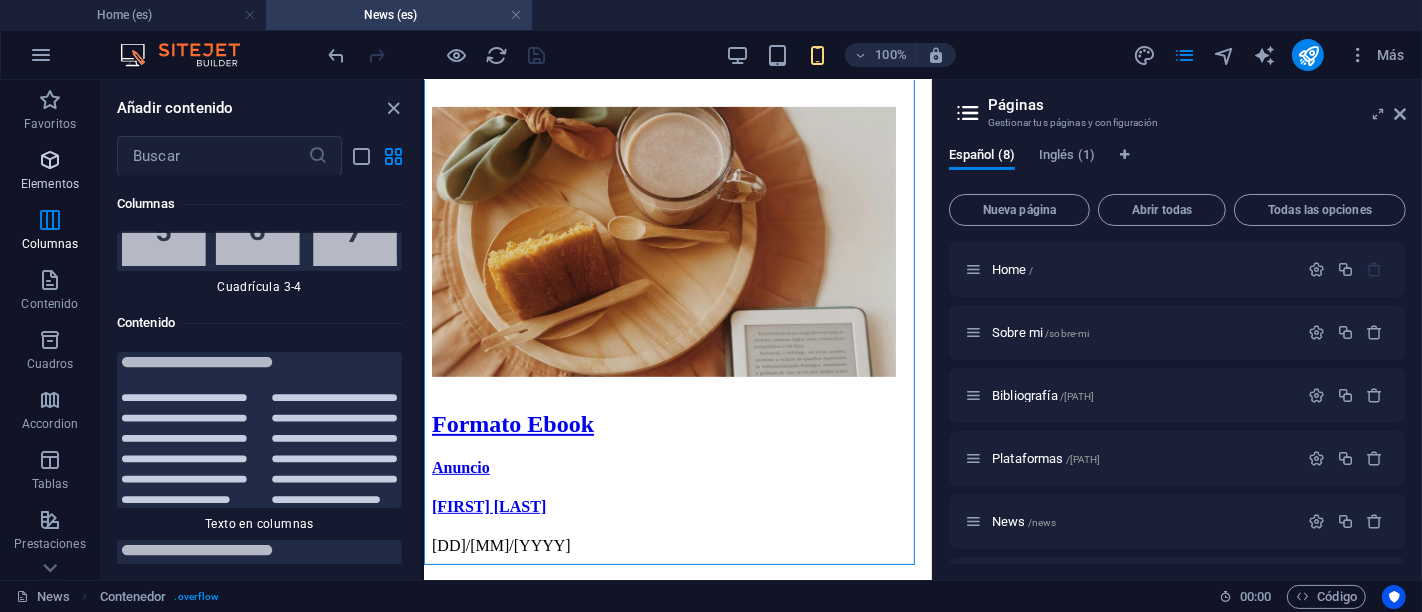 click at bounding box center (50, 160) 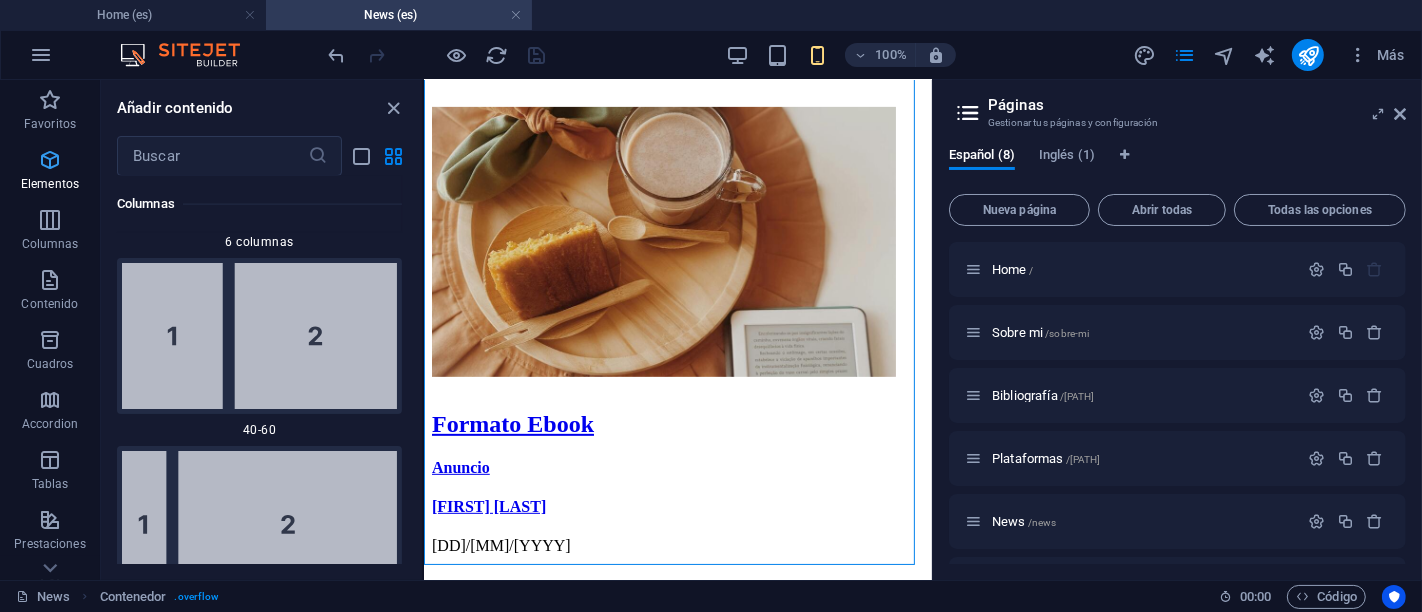 scroll, scrollTop: 705, scrollLeft: 0, axis: vertical 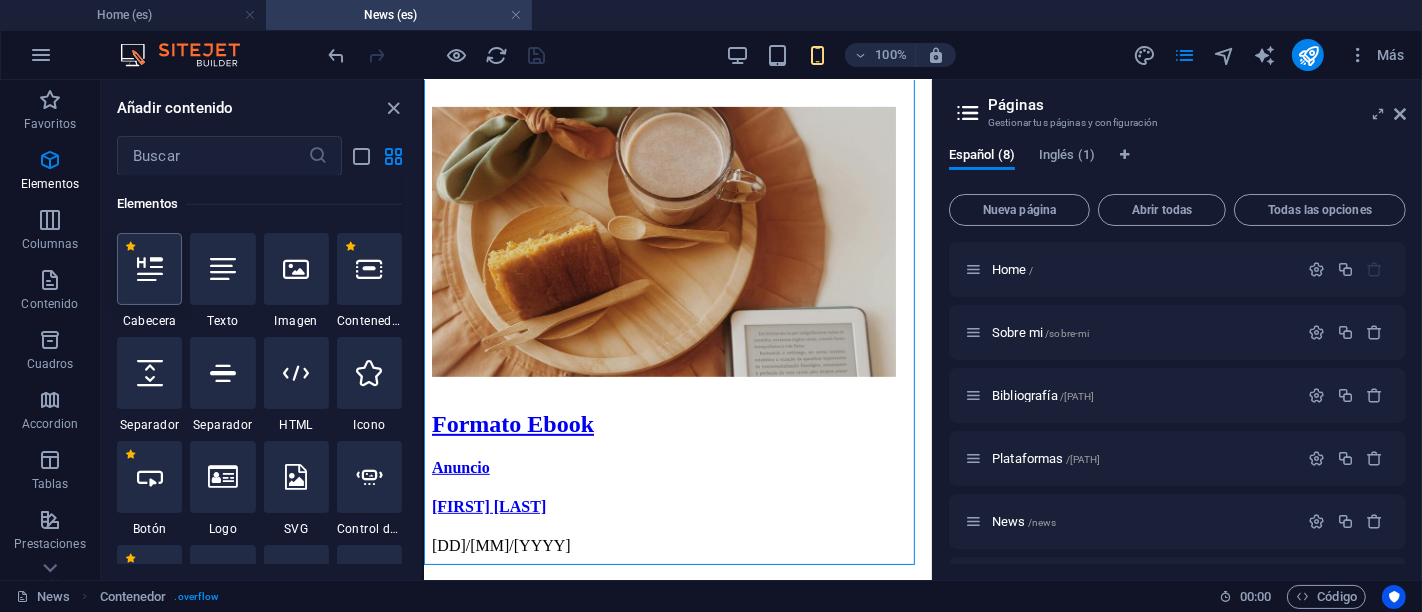 click at bounding box center (150, 269) 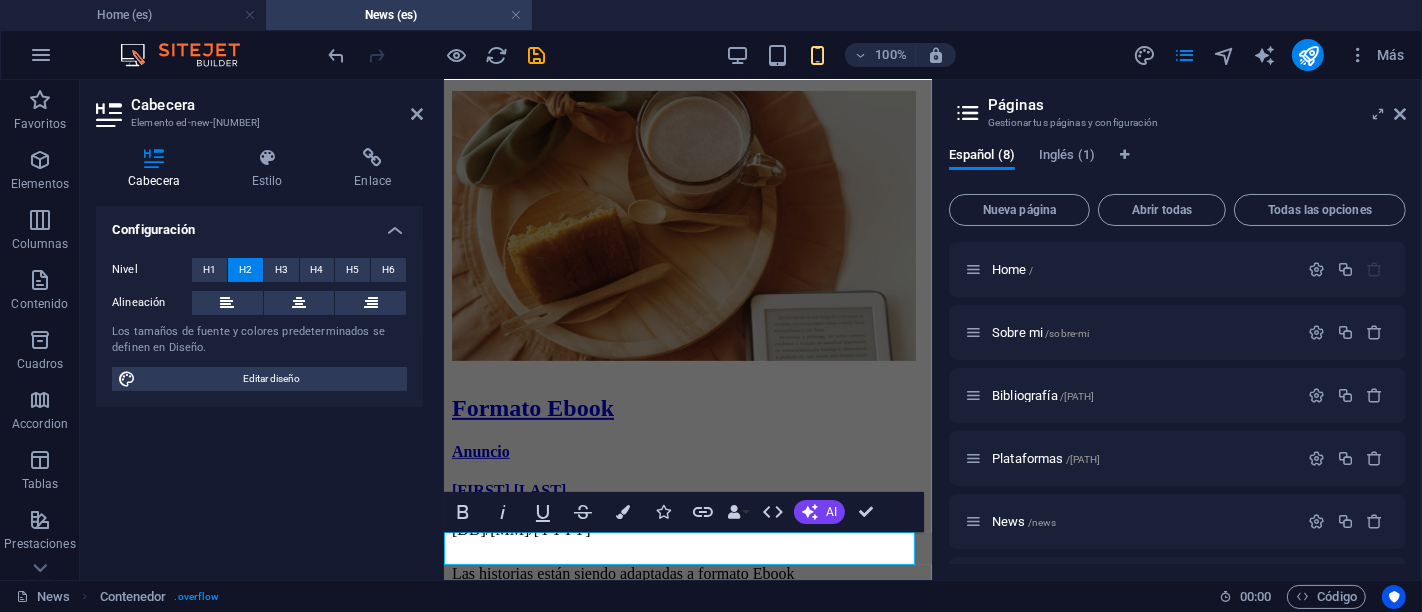 scroll, scrollTop: 770, scrollLeft: 0, axis: vertical 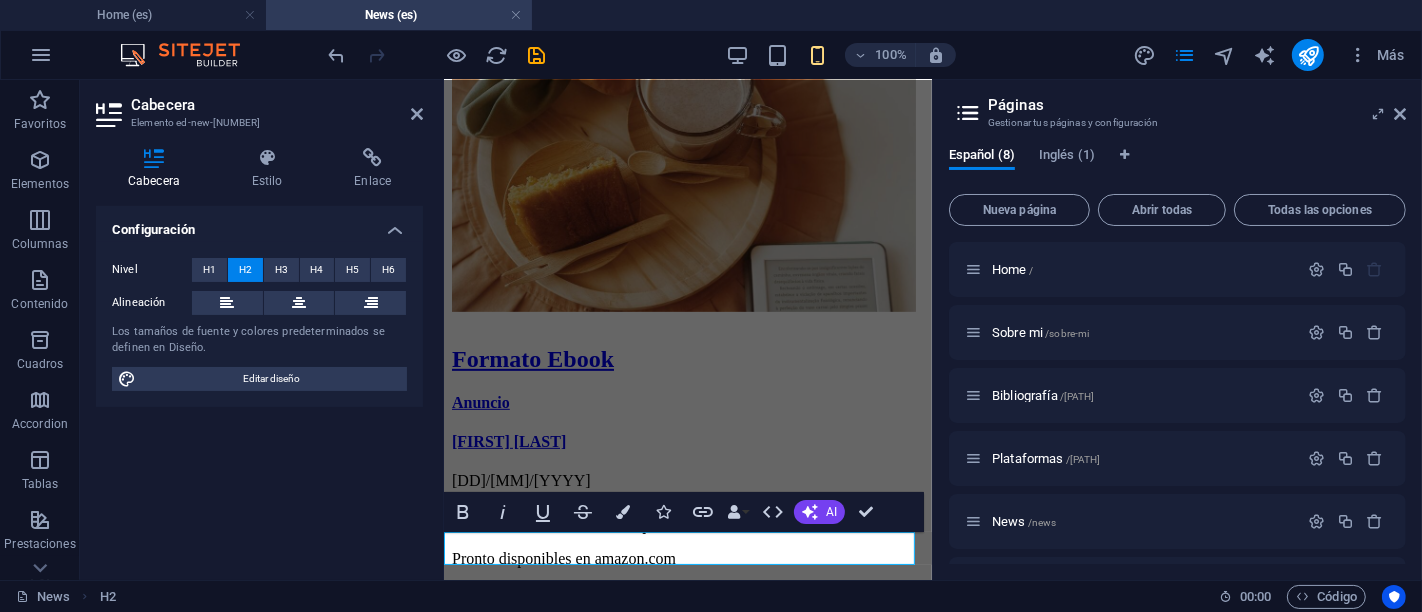 type 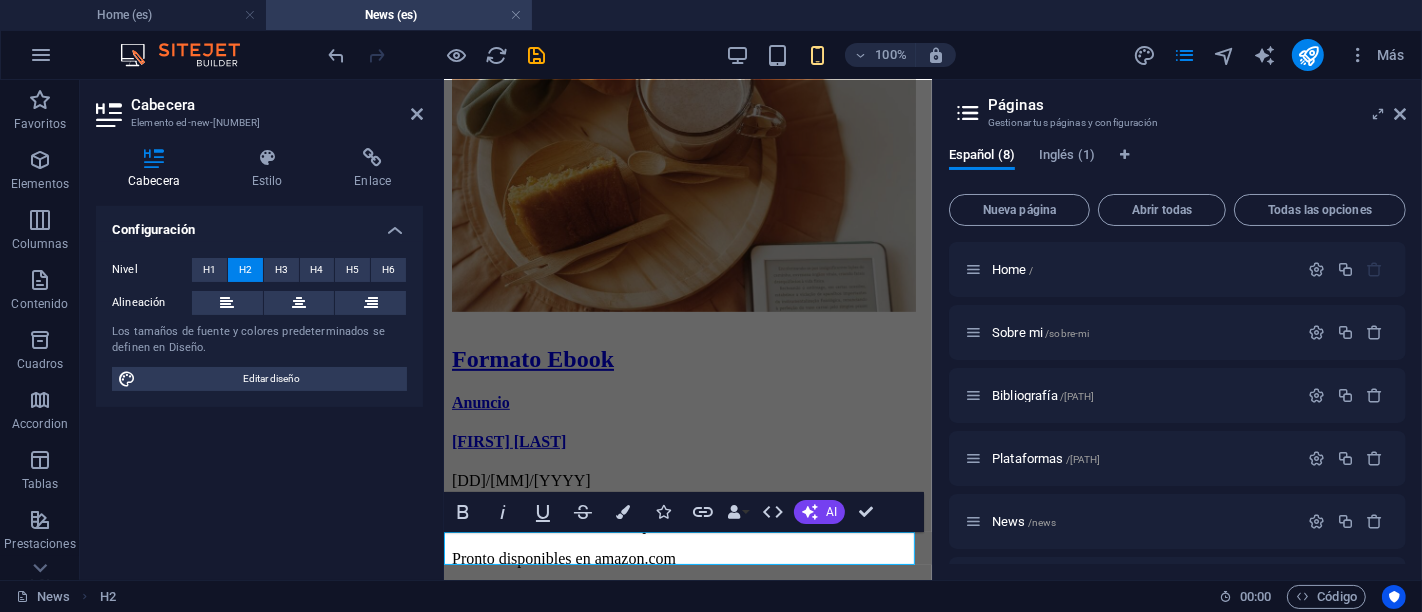 click on "​Noveddaes" at bounding box center (687, 1449) 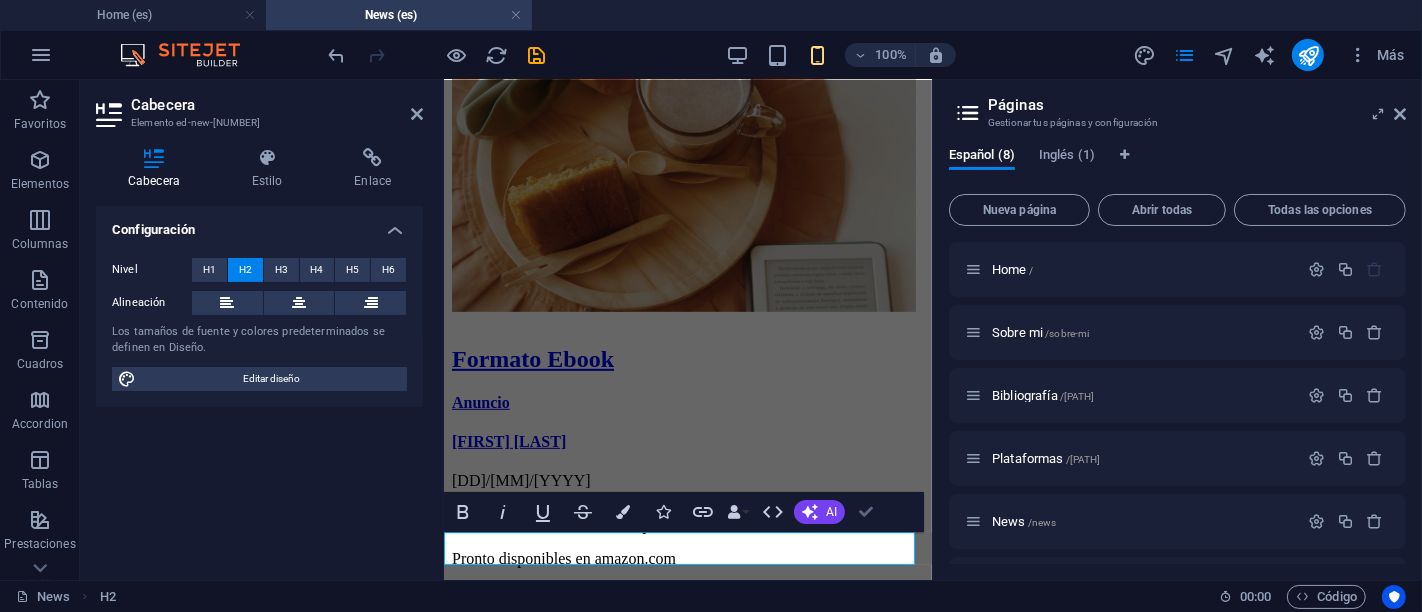 scroll, scrollTop: 499, scrollLeft: 0, axis: vertical 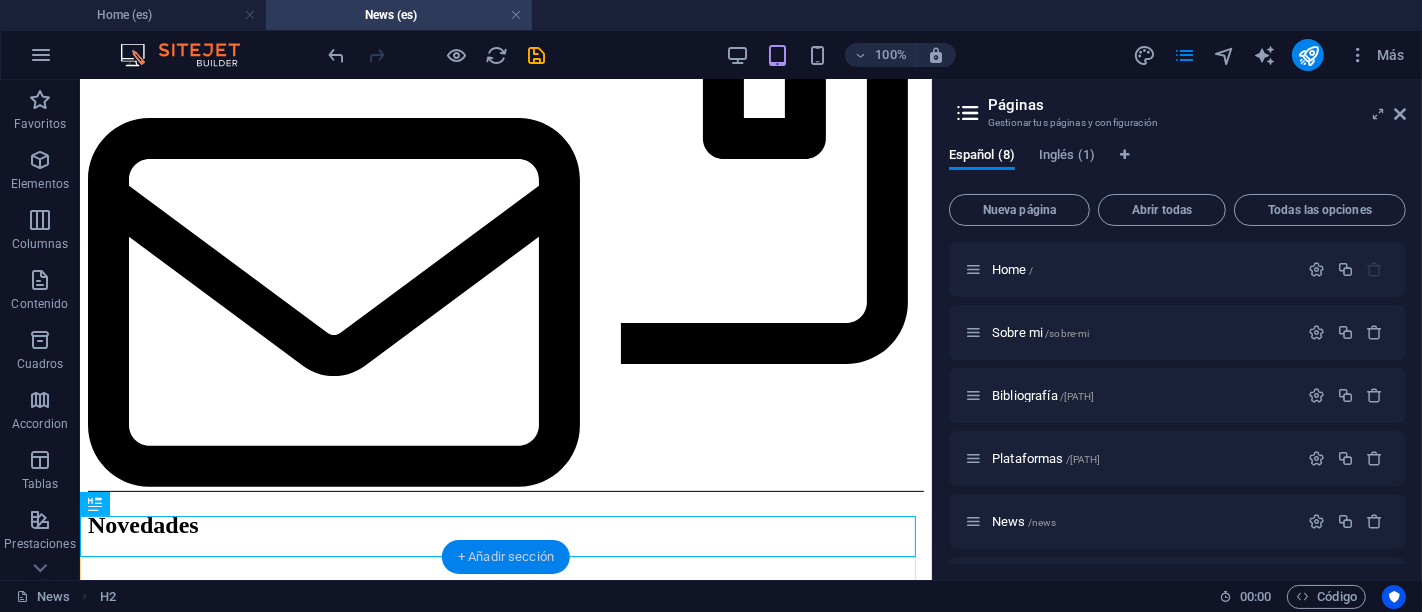 click on "+ Añadir sección" at bounding box center [506, 557] 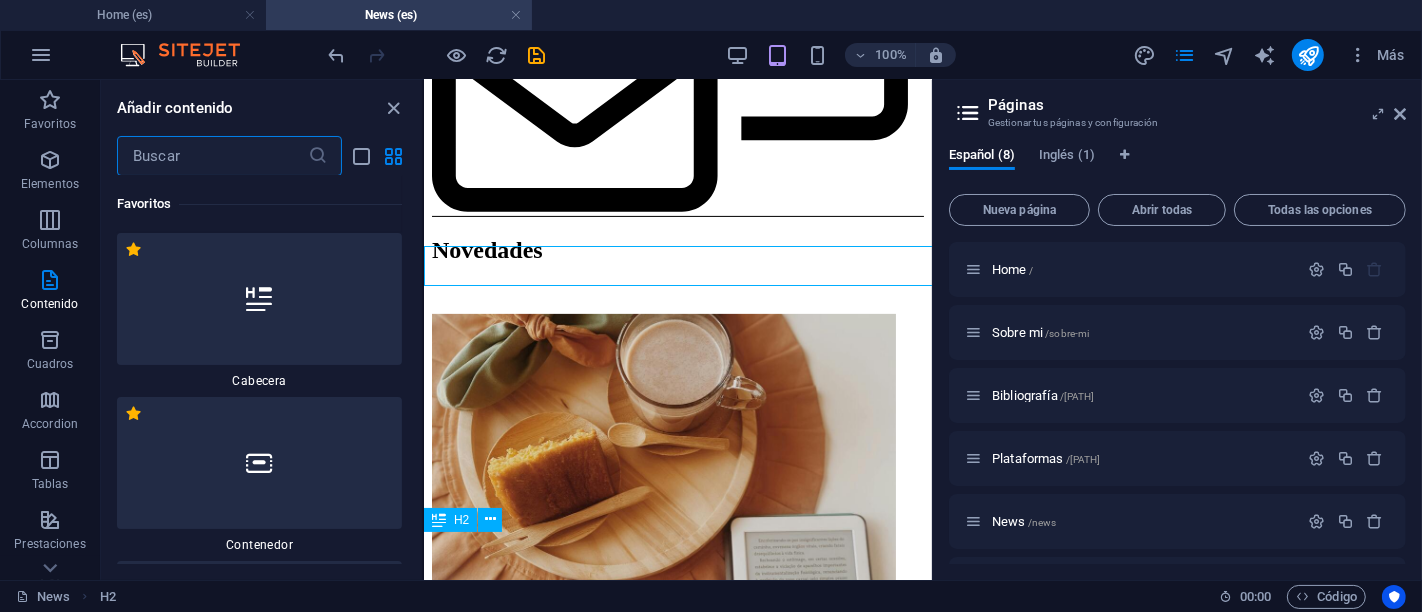 scroll, scrollTop: 754, scrollLeft: 0, axis: vertical 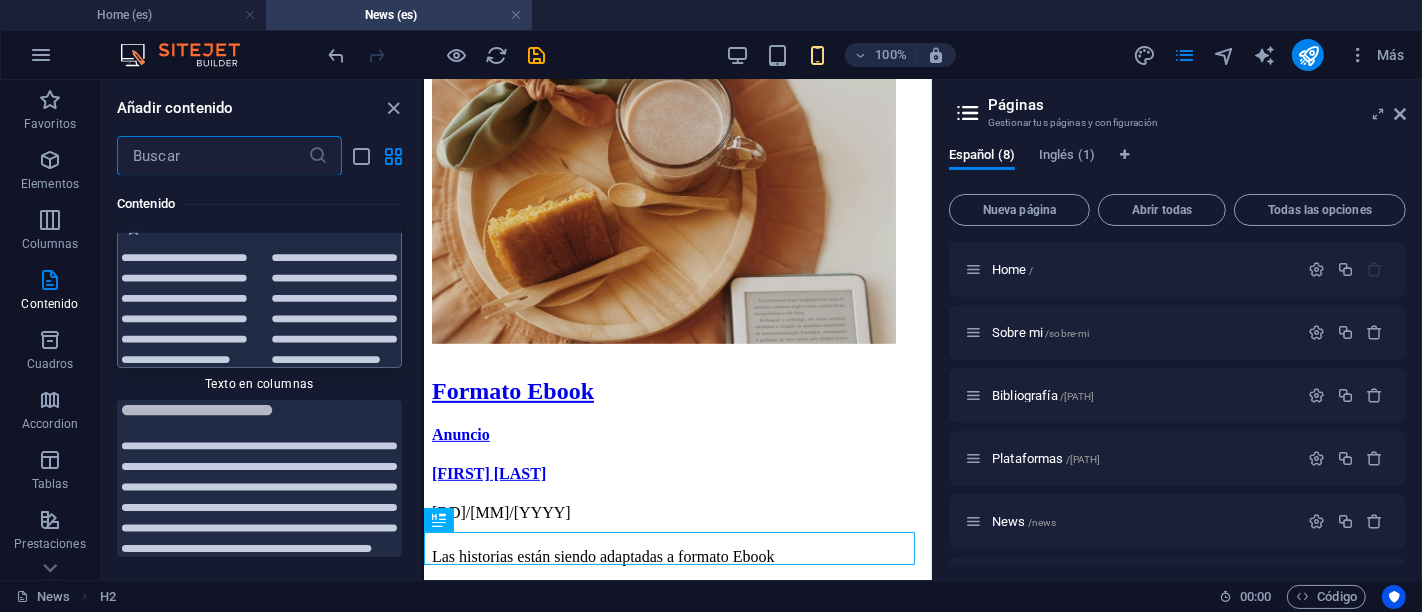 click at bounding box center [259, 290] 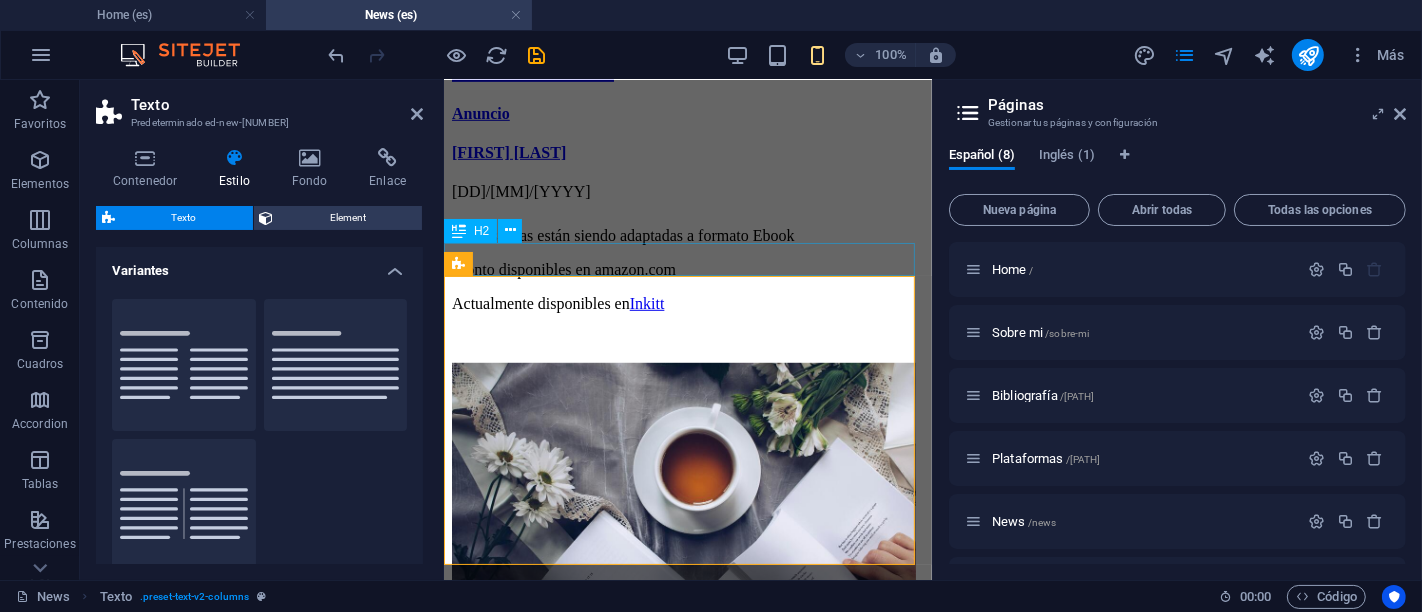 click on "Novedades" at bounding box center [687, 1160] 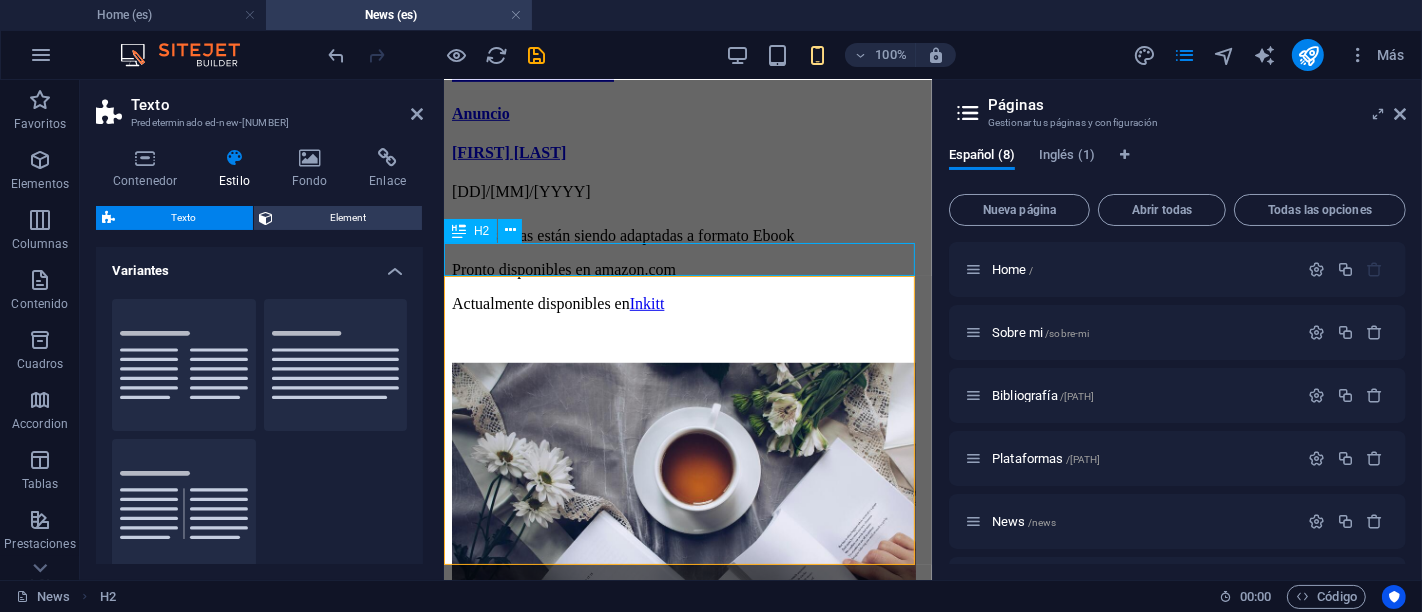 scroll, scrollTop: 891, scrollLeft: 0, axis: vertical 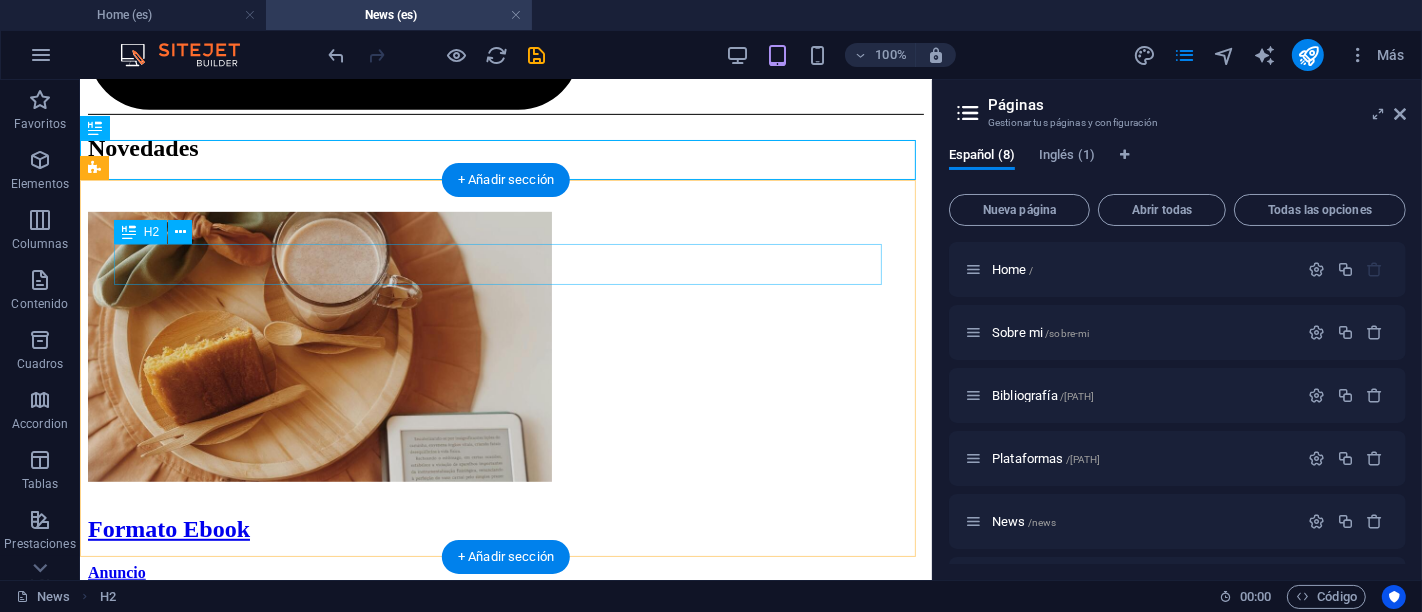 click on "Headline" at bounding box center [505, 1666] 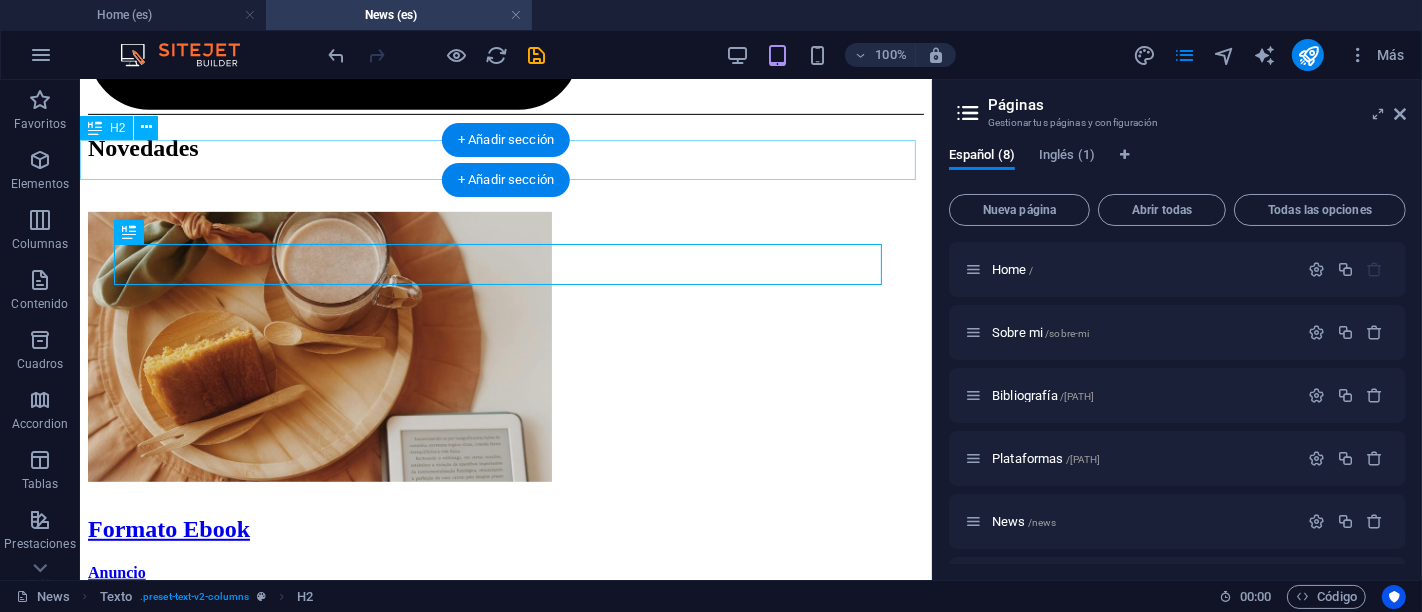 click on "Novedades" at bounding box center (505, 1619) 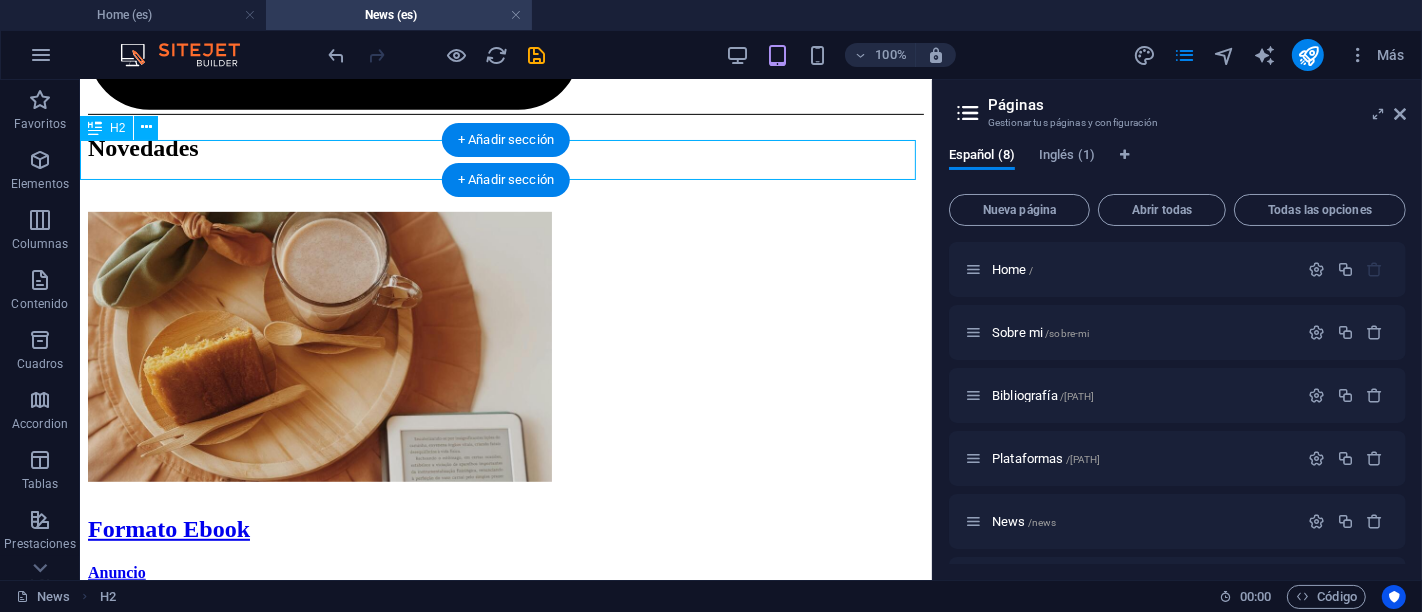 scroll, scrollTop: 851, scrollLeft: 0, axis: vertical 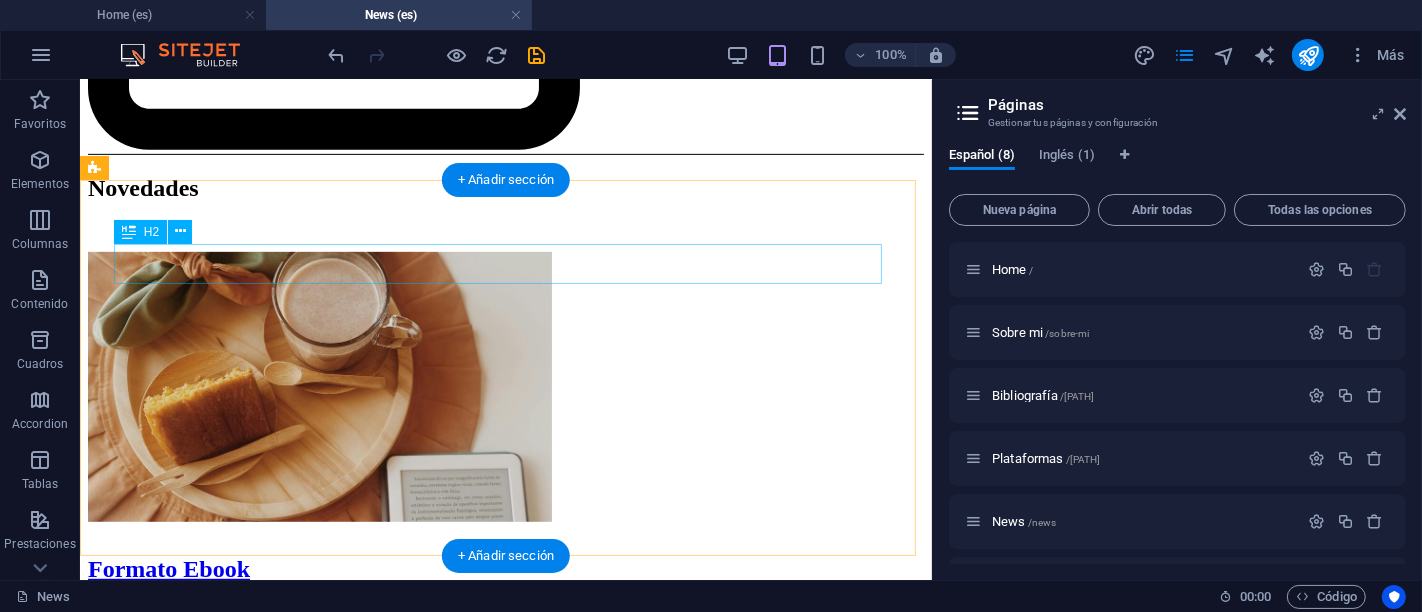 click on "Headline" at bounding box center (505, 1659) 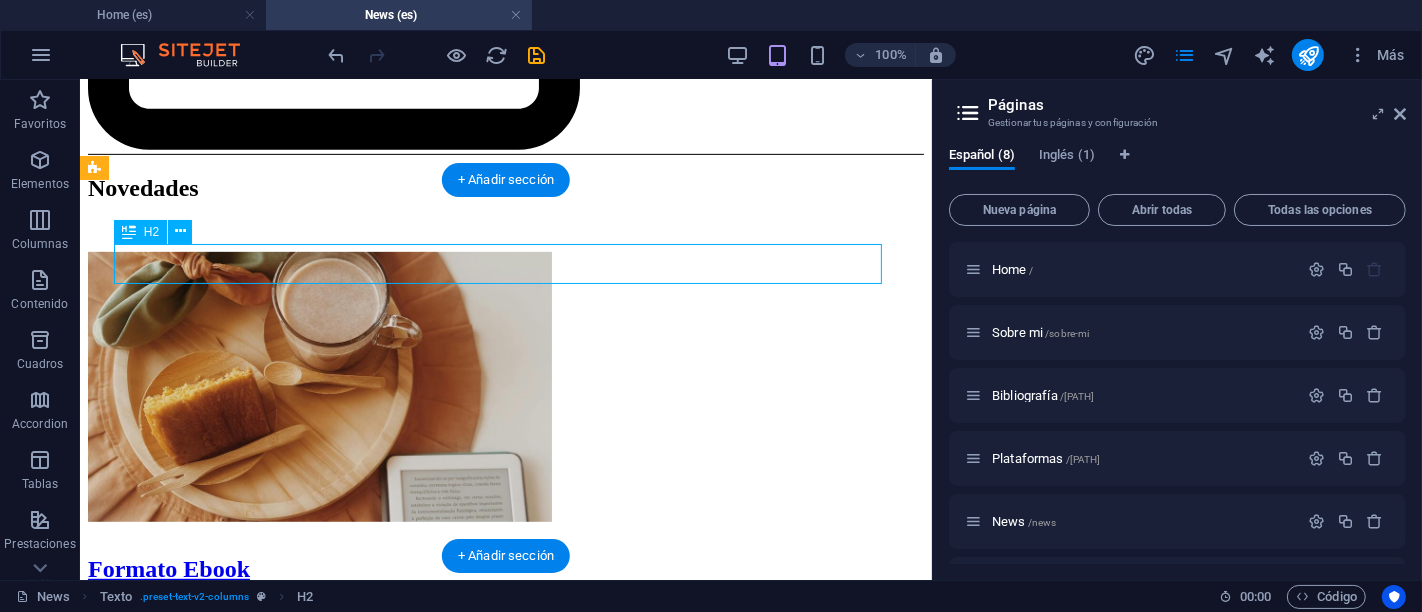 click on "Headline" at bounding box center (505, 1659) 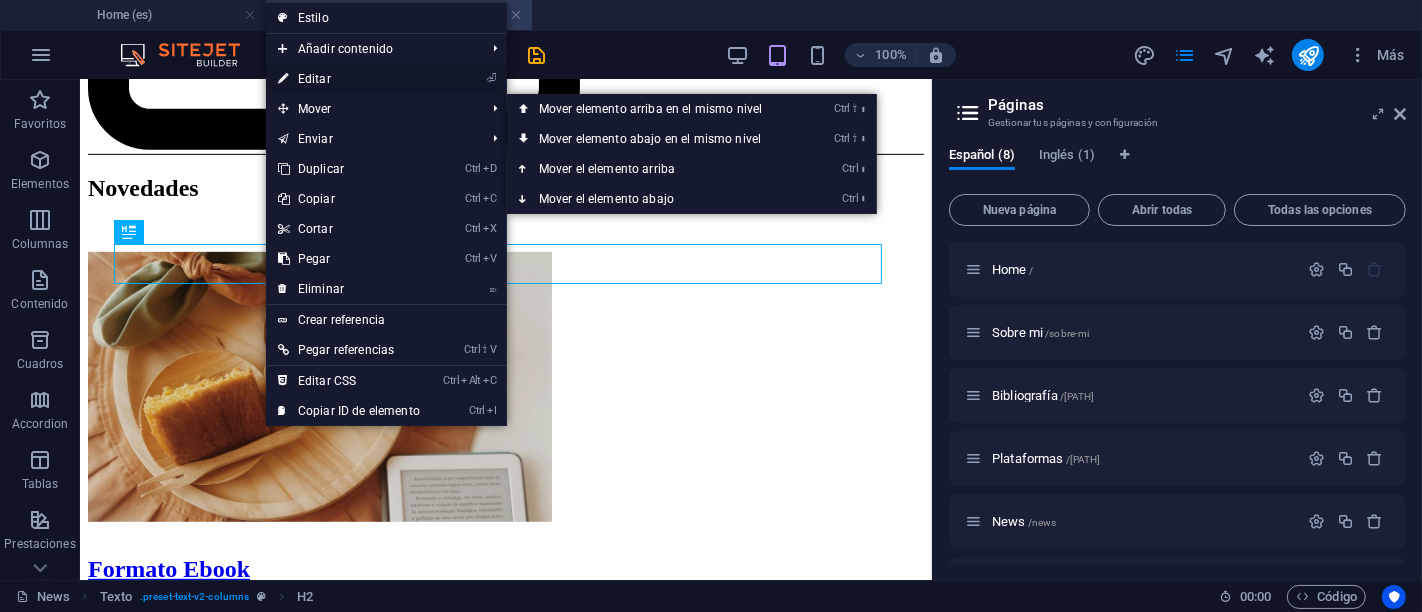 click on "⏎  Editar" at bounding box center (349, 79) 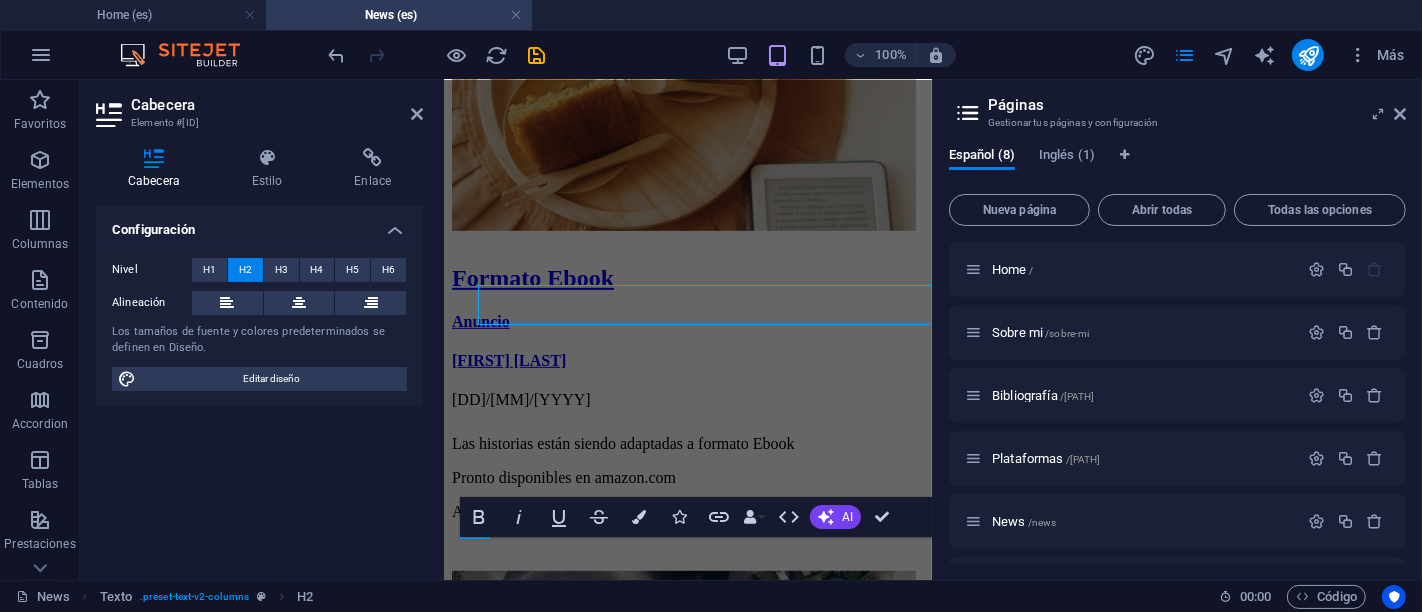 scroll, scrollTop: 779, scrollLeft: 0, axis: vertical 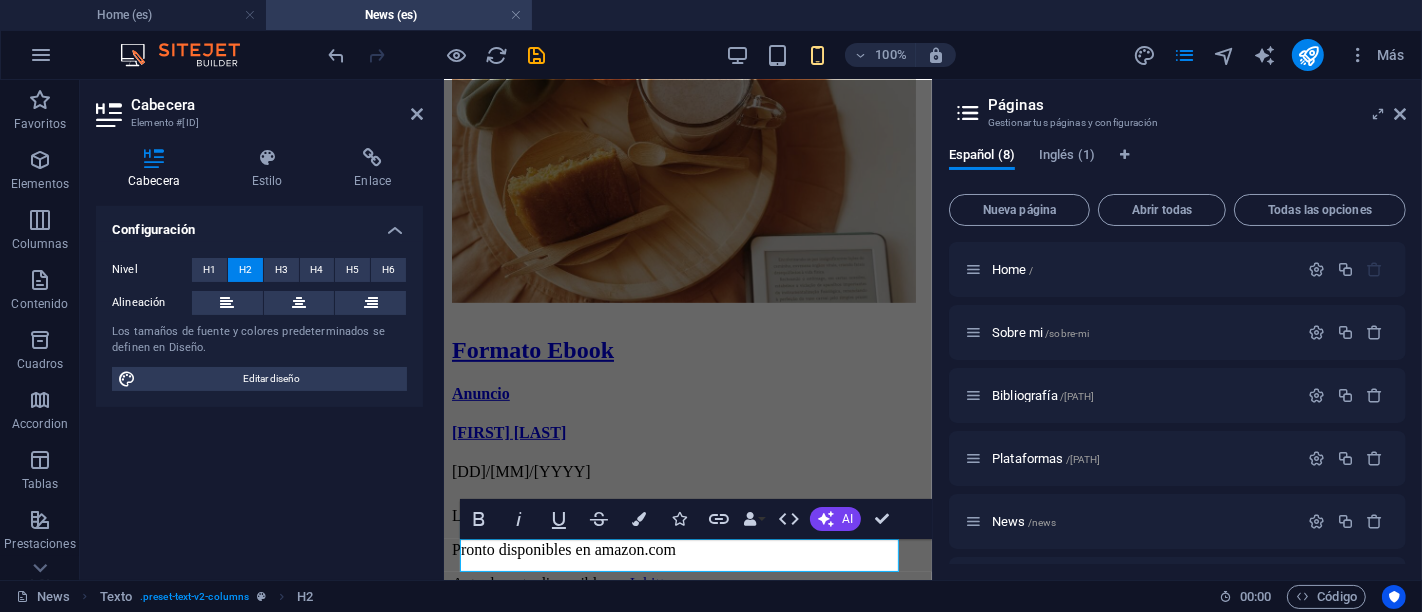 type 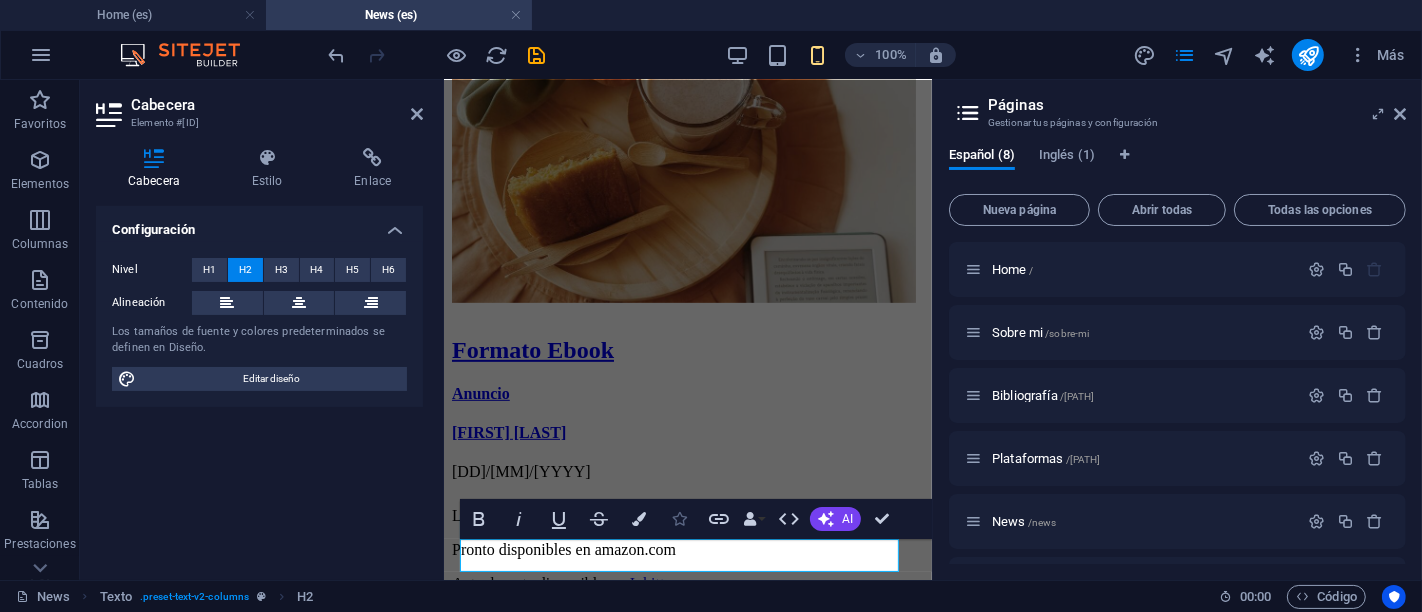 click at bounding box center (679, 519) 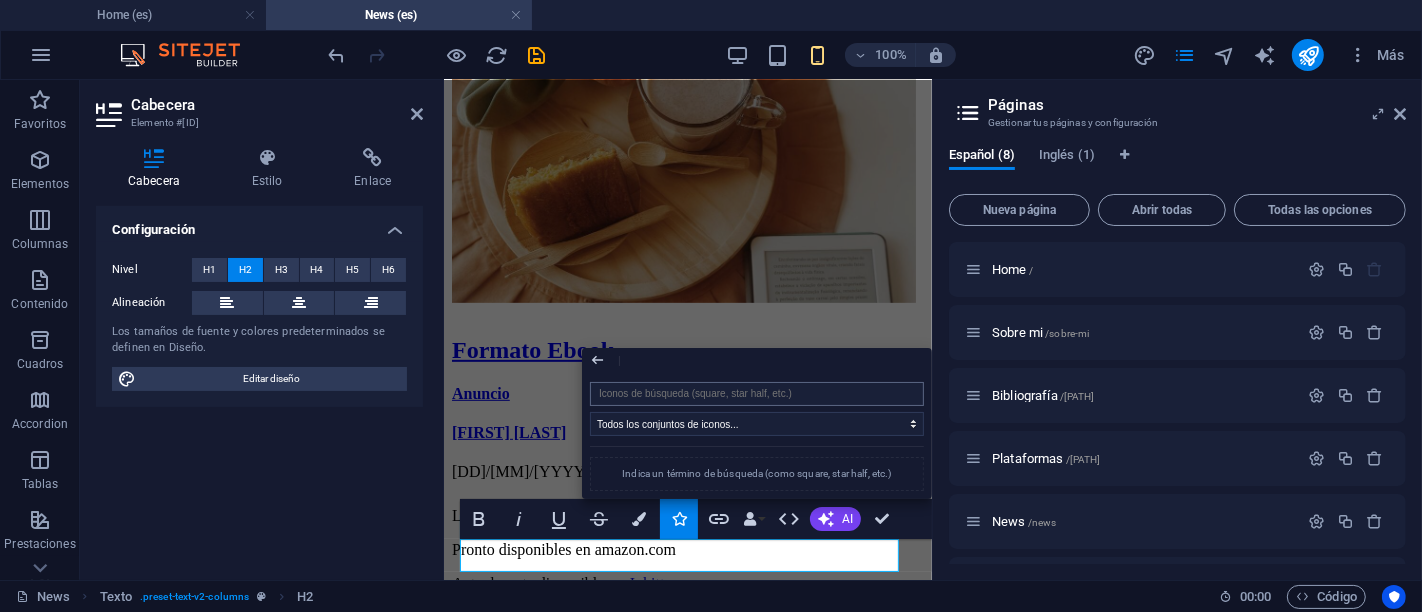 click at bounding box center (757, 394) 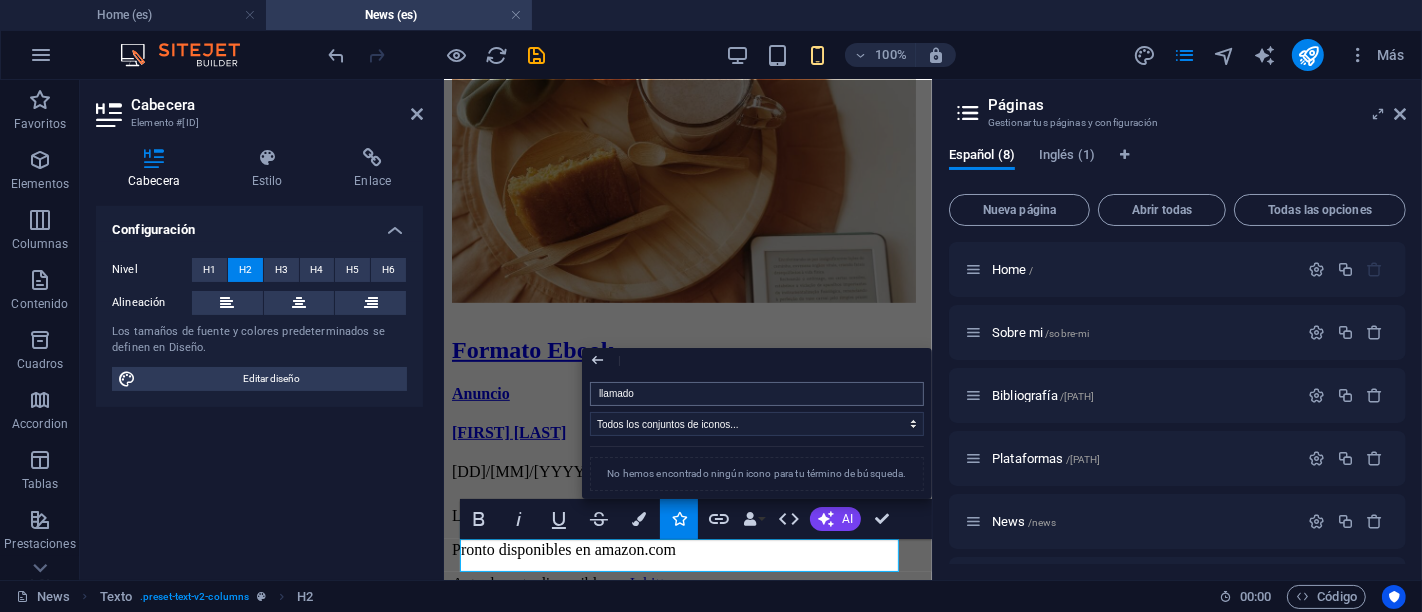 click on "llamado" at bounding box center (757, 394) 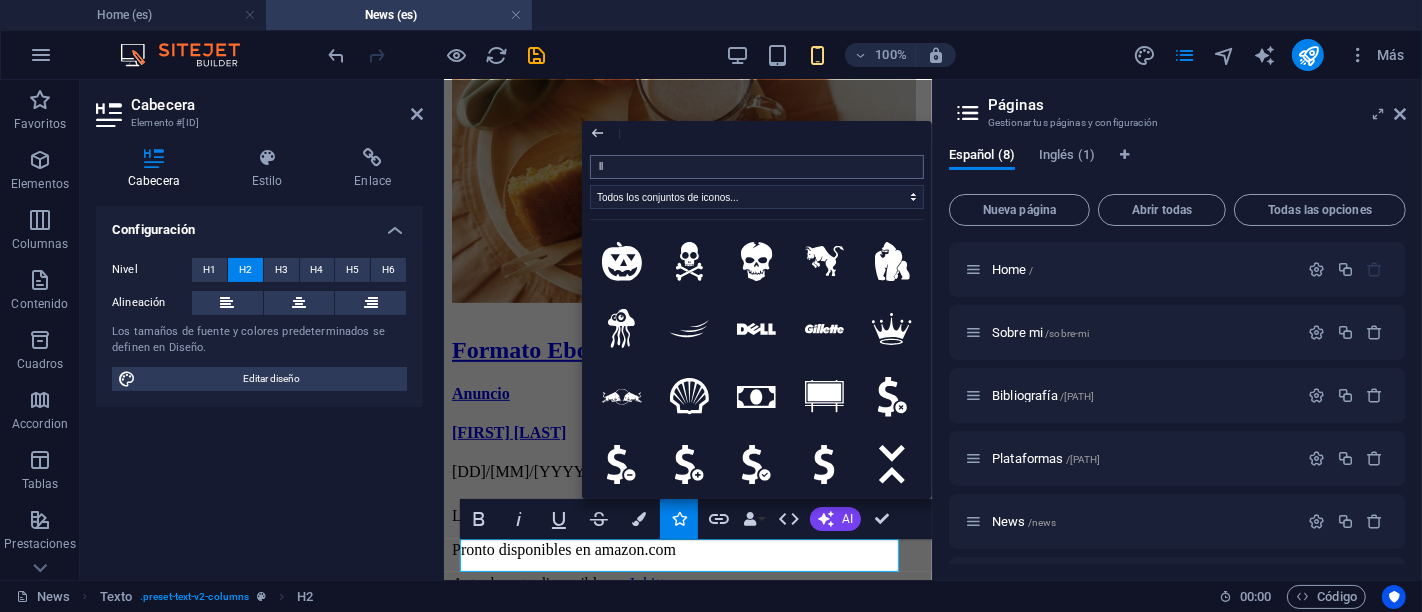 type on "l" 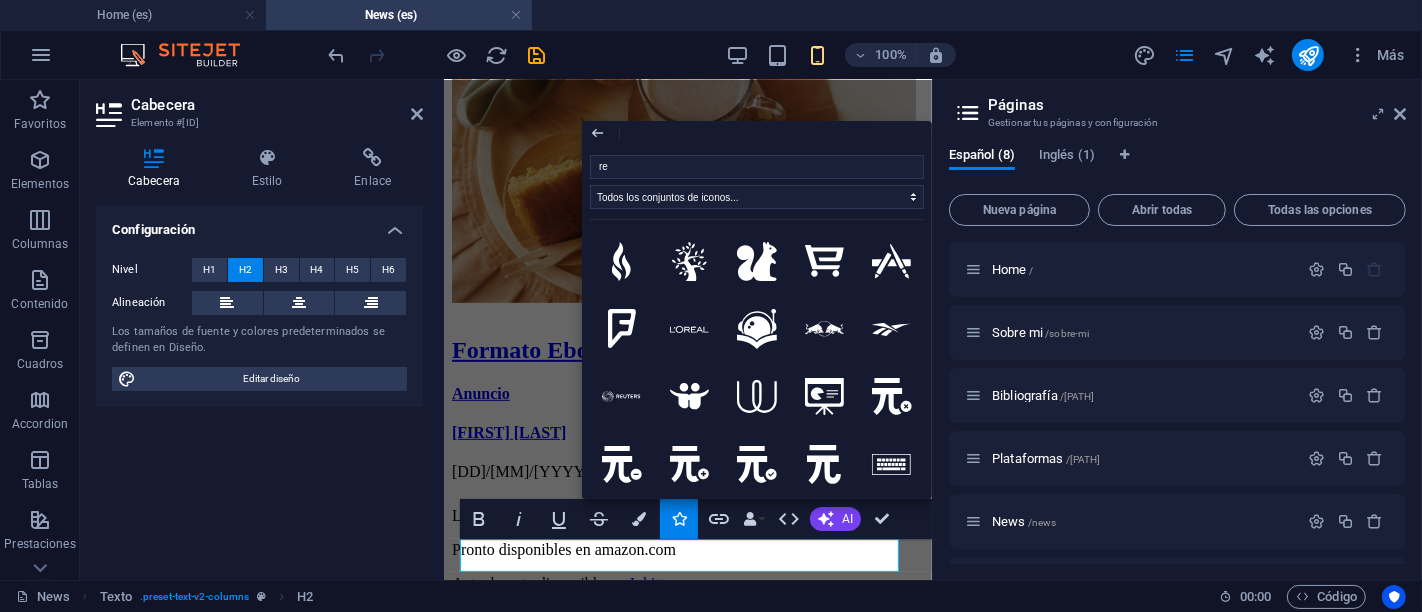 type on "r" 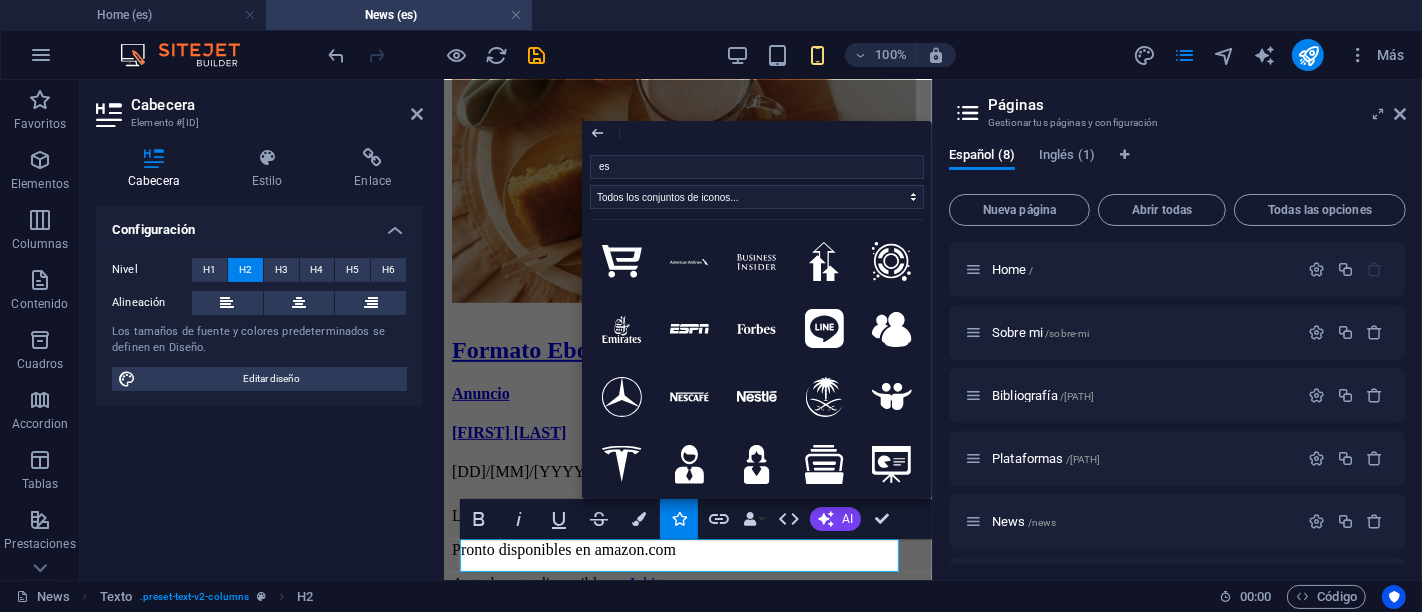 type on "e" 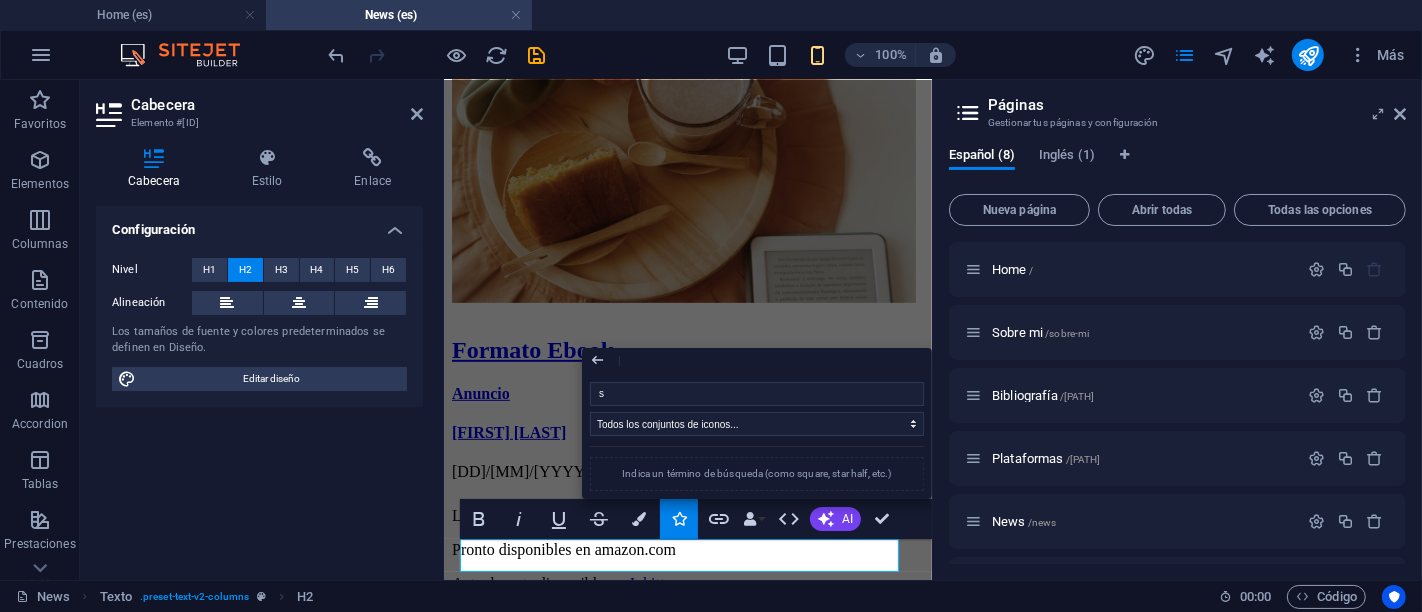 type on "st" 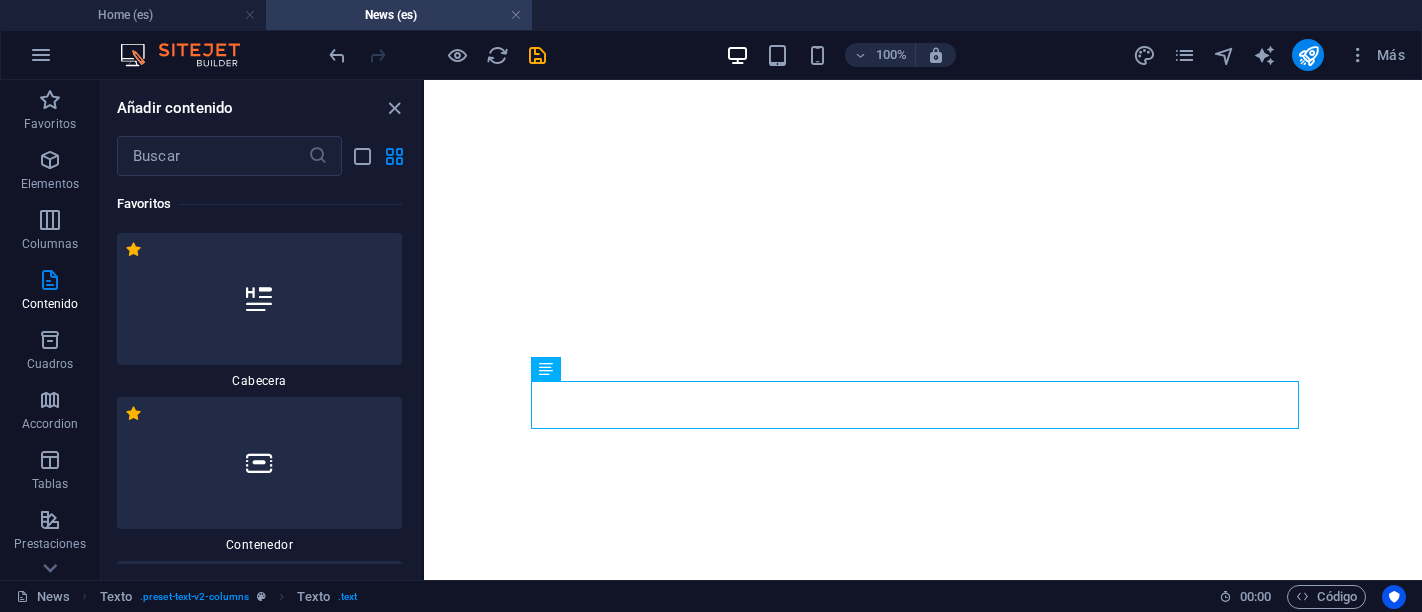 scroll, scrollTop: 0, scrollLeft: 0, axis: both 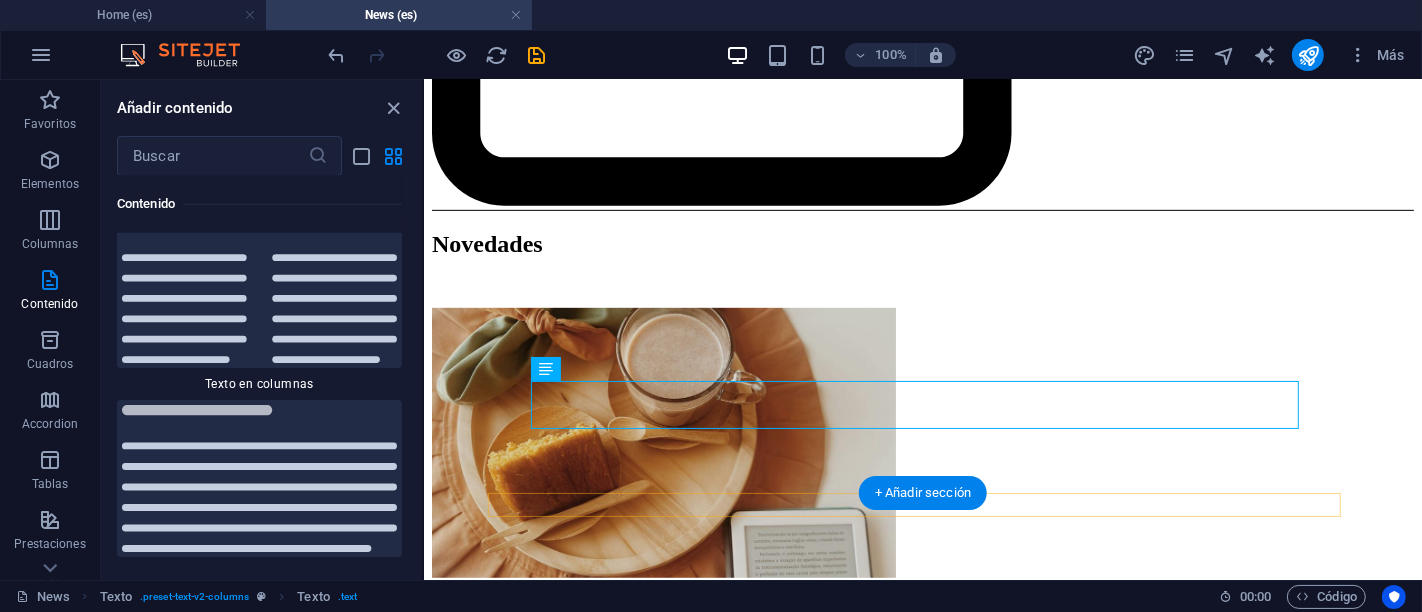 click on "+ Añadir sección" at bounding box center (923, 493) 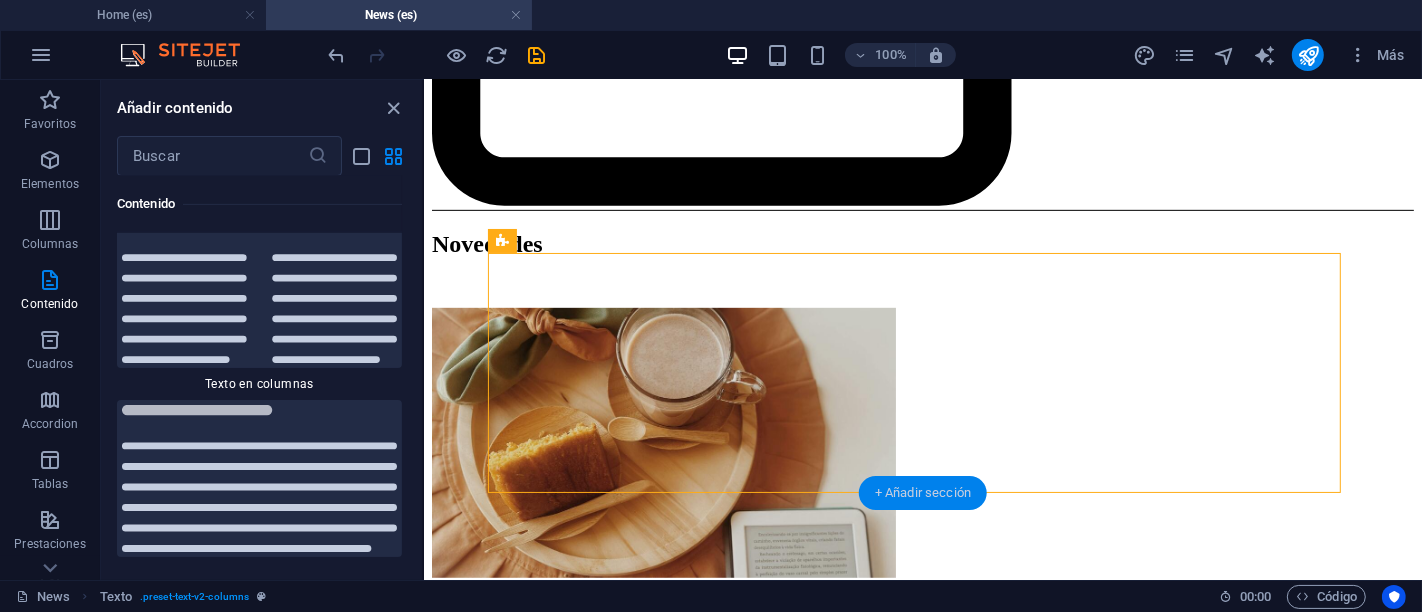 click on "+ Añadir sección" at bounding box center [923, 493] 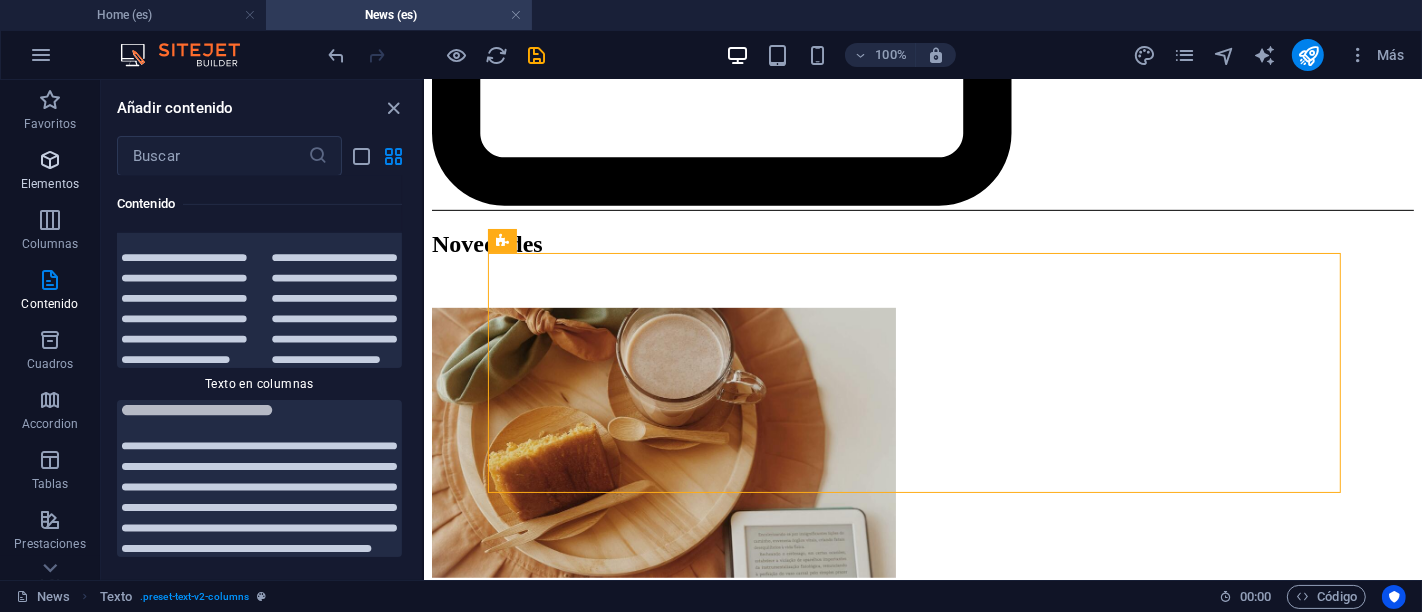 click at bounding box center [50, 160] 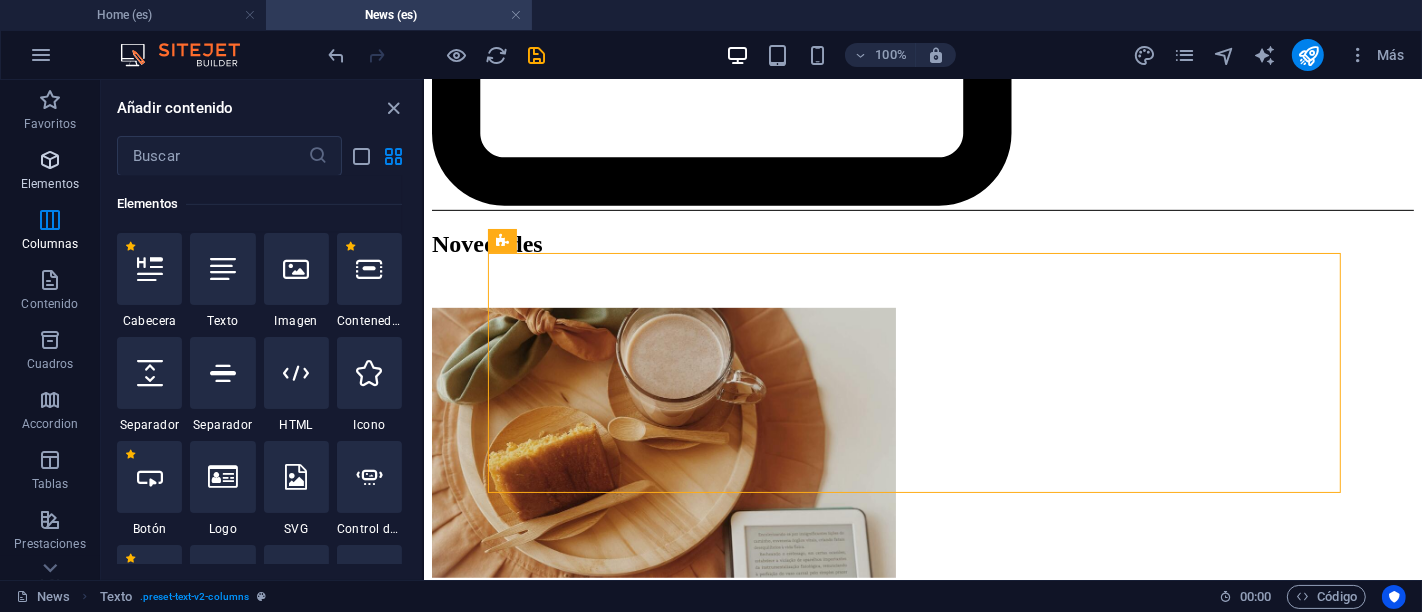 scroll, scrollTop: 705, scrollLeft: 0, axis: vertical 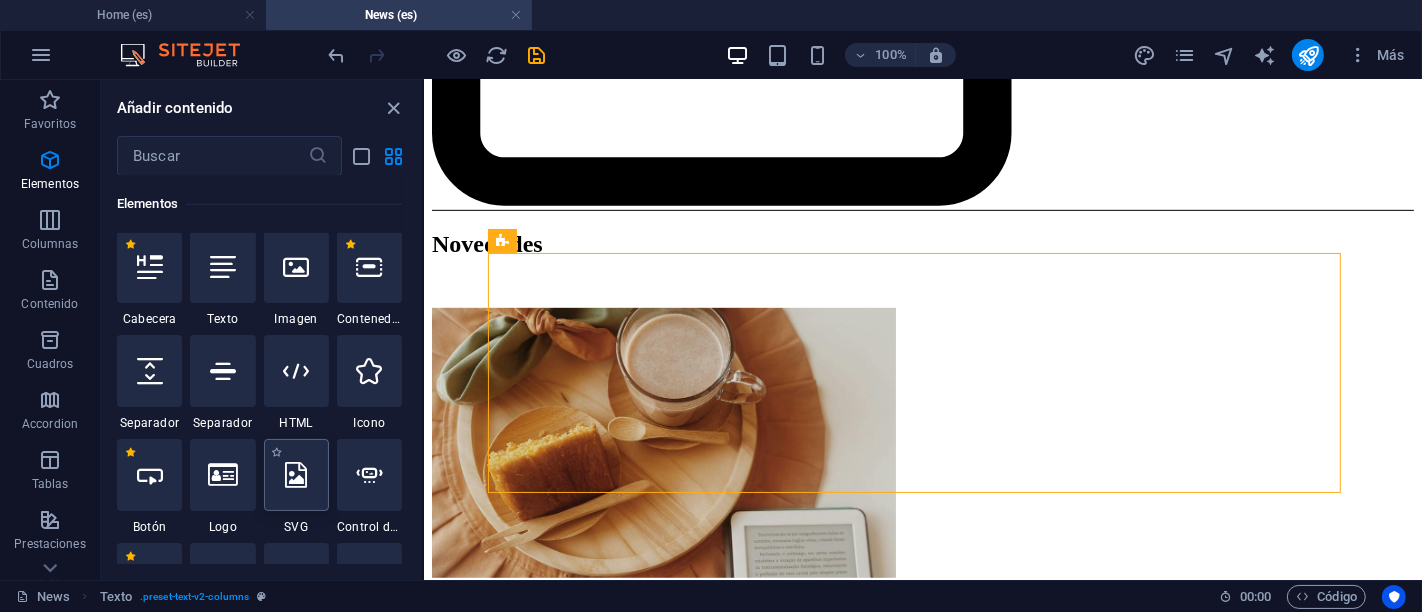 type 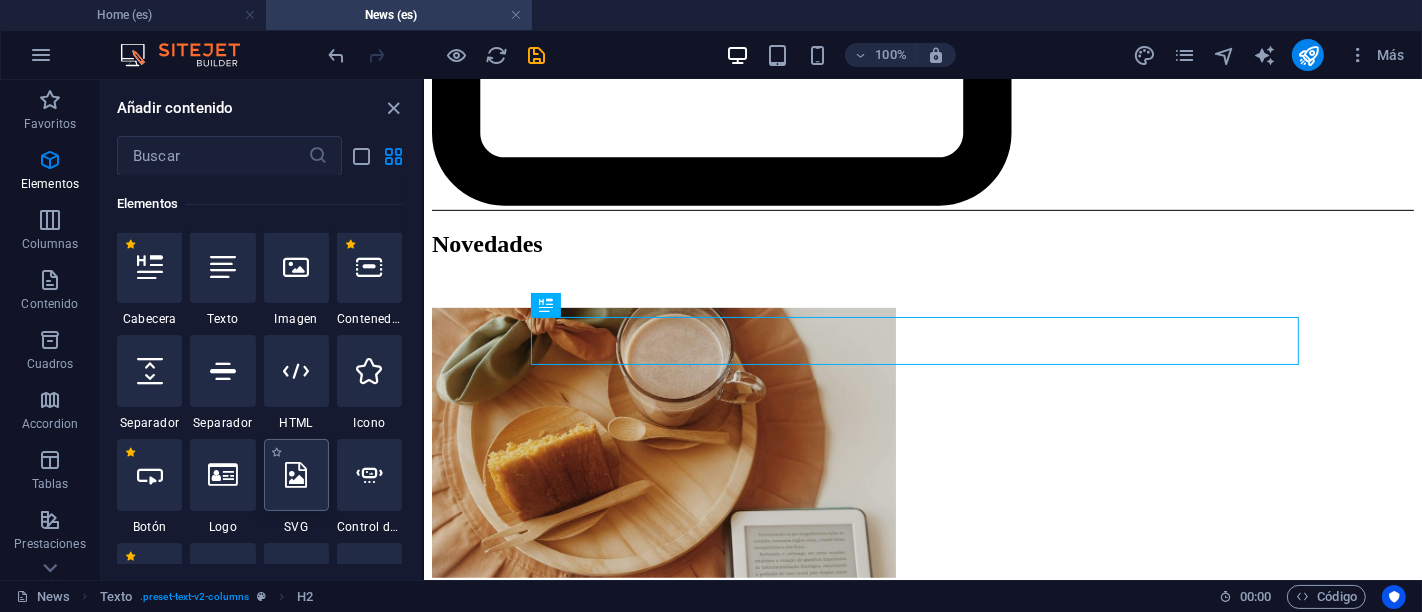 type 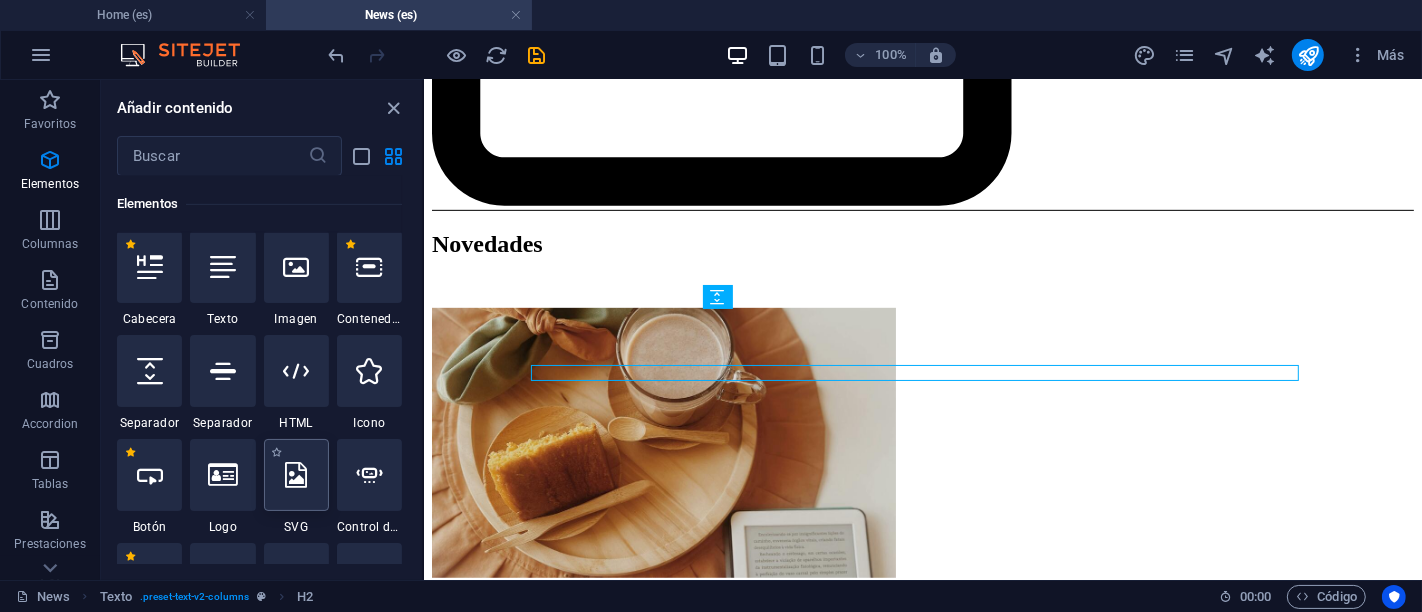 type 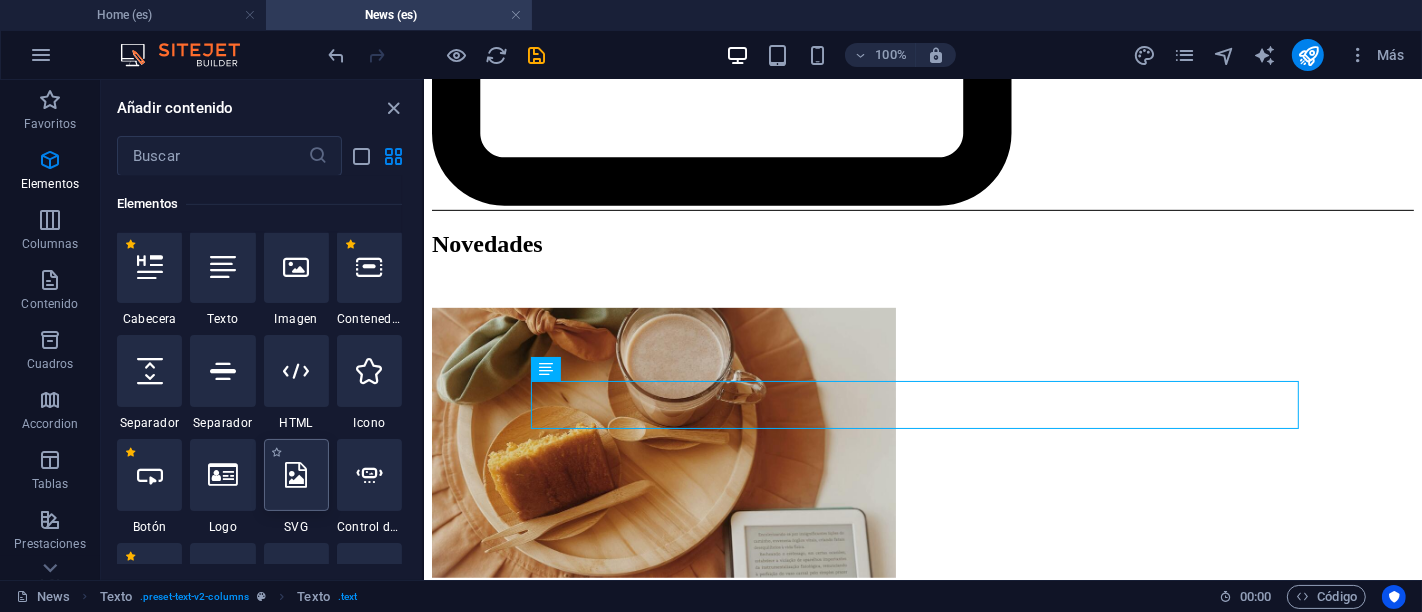type 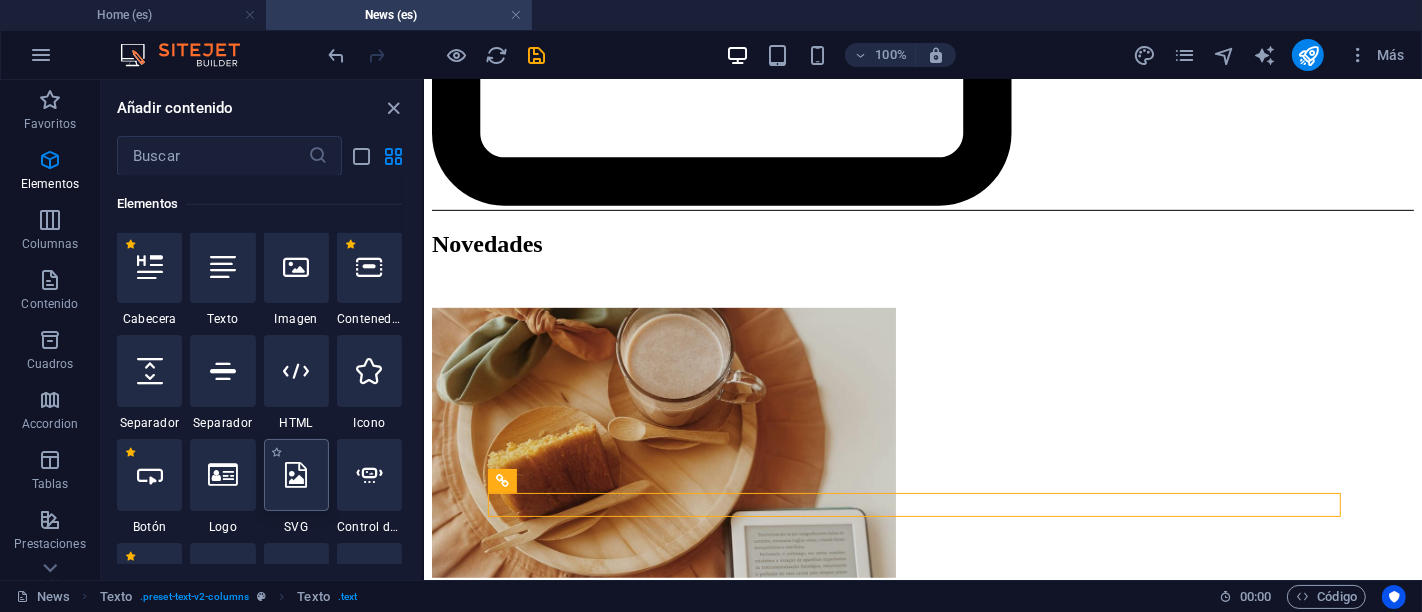 type 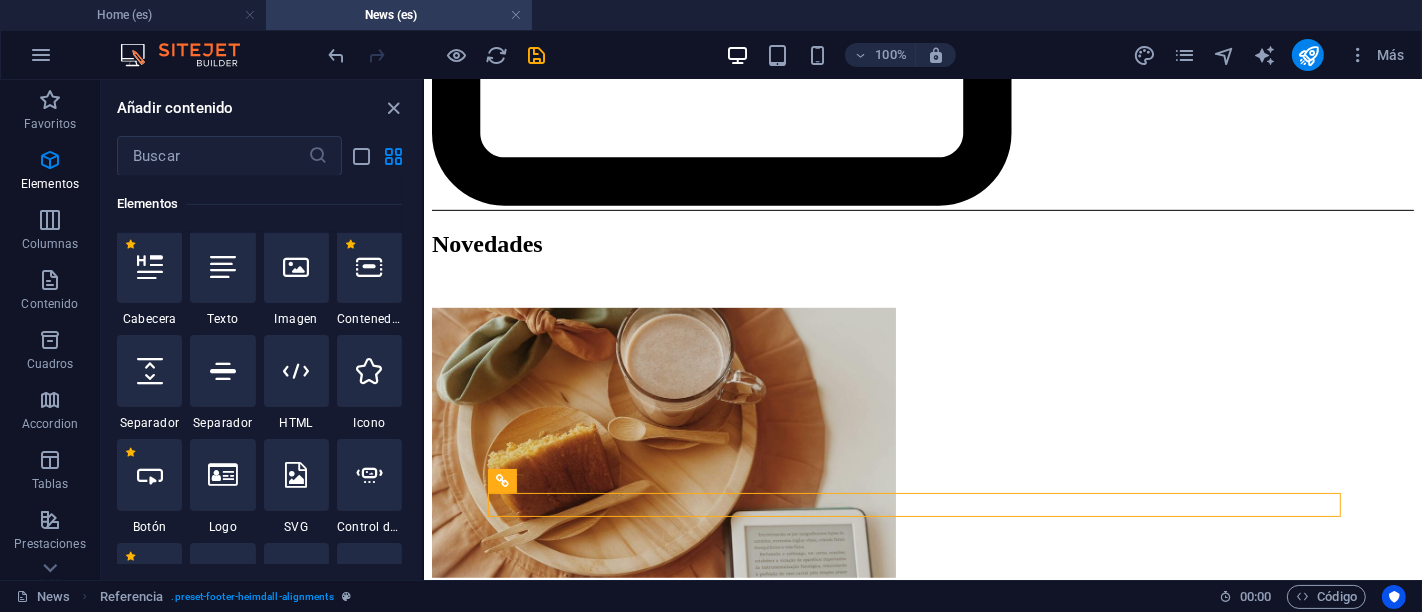 drag, startPoint x: 417, startPoint y: 188, endPoint x: 417, endPoint y: 209, distance: 21 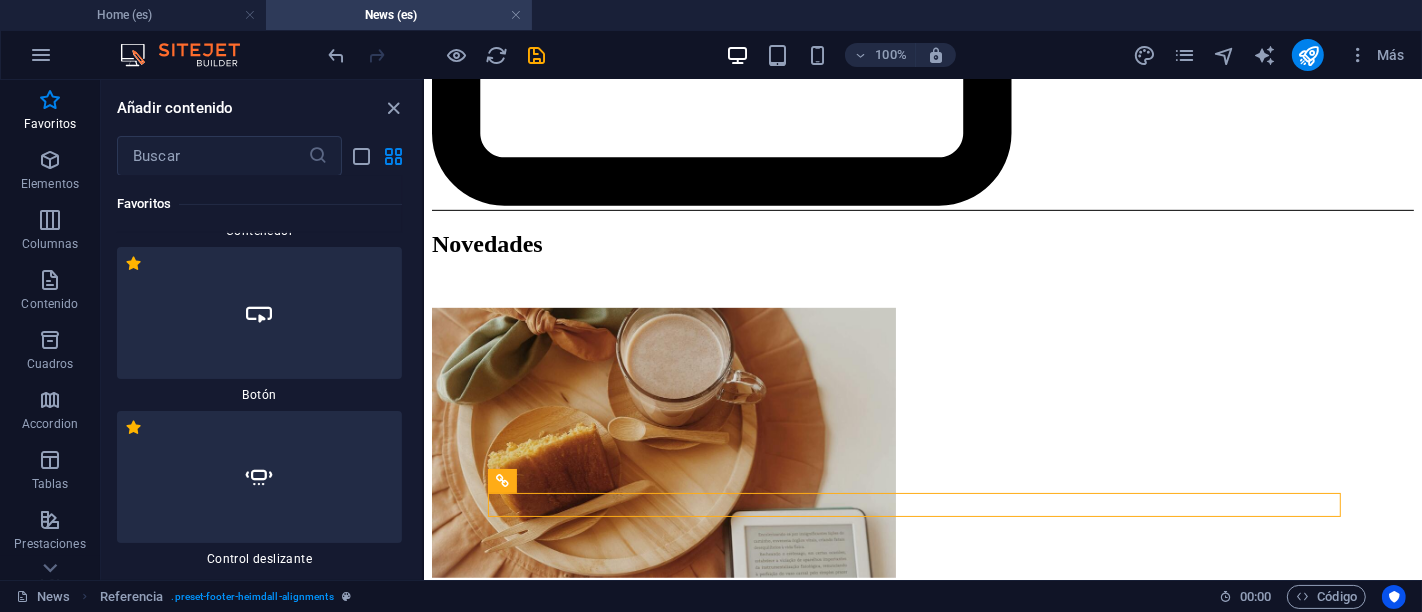 scroll, scrollTop: 628, scrollLeft: 0, axis: vertical 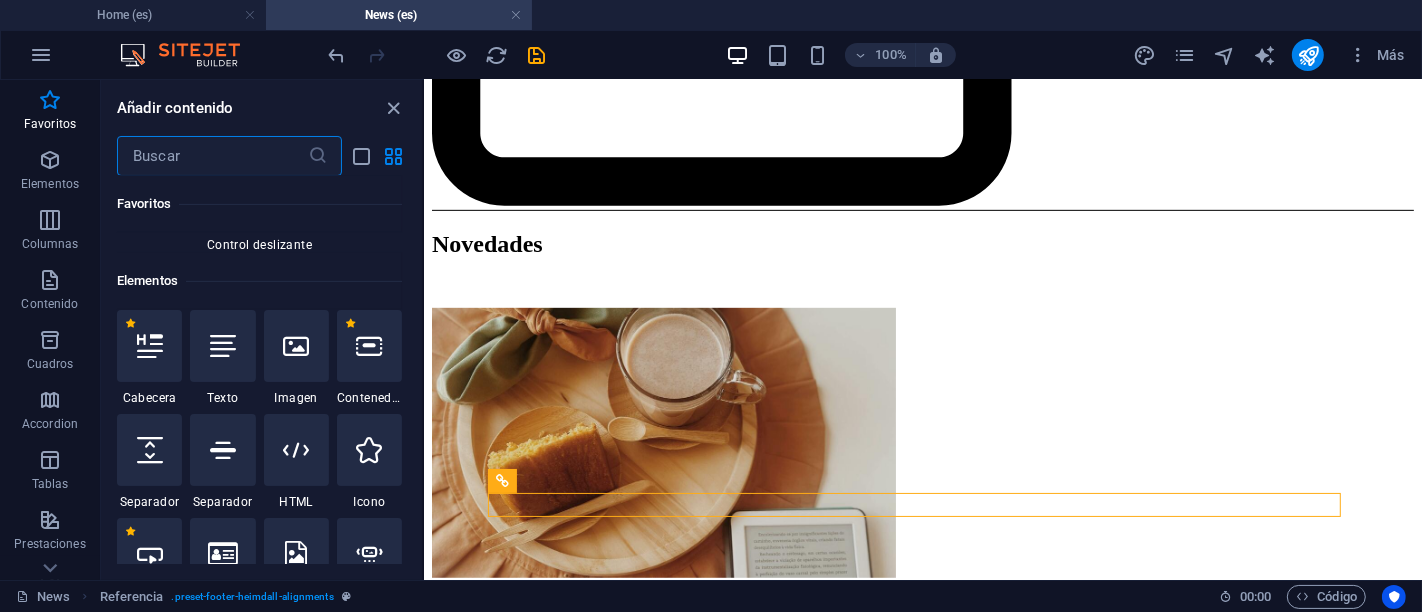 click at bounding box center [212, 156] 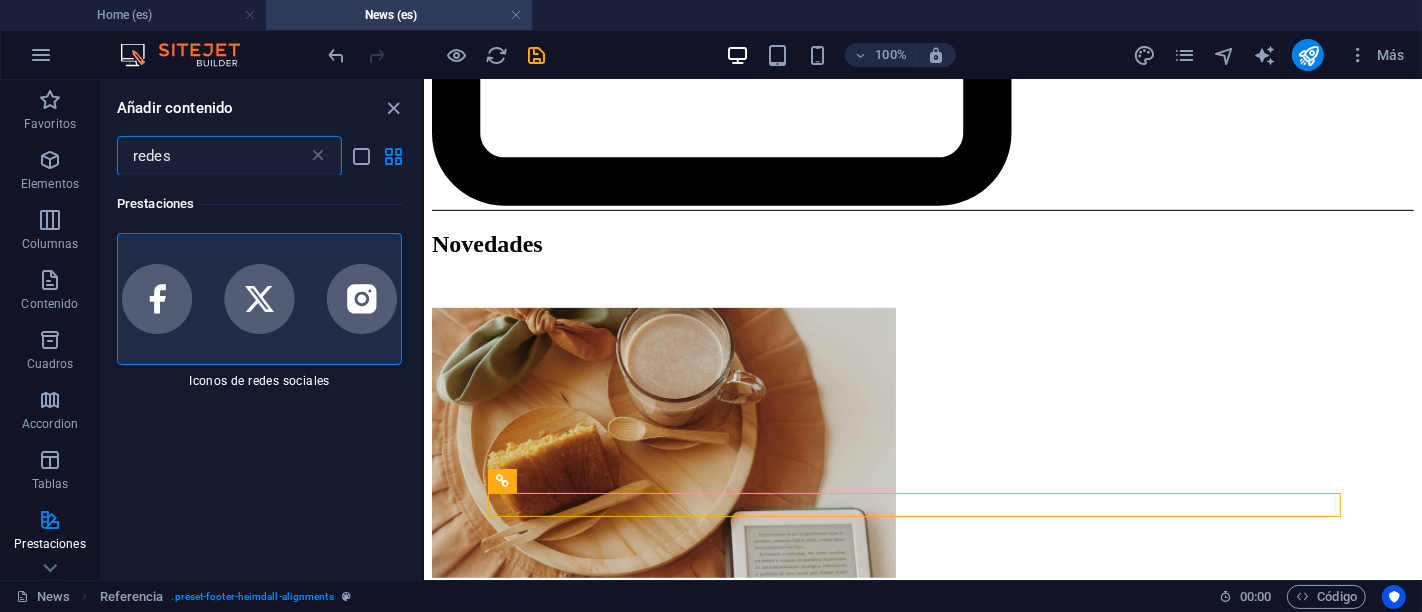 scroll, scrollTop: 0, scrollLeft: 0, axis: both 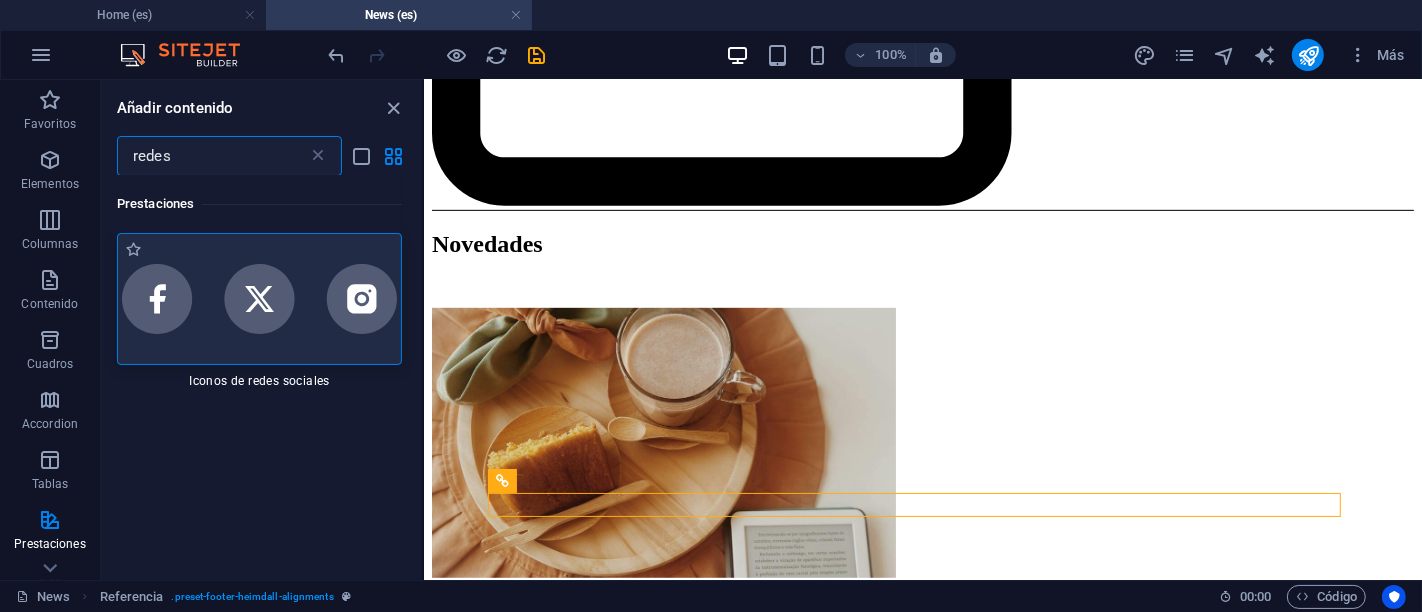type on "redes" 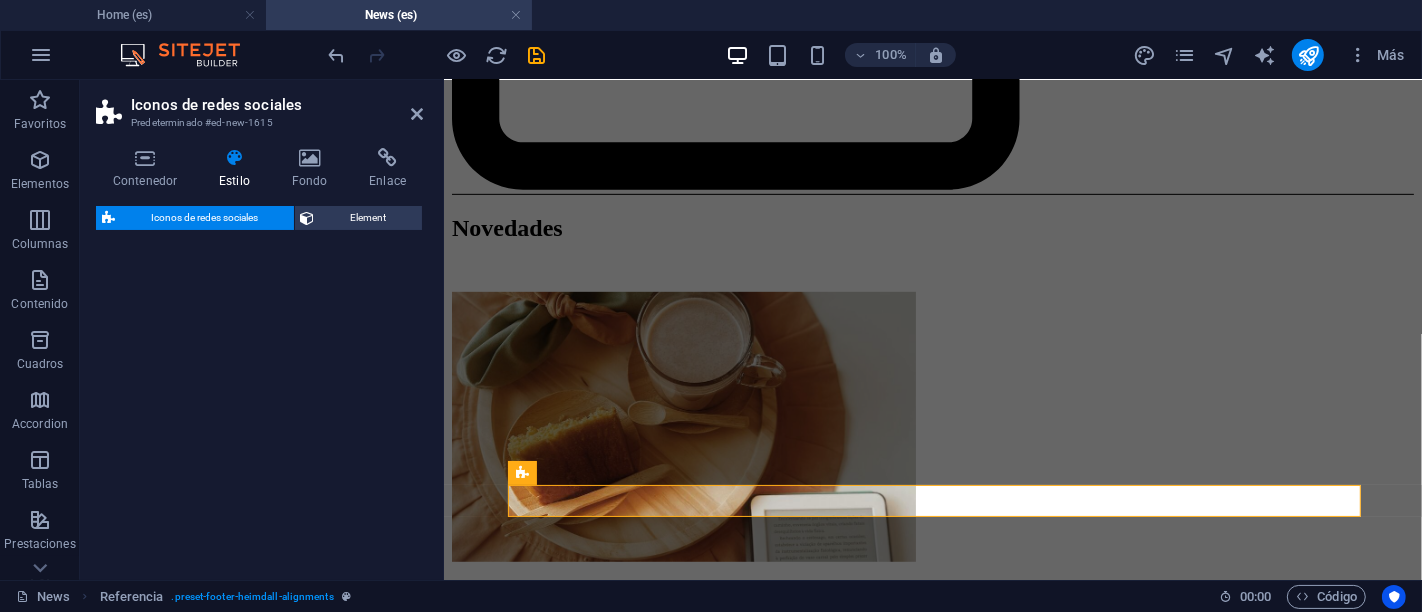 scroll, scrollTop: 945, scrollLeft: 0, axis: vertical 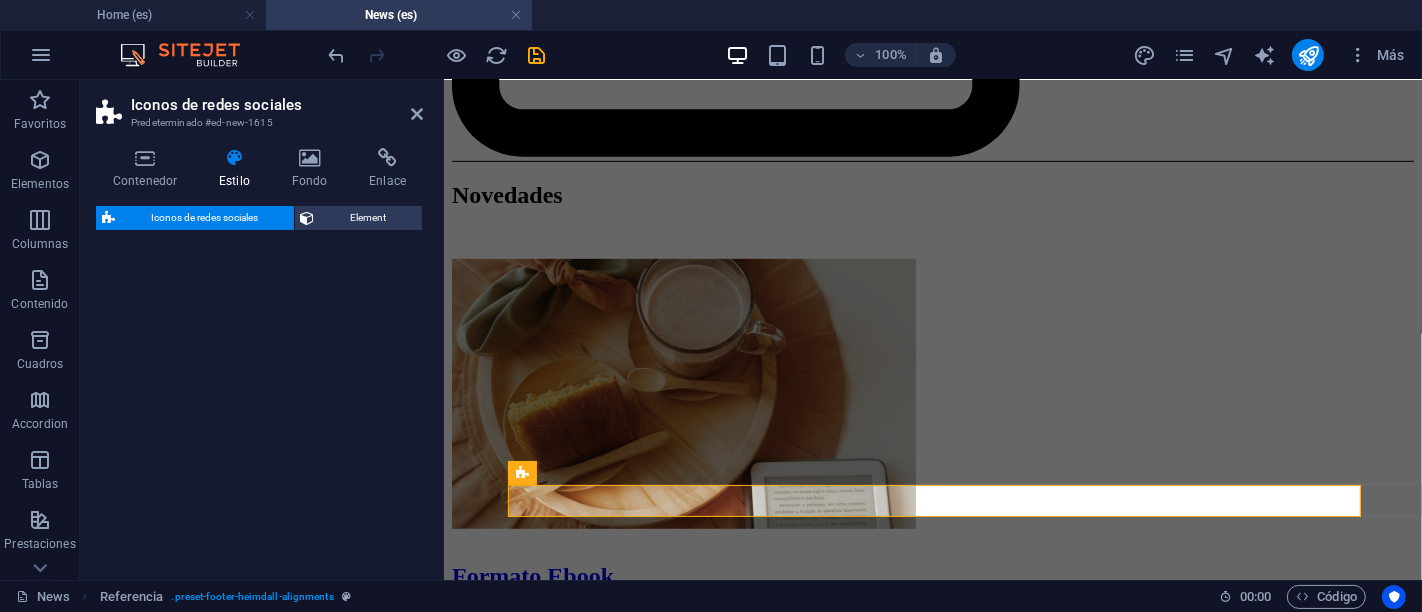 select on "rem" 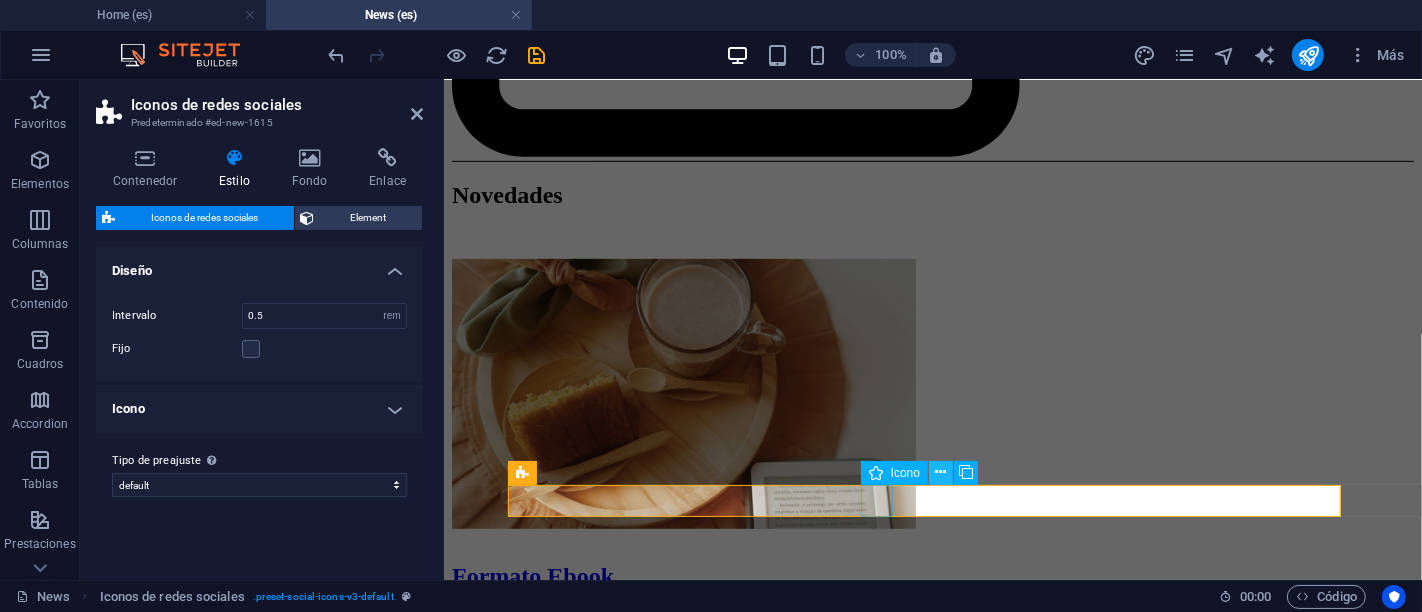 click at bounding box center (941, 473) 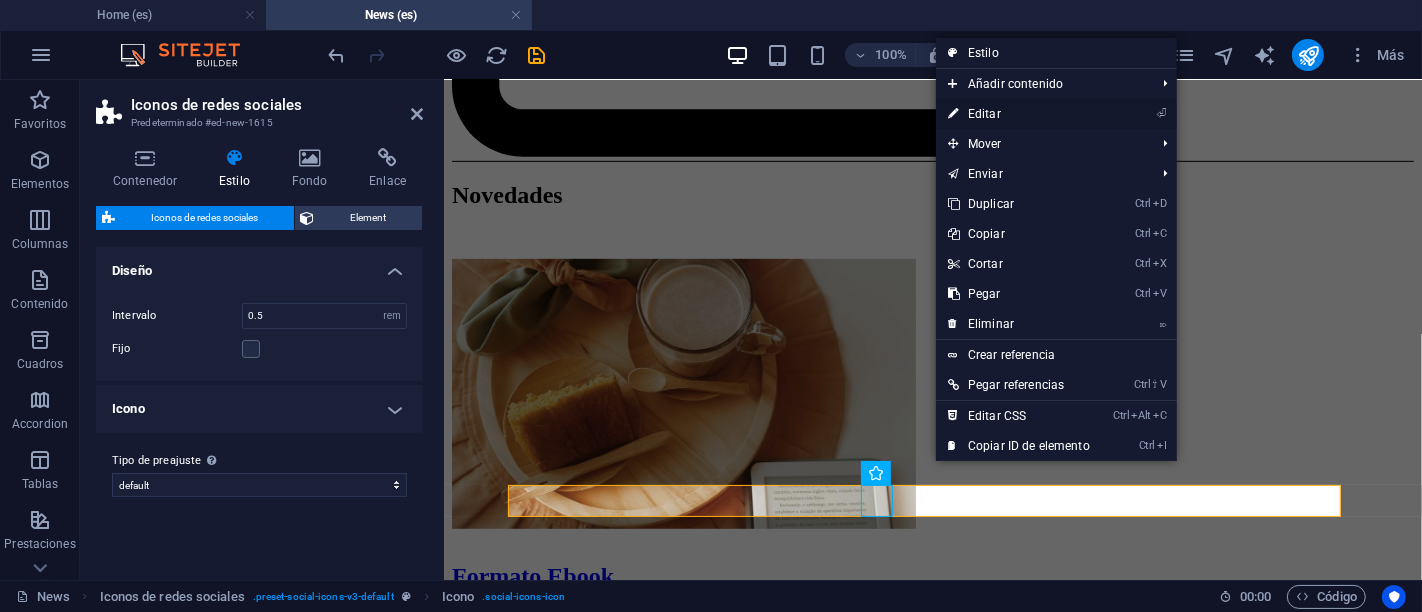 click on "⏎  Editar" at bounding box center [1019, 114] 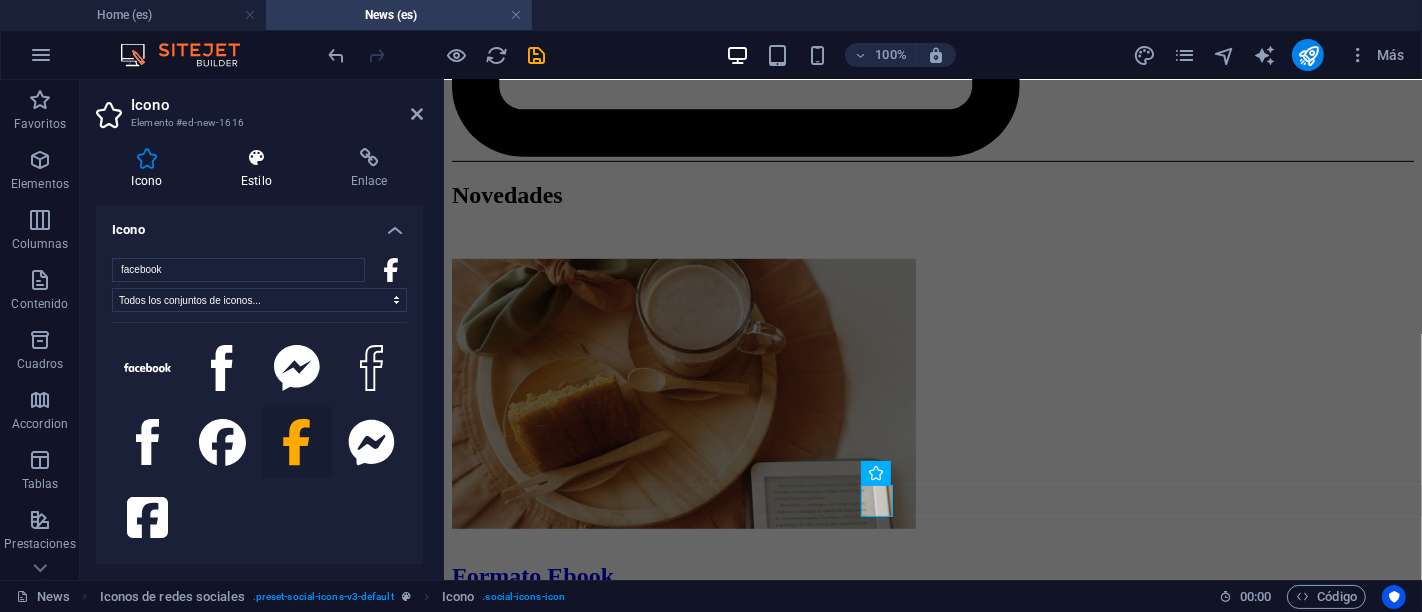 click at bounding box center (257, 158) 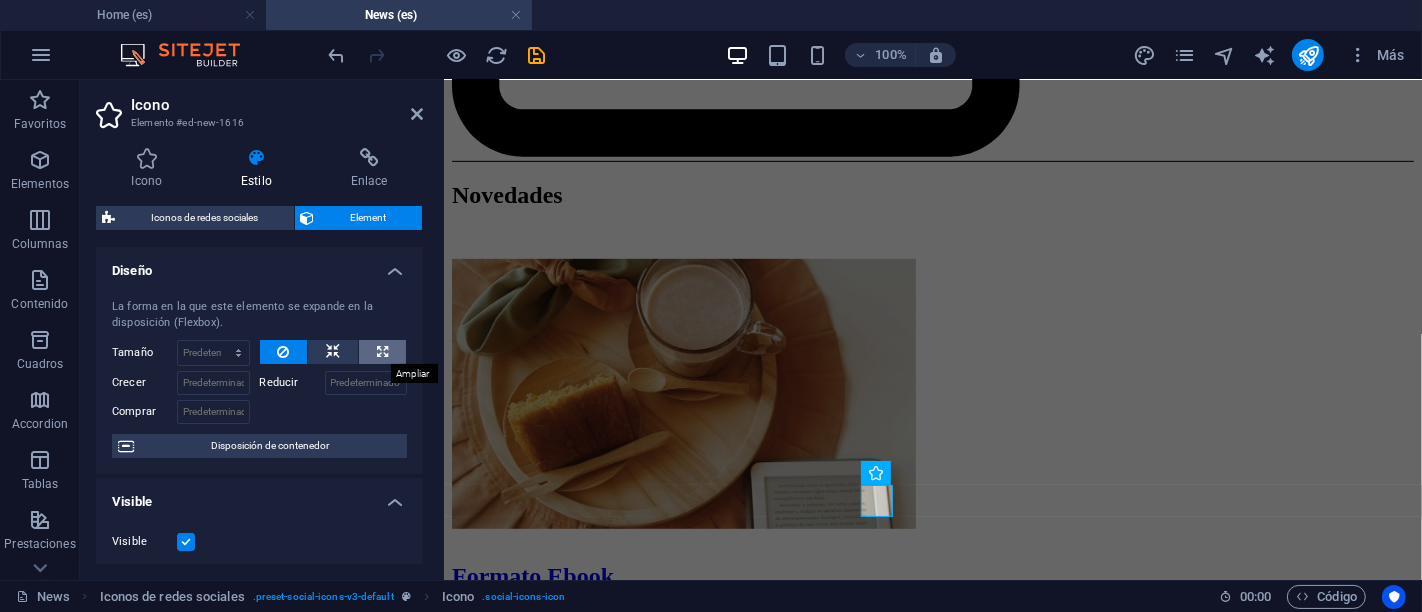 click at bounding box center (382, 352) 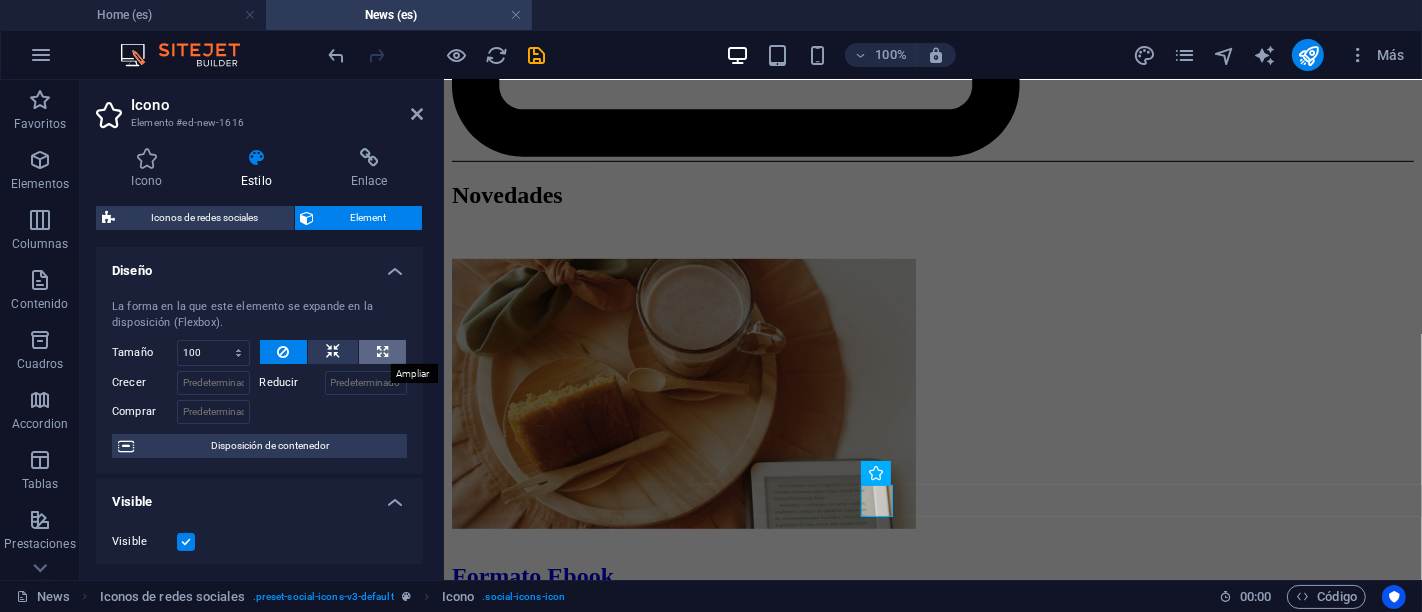 select on "%" 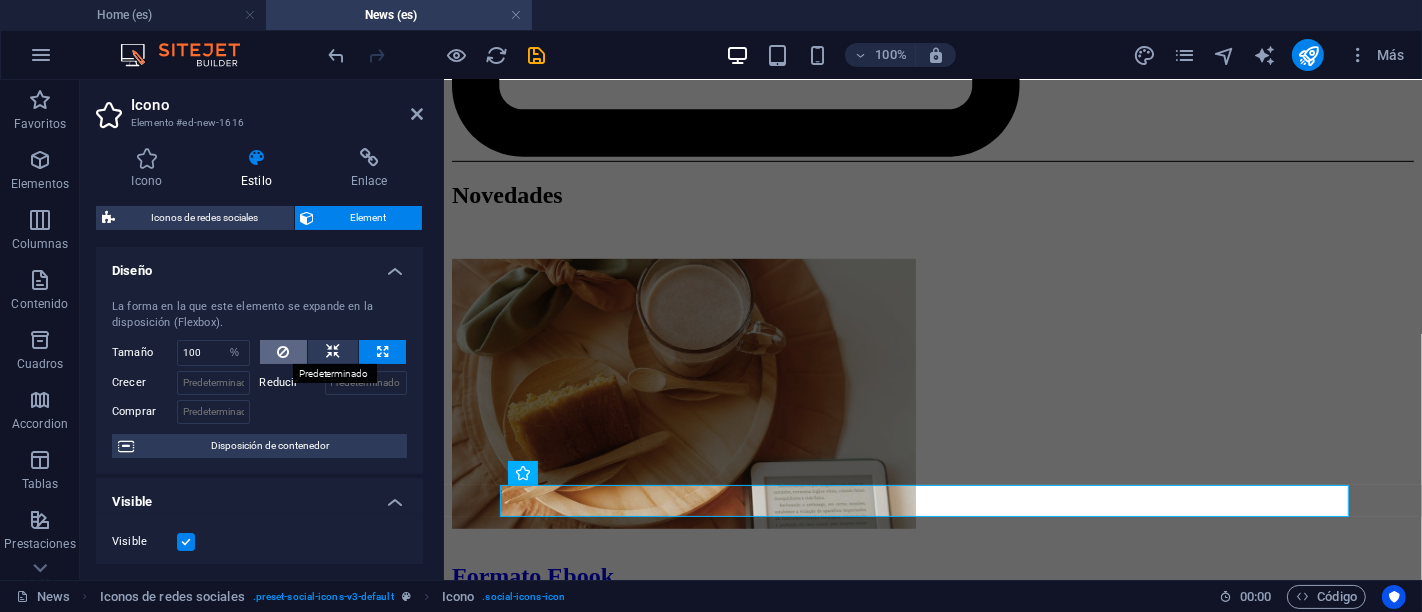 click at bounding box center (283, 352) 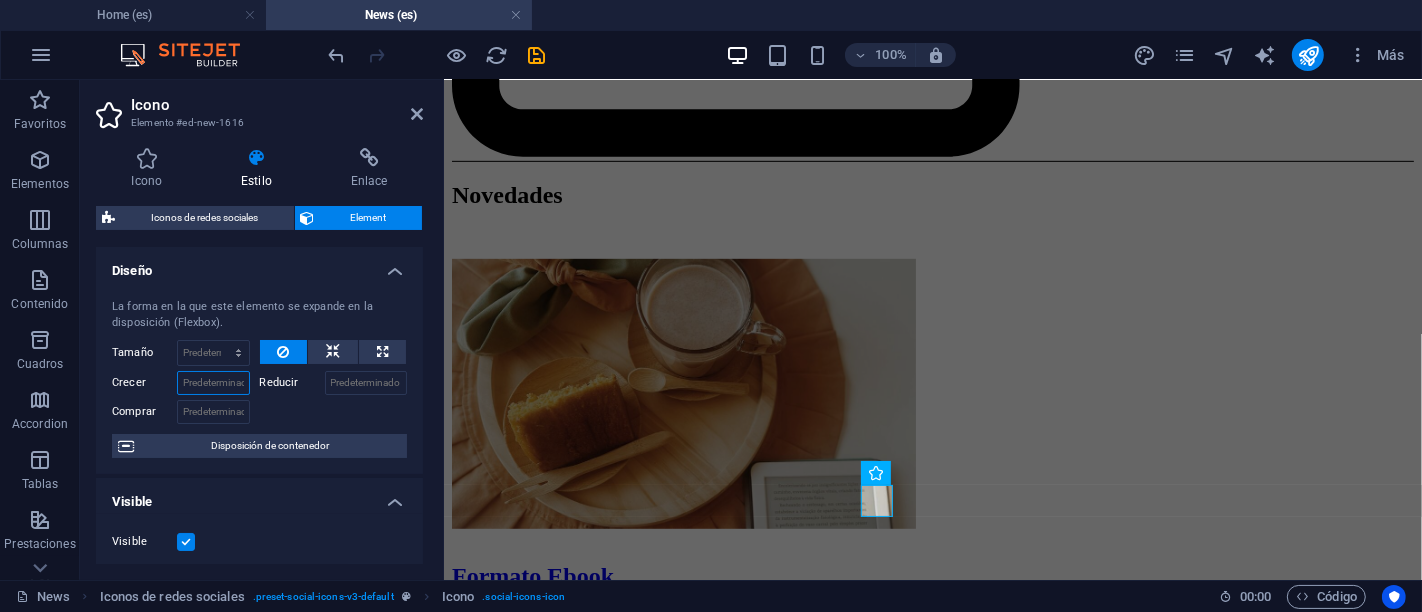click on "Crecer" at bounding box center (213, 383) 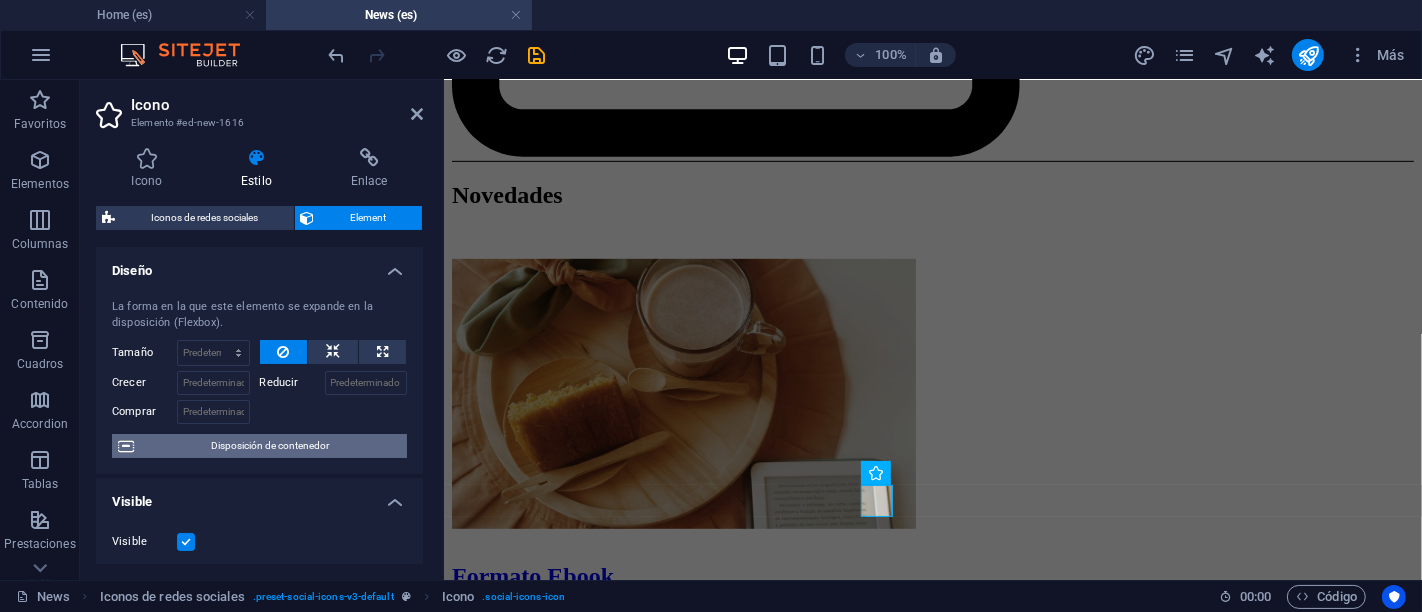 click on "Disposición de contenedor" at bounding box center [270, 446] 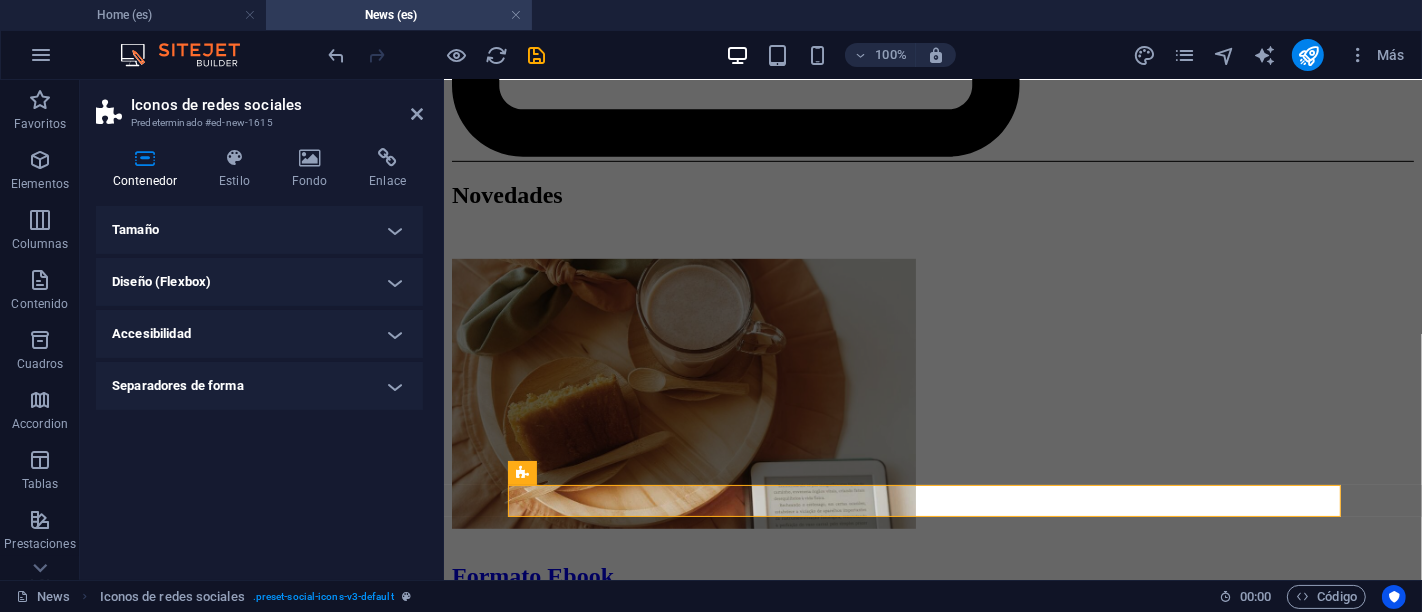 click on "Tamaño" at bounding box center (259, 230) 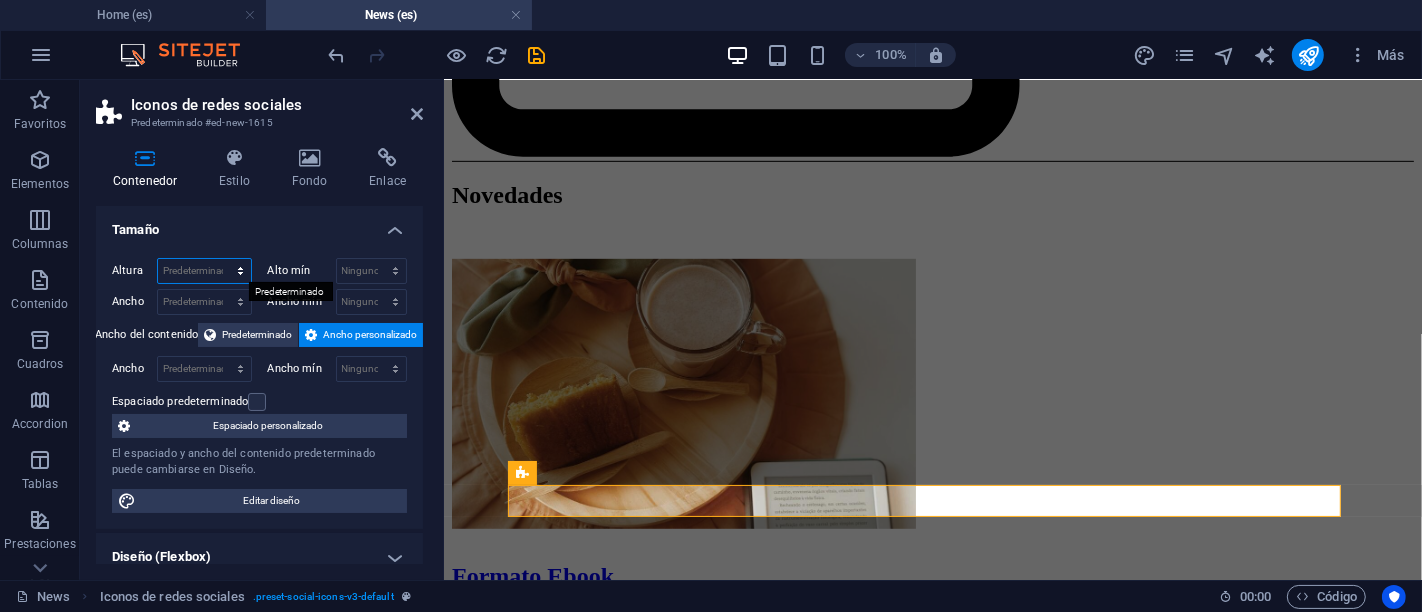 click on "Predeterminado px rem % vh vw" at bounding box center (204, 271) 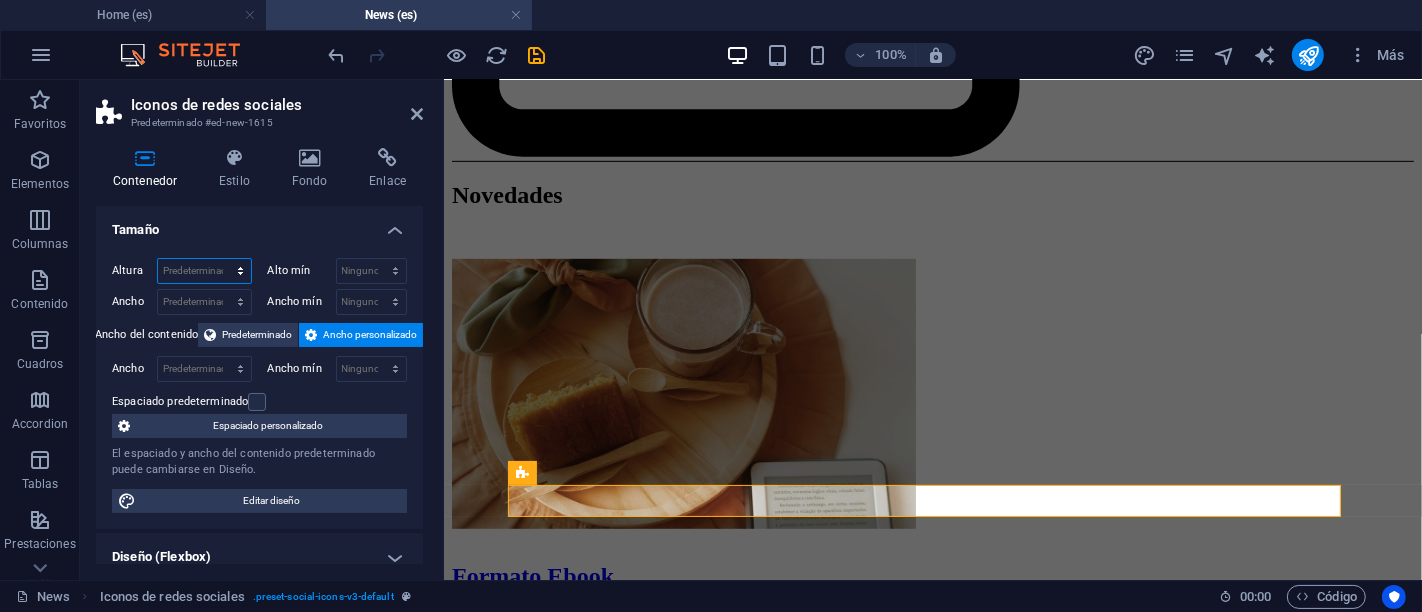 select on "px" 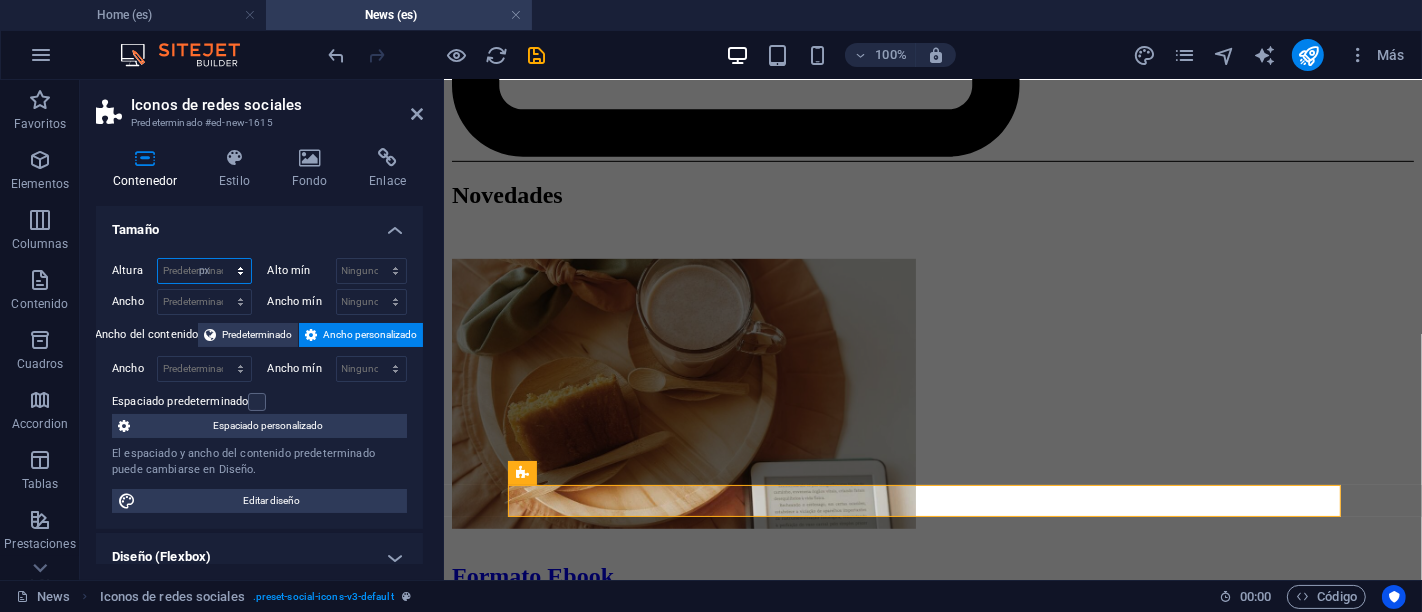 click on "Predeterminado px rem % vh vw" at bounding box center (204, 271) 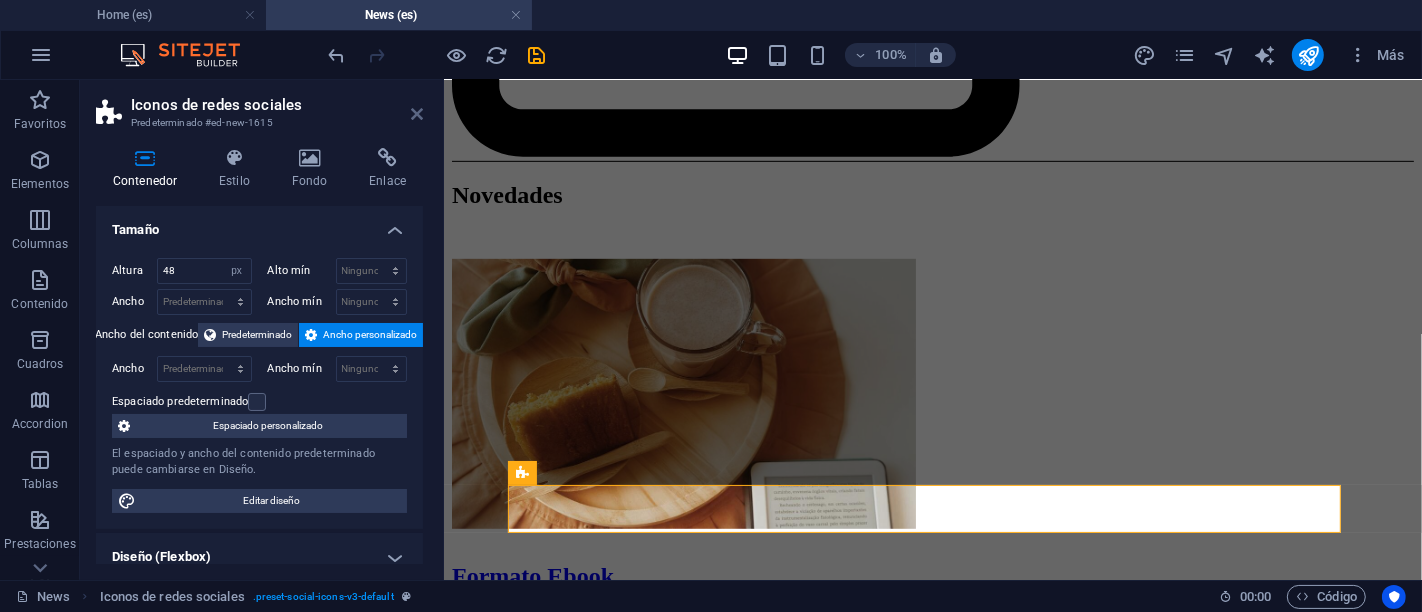 click at bounding box center (417, 114) 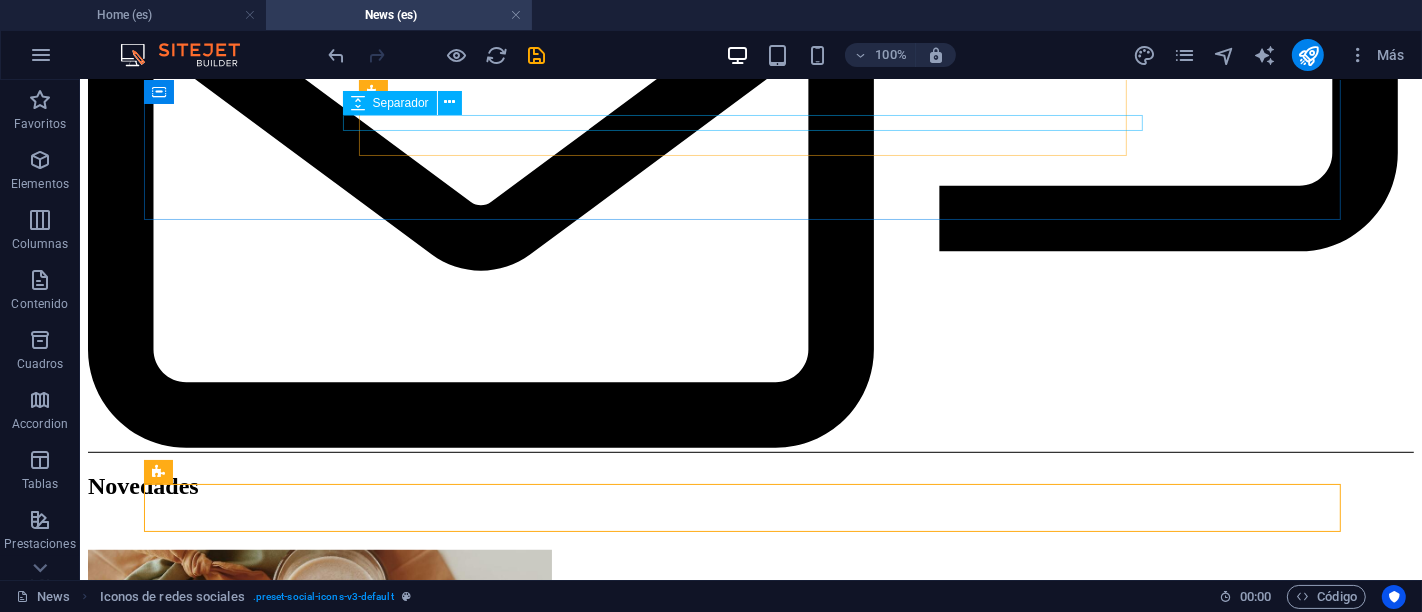 scroll, scrollTop: 889, scrollLeft: 0, axis: vertical 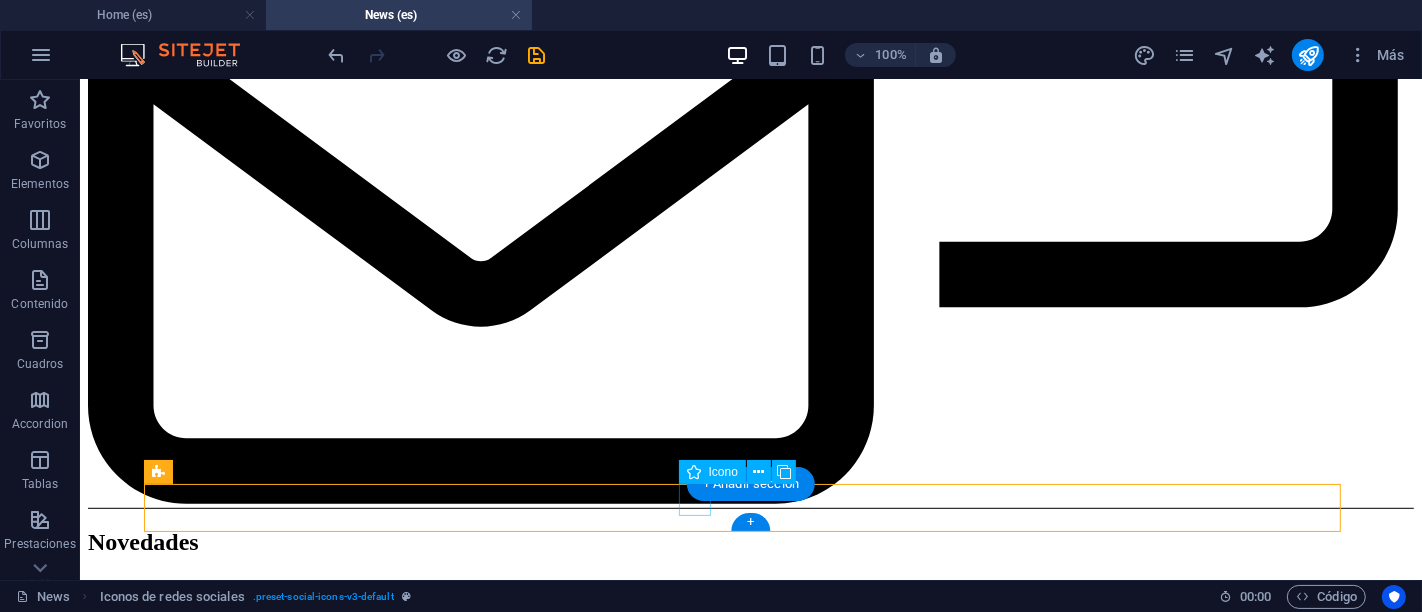 click at bounding box center (750, 4778) 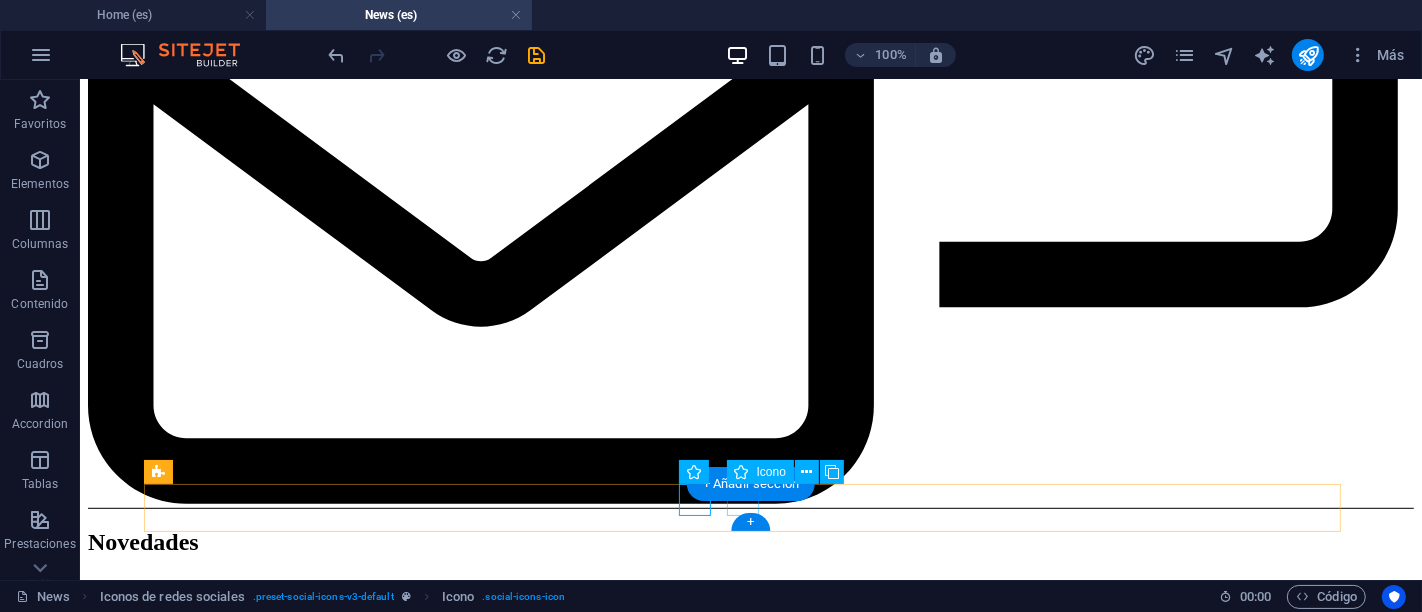 click at bounding box center (750, 6731) 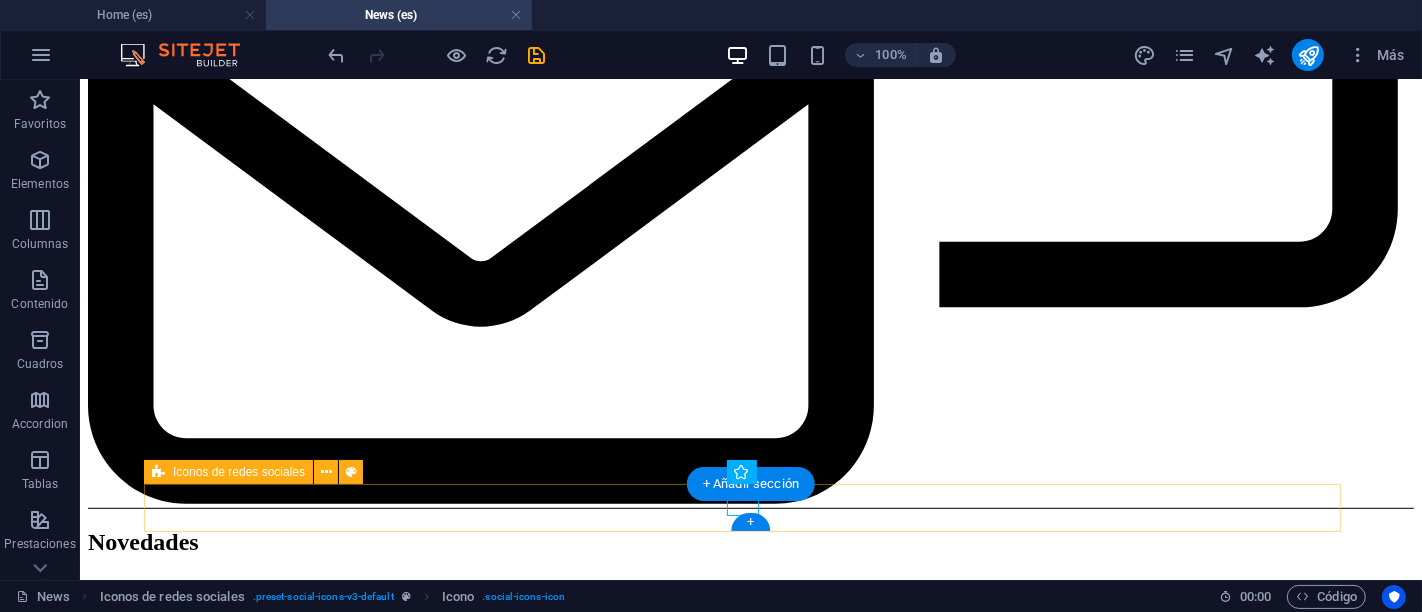 click at bounding box center (750, 3514) 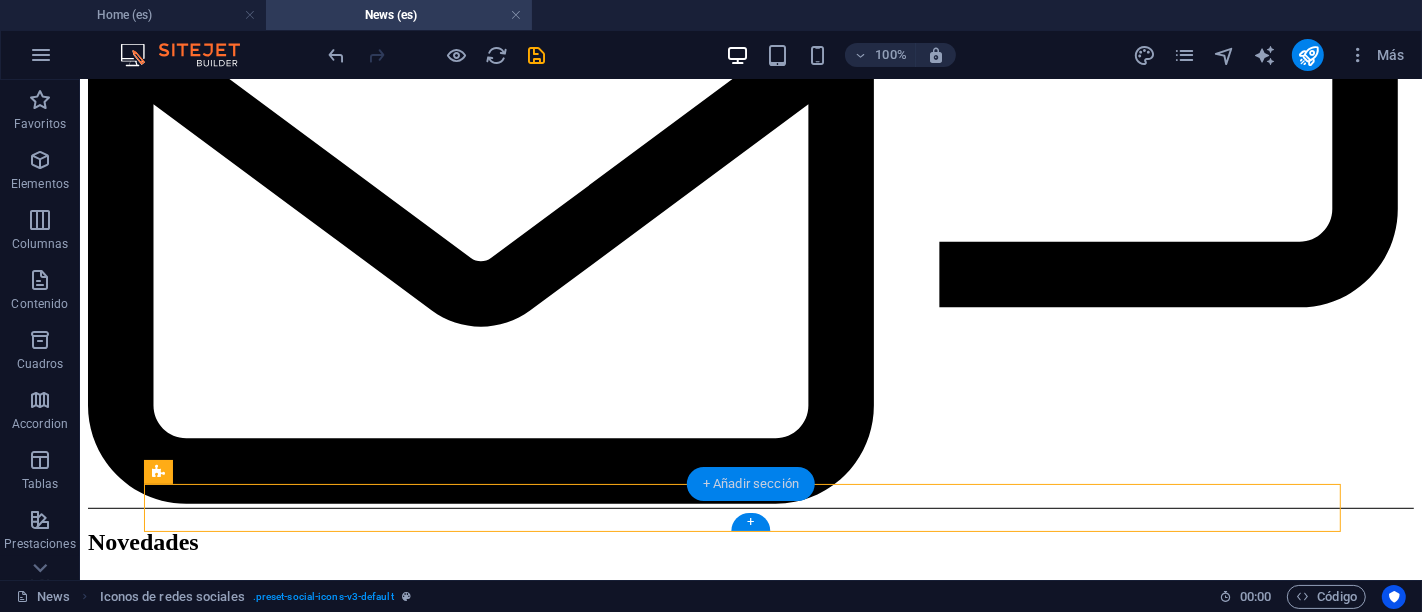 click on "+ Añadir sección" at bounding box center [751, 484] 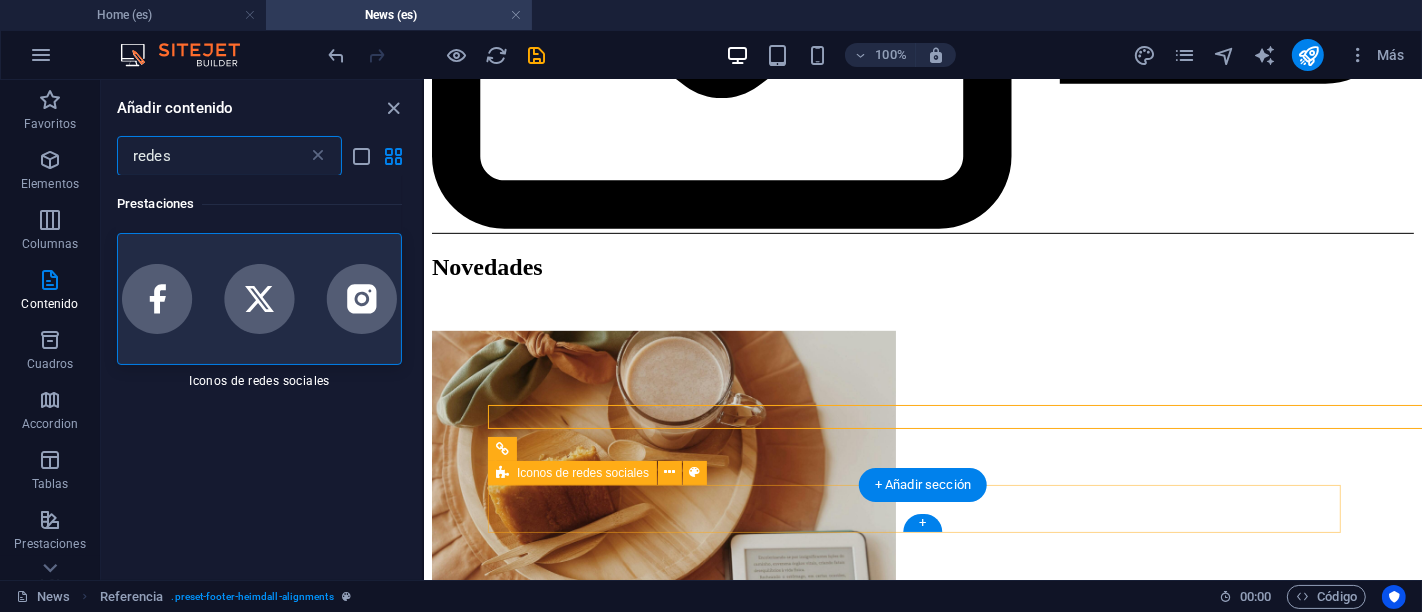 scroll, scrollTop: 945, scrollLeft: 0, axis: vertical 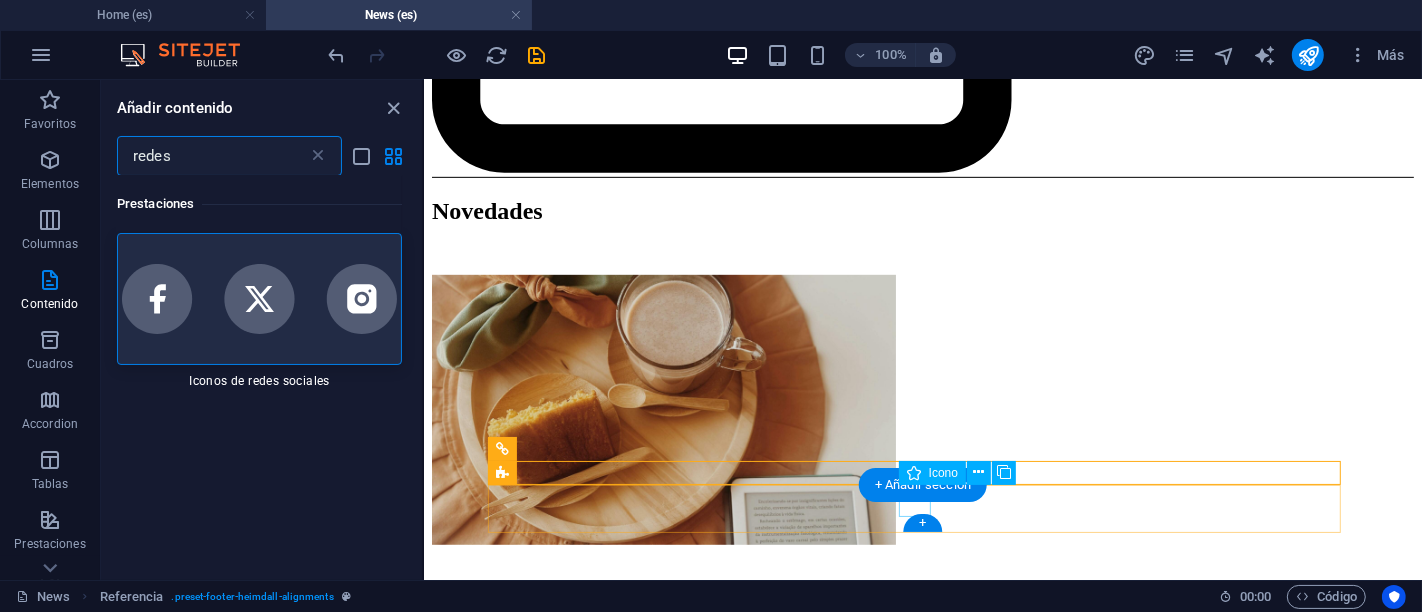 click at bounding box center [922, 5216] 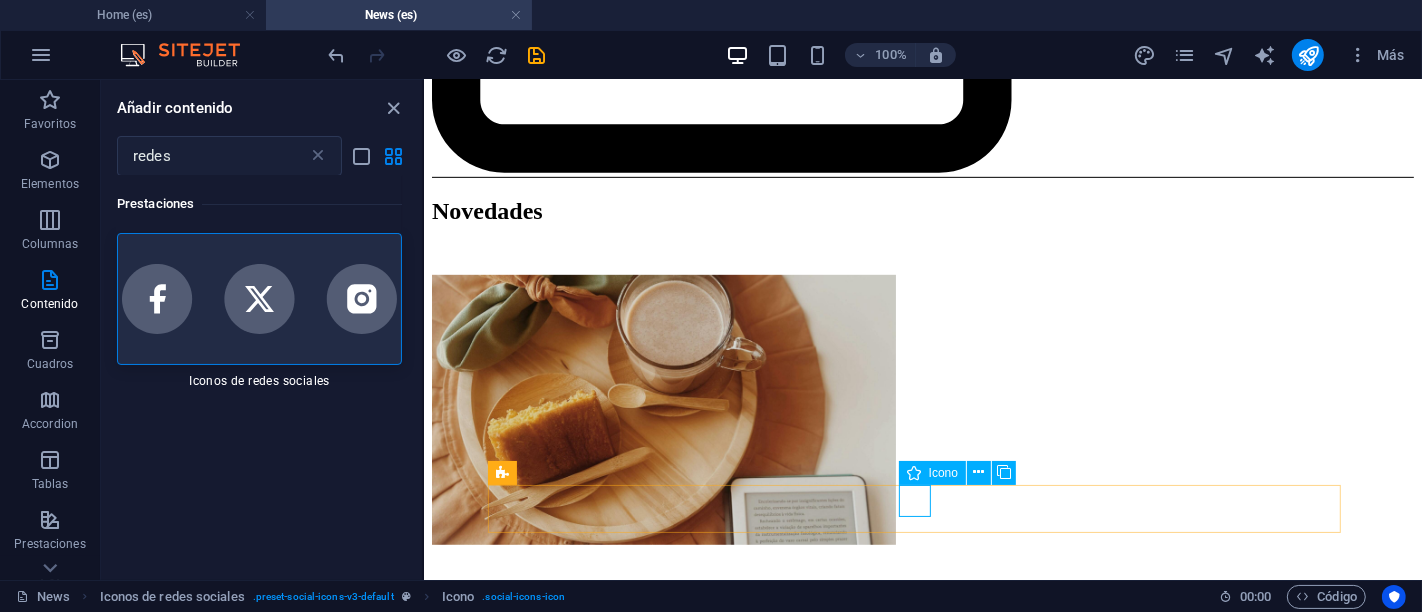 click on "Icono" at bounding box center (943, 473) 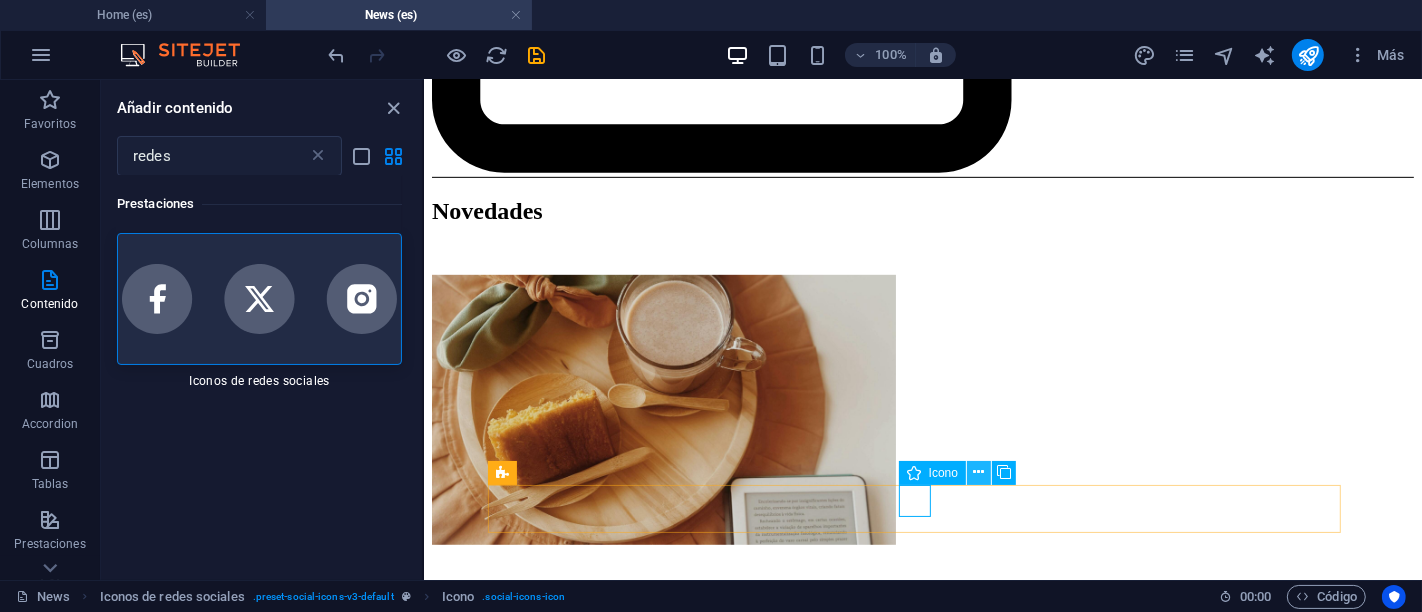 click at bounding box center (979, 473) 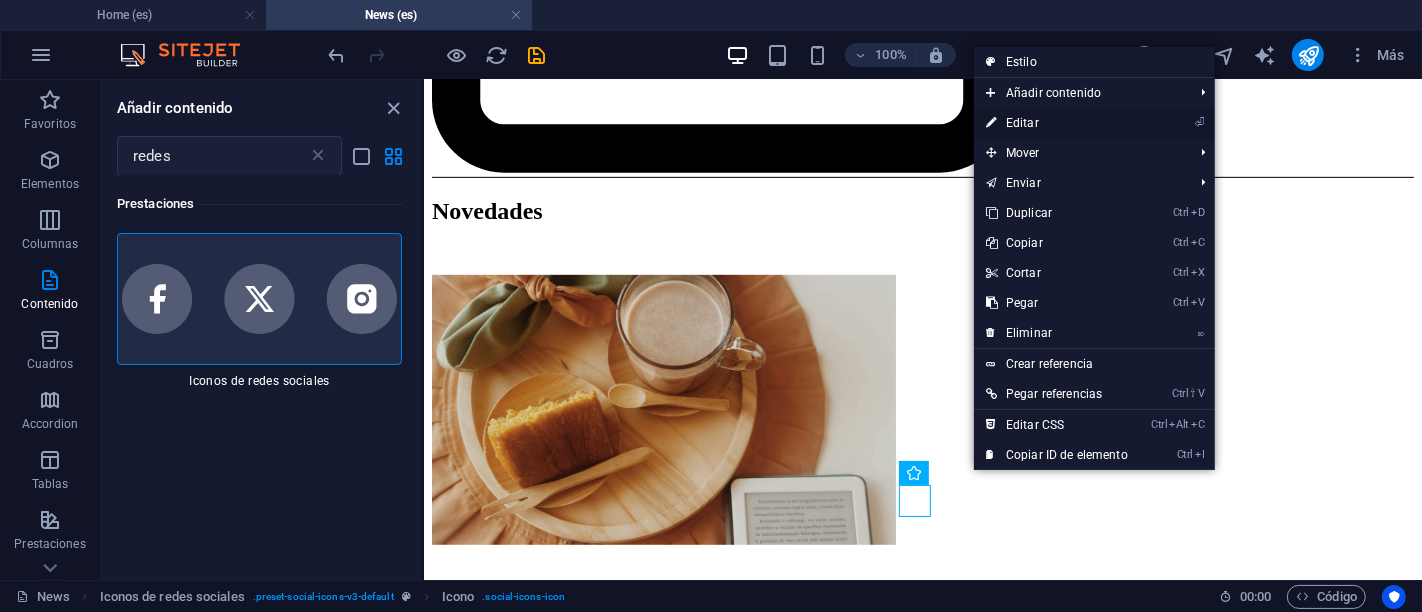 click on "⏎  Editar" at bounding box center (1057, 123) 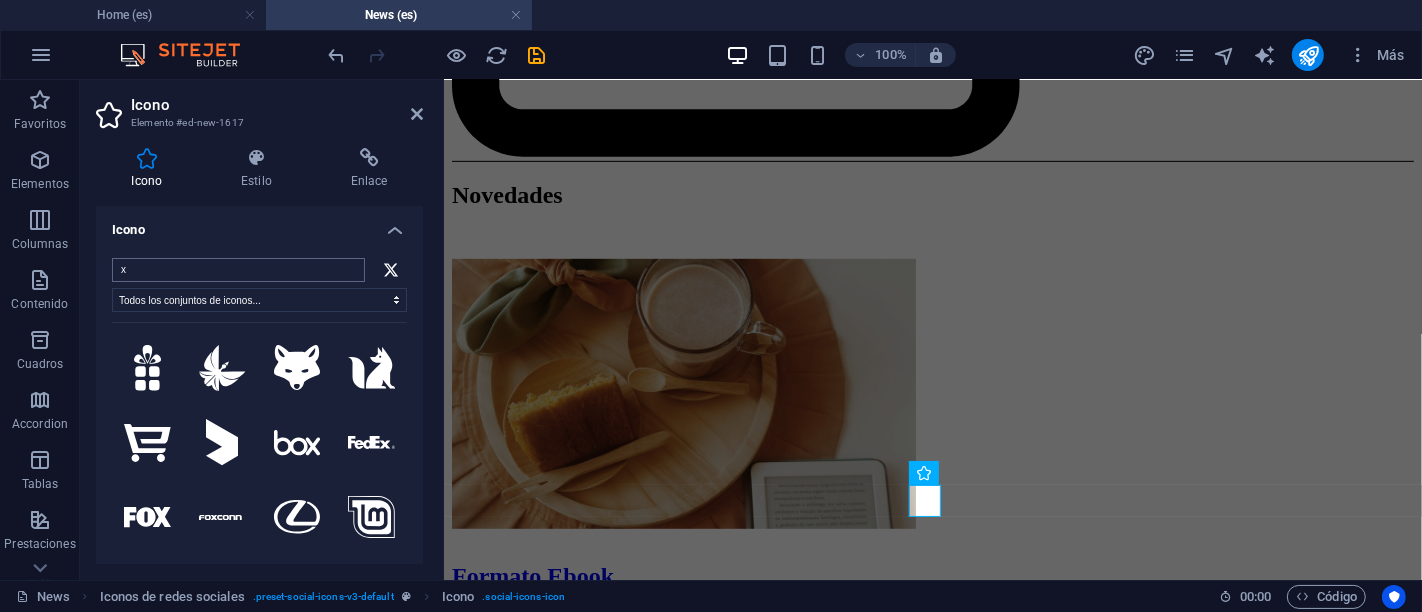 click on "x" at bounding box center (238, 270) 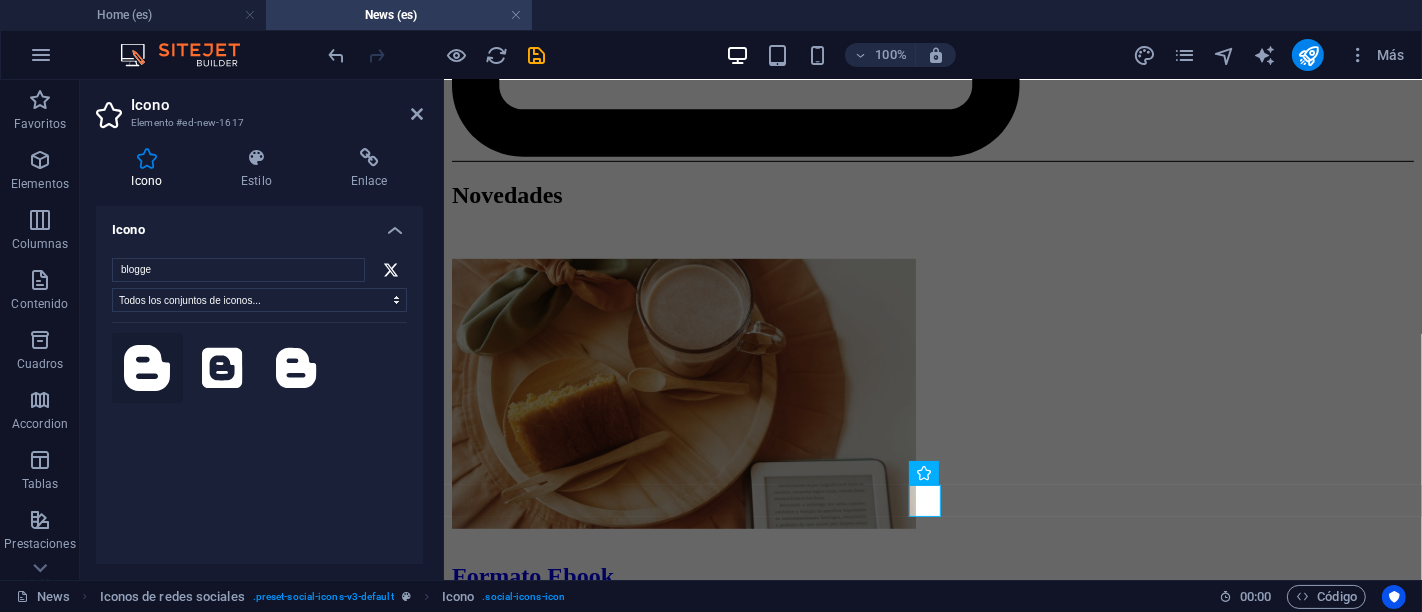 type on "blogge" 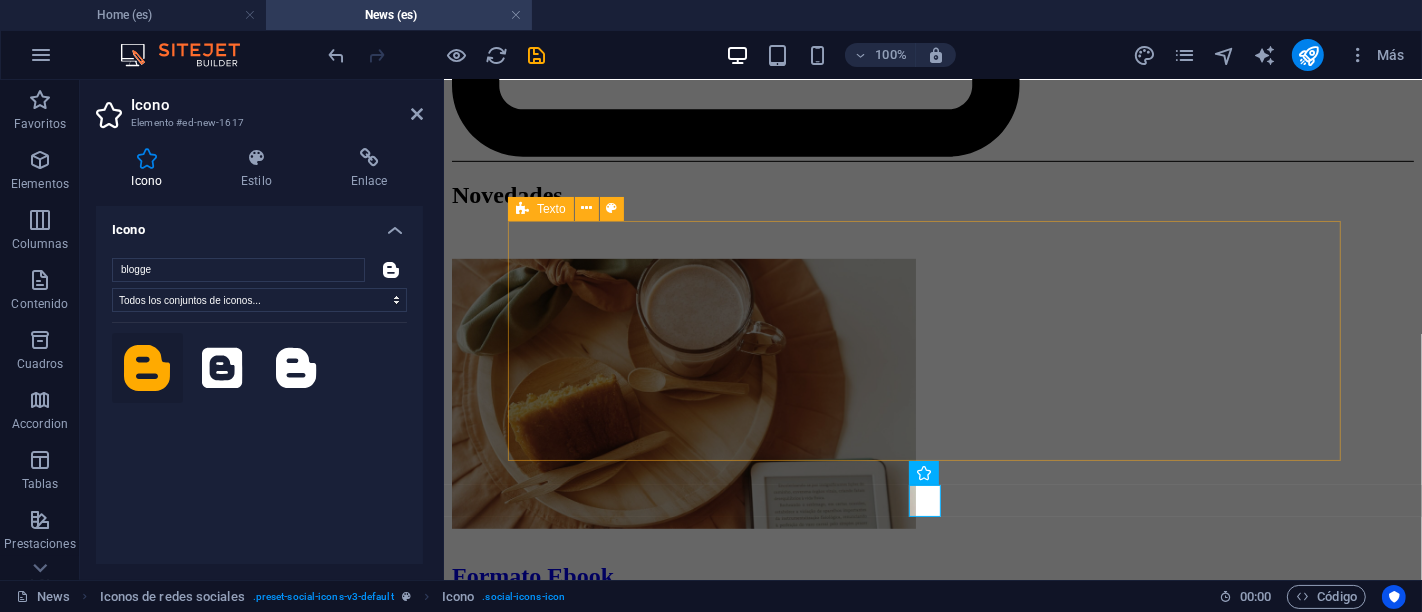 click on "Novedades Entérate de las ultimas publicaciones en redes sociales, actualizaciones y novedades." at bounding box center [932, 2199] 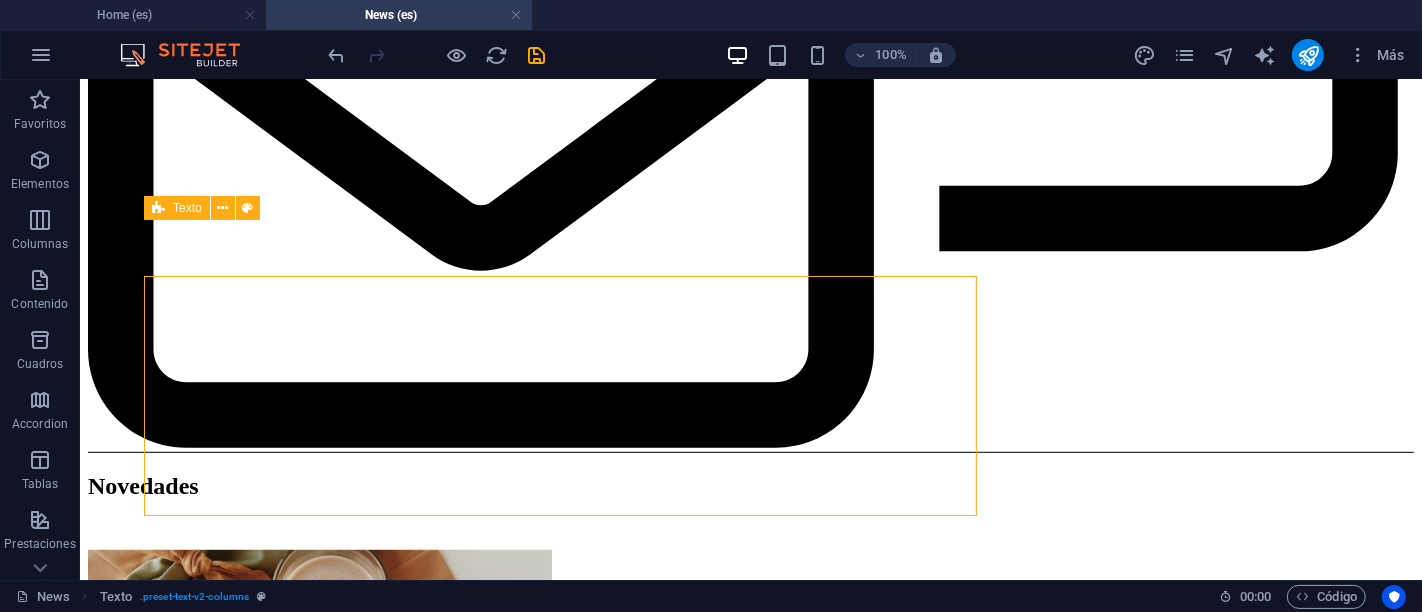 scroll, scrollTop: 889, scrollLeft: 0, axis: vertical 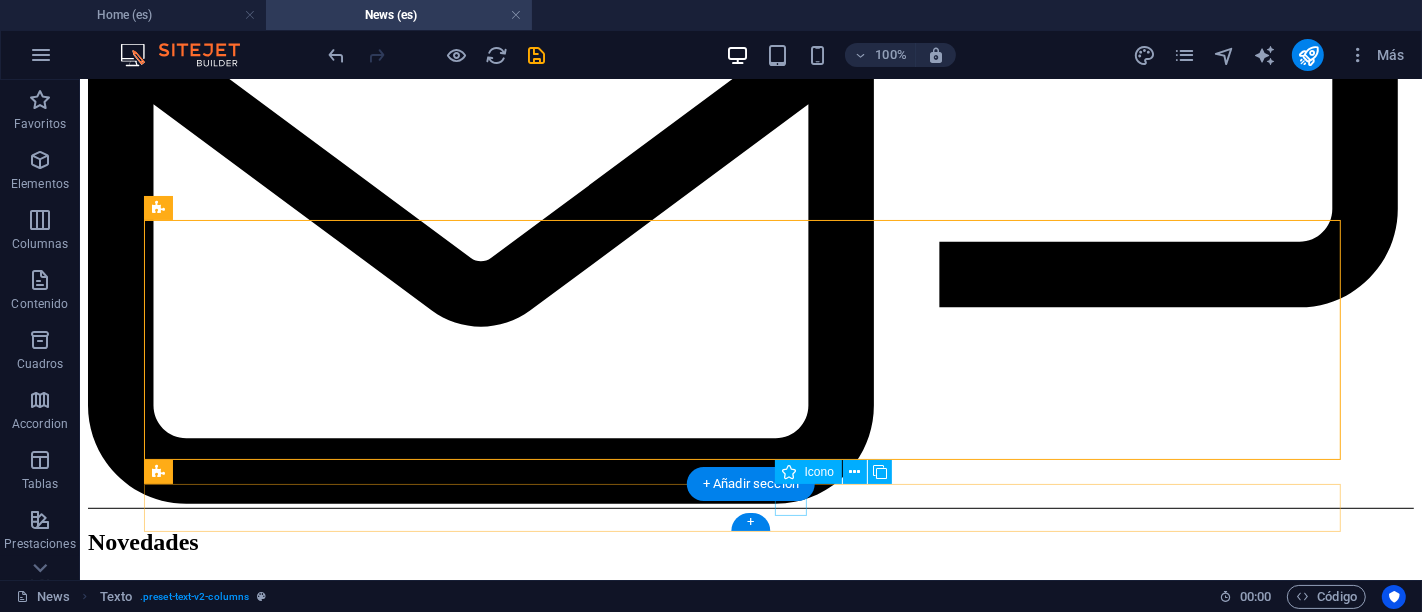 click at bounding box center (750, 8062) 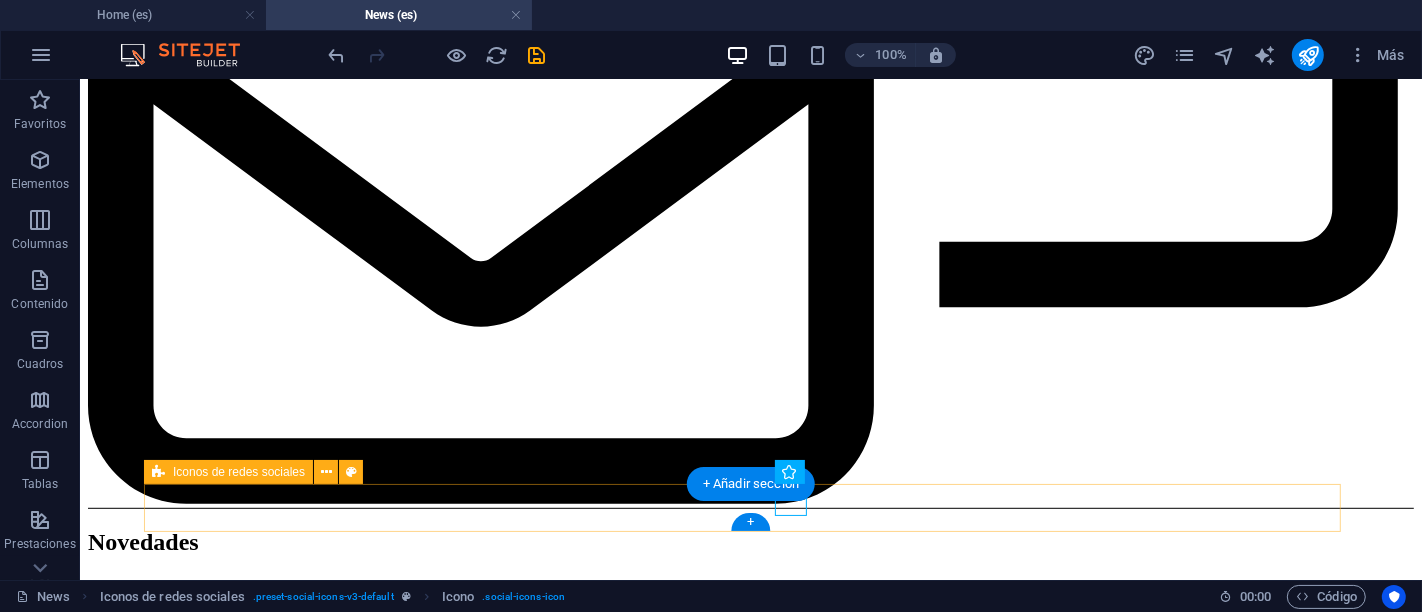 click at bounding box center [750, 3514] 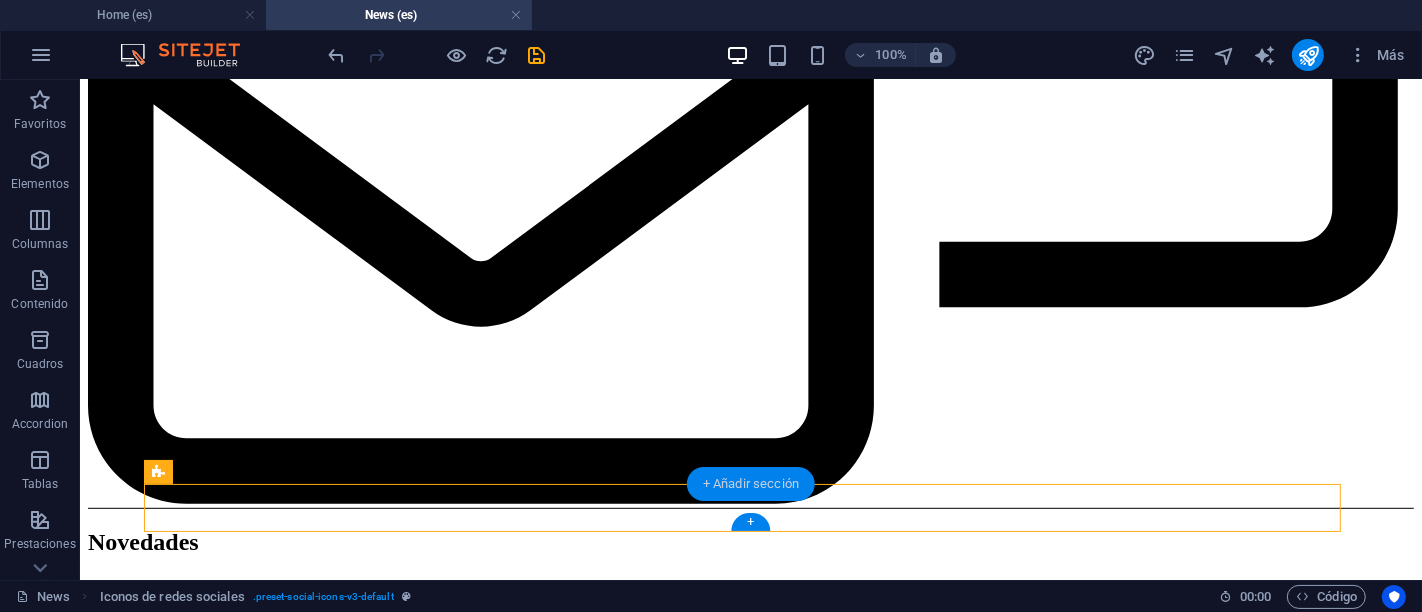 click on "+ Añadir sección" at bounding box center [751, 484] 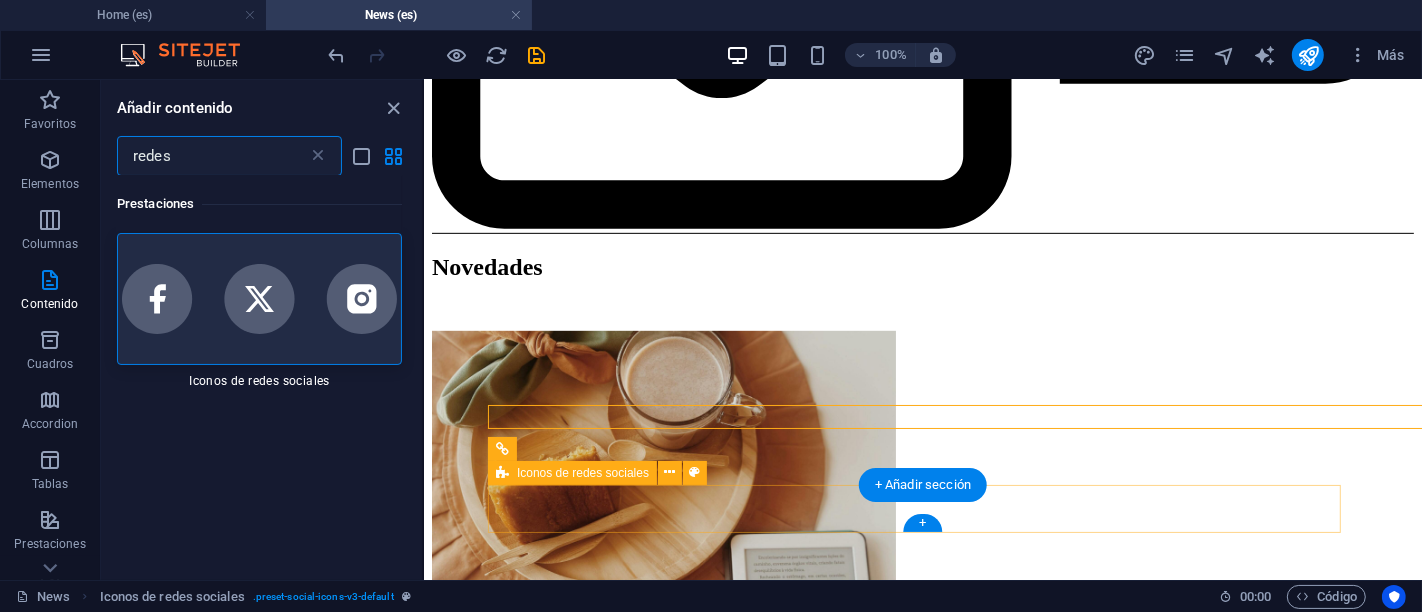 scroll, scrollTop: 945, scrollLeft: 0, axis: vertical 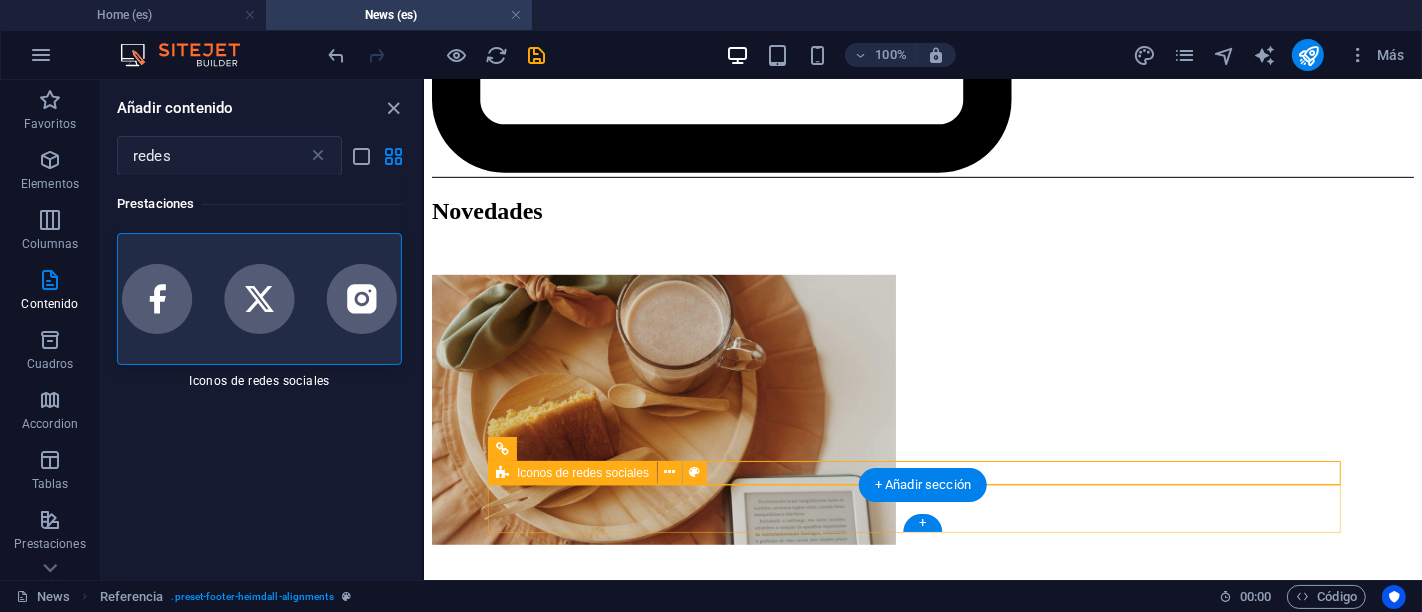 drag, startPoint x: 1391, startPoint y: 578, endPoint x: 889, endPoint y: 502, distance: 507.7204 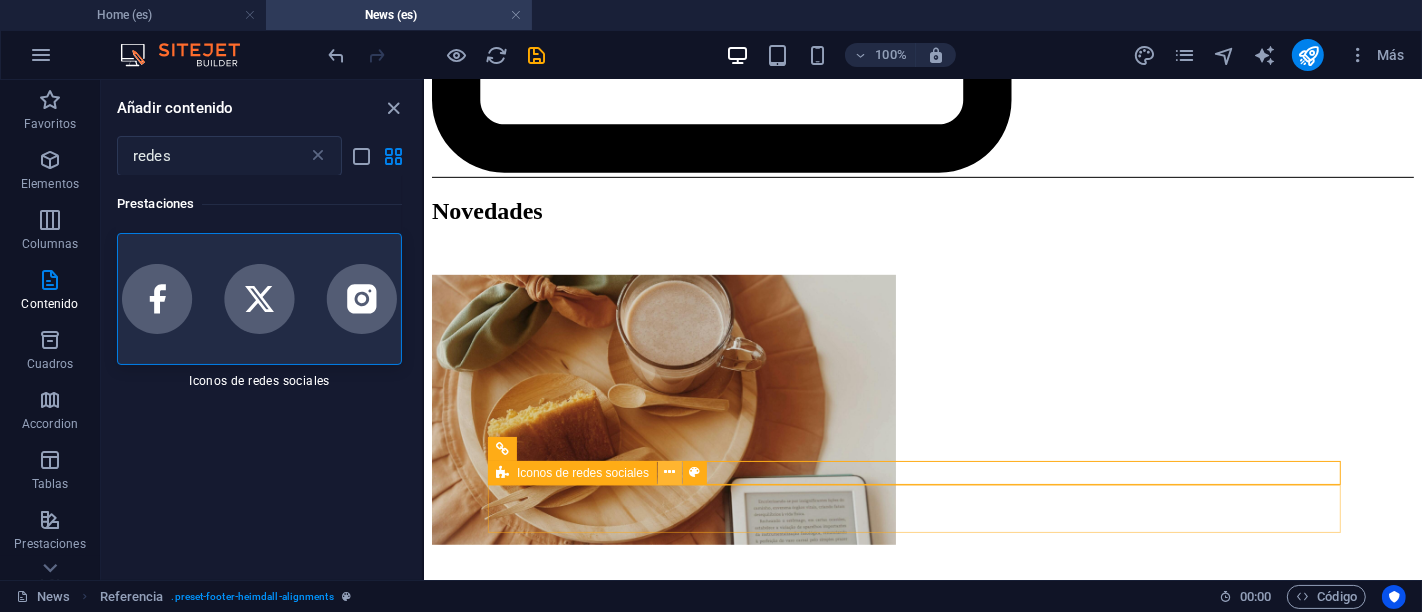 click at bounding box center (670, 472) 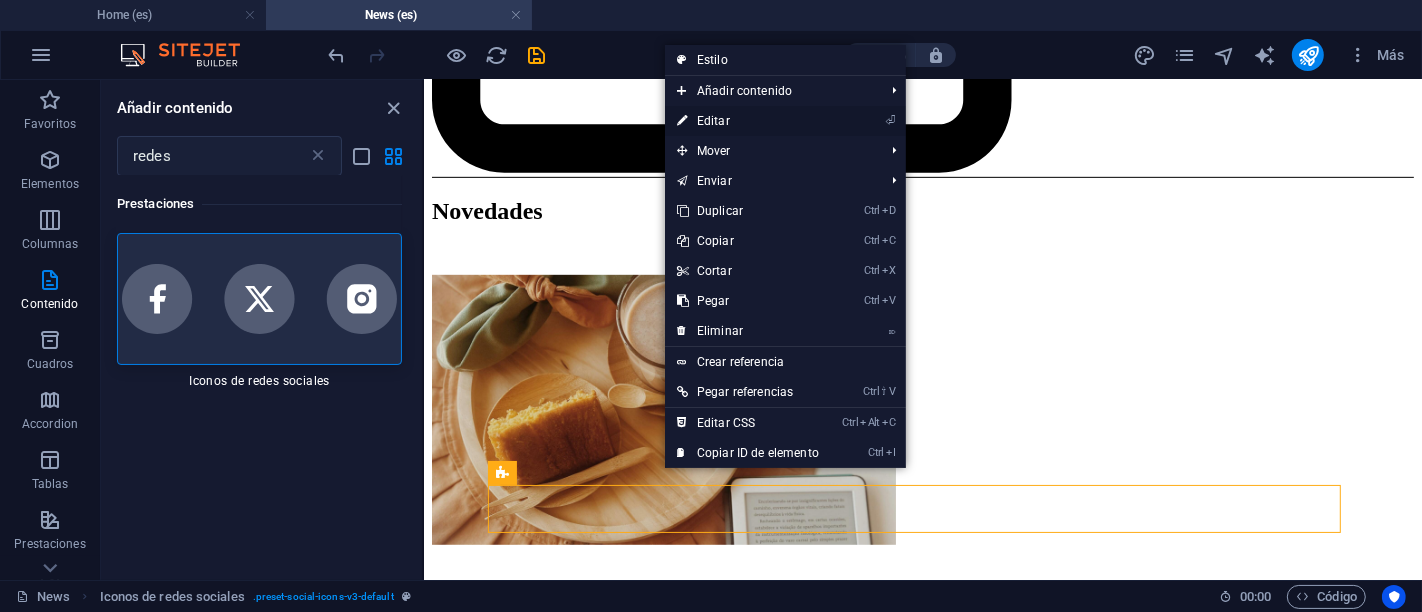 click on "⏎  Editar" at bounding box center (748, 121) 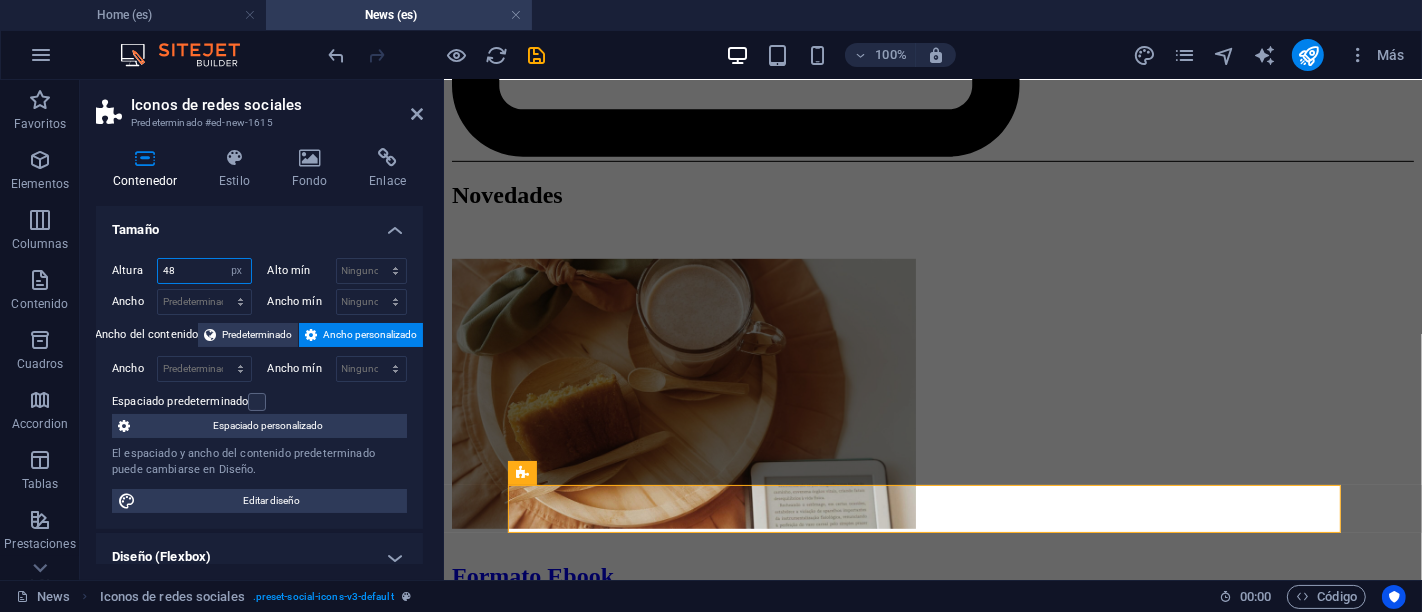 click on "48" at bounding box center (204, 271) 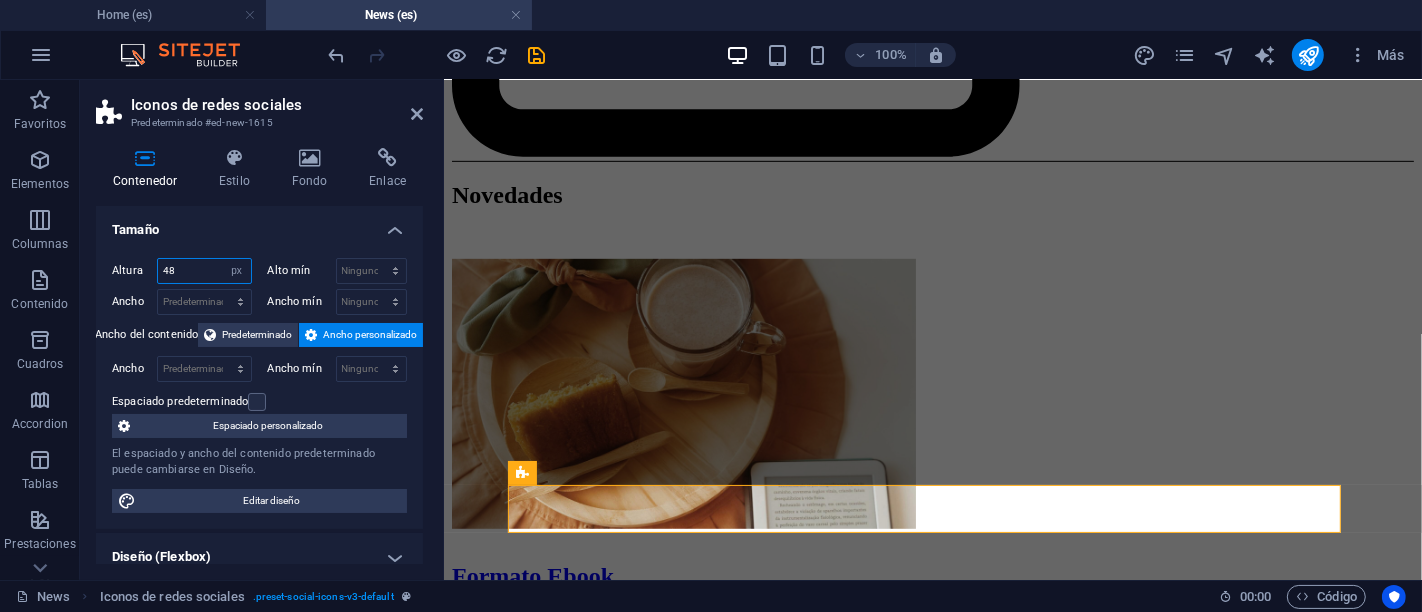 type on "4" 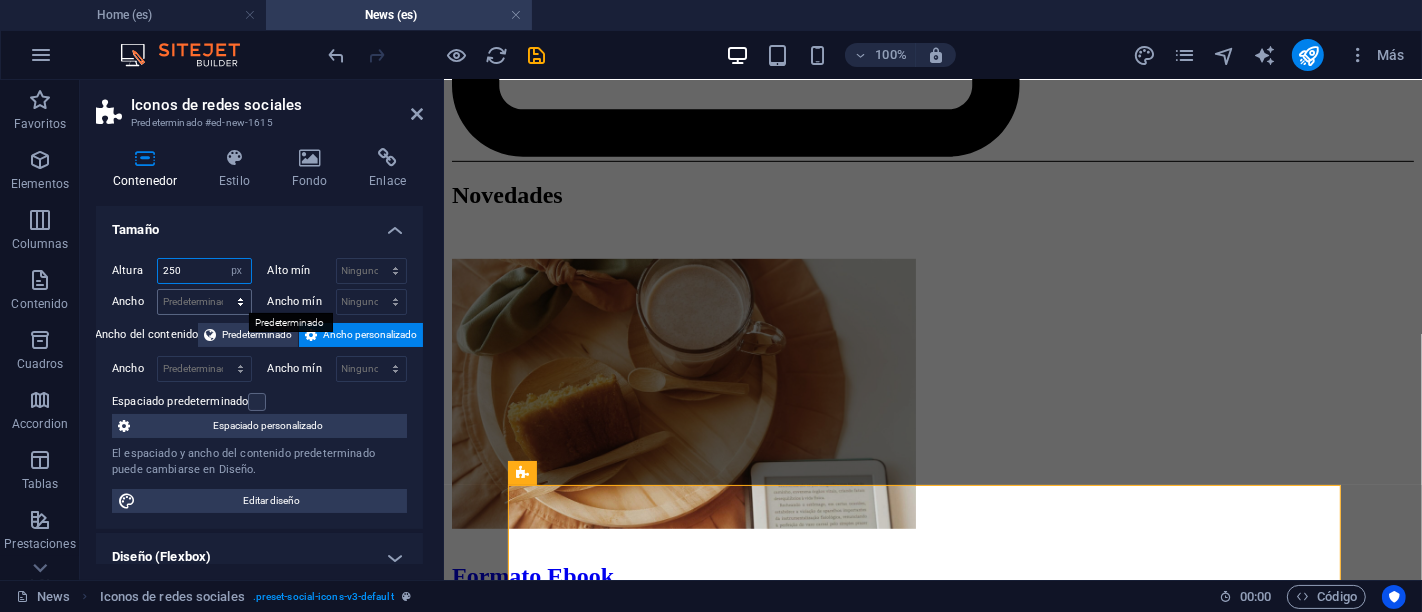 type on "250" 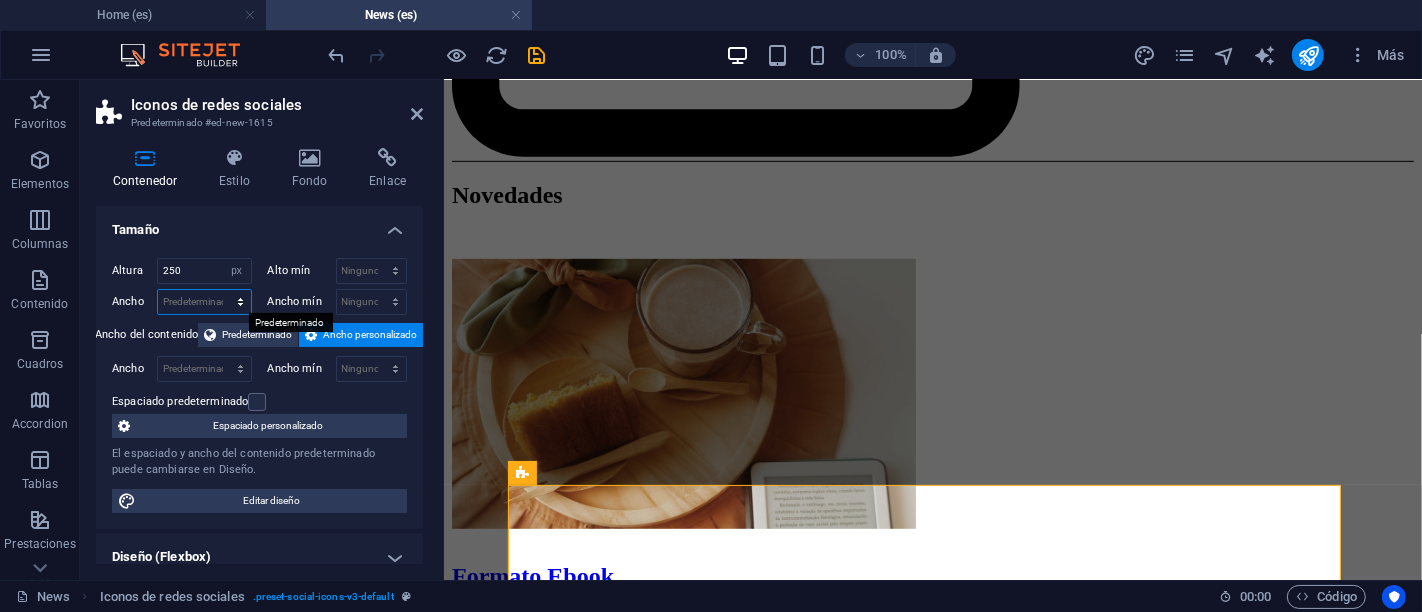 click on "Predeterminado px rem % em vh vw" at bounding box center (204, 302) 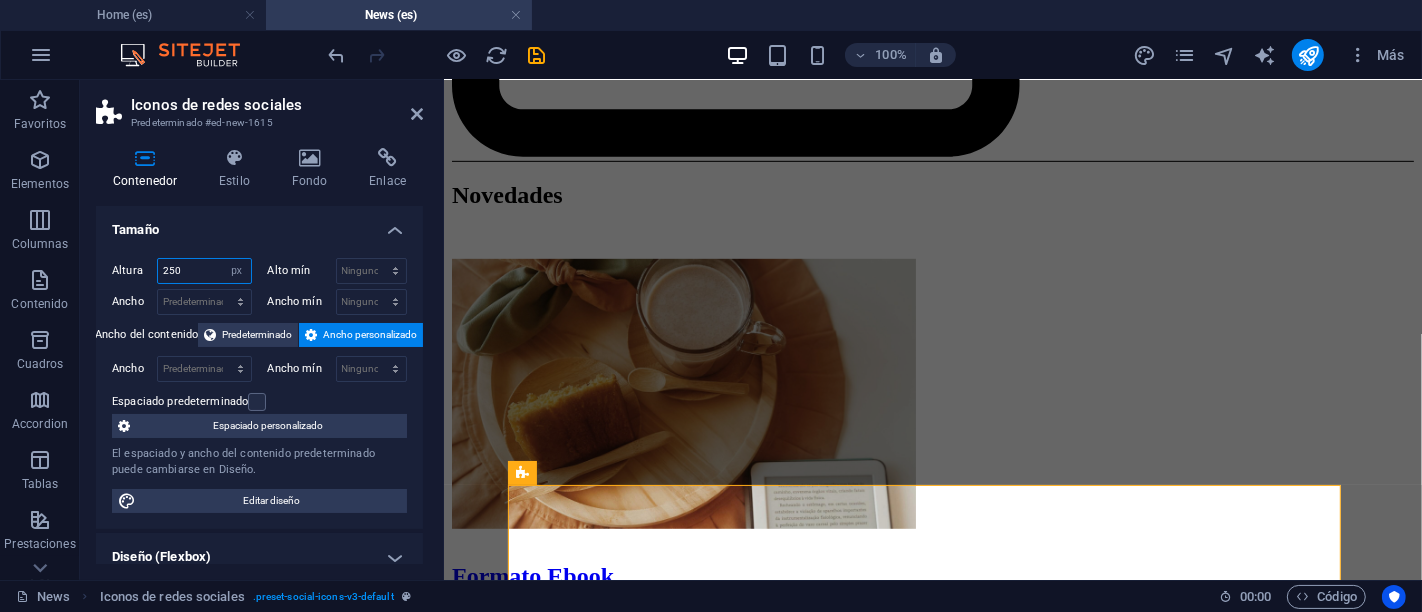 drag, startPoint x: 193, startPoint y: 270, endPoint x: 90, endPoint y: 267, distance: 103.04368 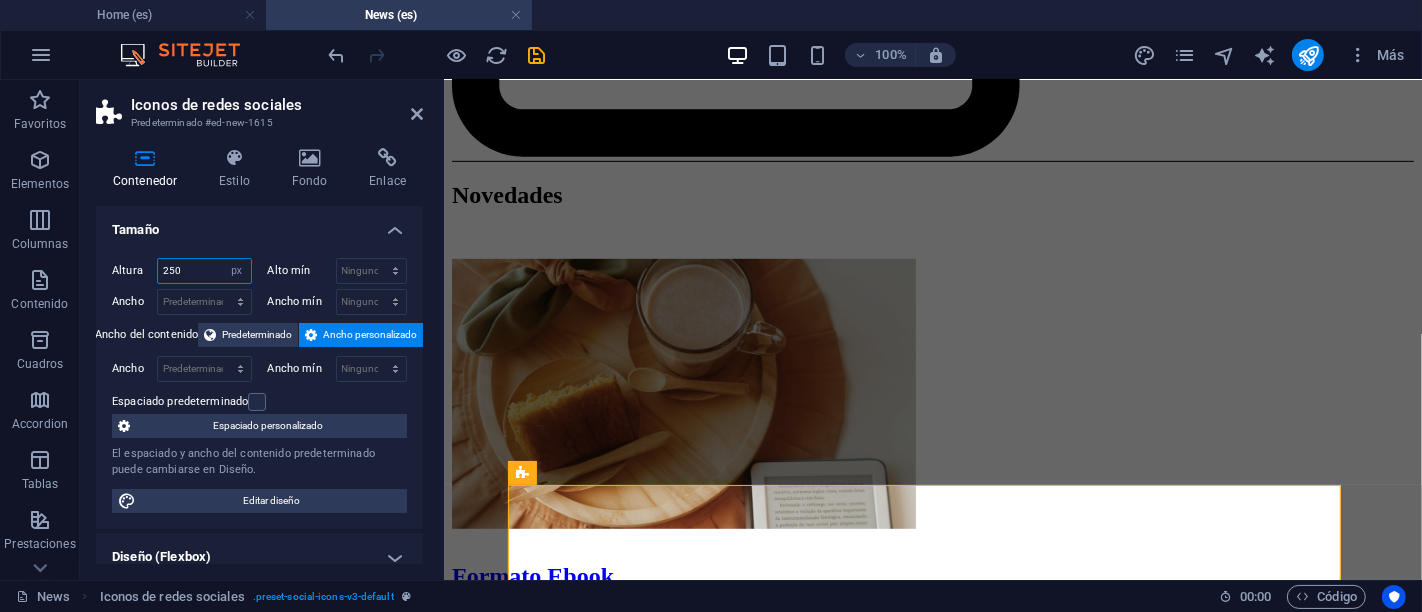 click on "Contenedor Estilo Fondo Enlace Tamaño Altura 250 Predeterminado px rem % vh vw Alto mín Ninguno px rem % vh vw Ancho Predeterminado px rem % em vh vw Ancho mín Ninguno px rem % vh vw Ancho del contenido Predeterminado Ancho personalizado Ancho Predeterminado px rem % em vh vw Ancho mín Ninguno px rem % vh vw Espaciado predeterminado Espaciado personalizado El espaciado y ancho del contenido predeterminado puede cambiarse en Diseño. Editar diseño Diseño (Flexbox) Alineación Determina flex-direction. Predeterminado Eje principal Determina la forma en la que los elementos deberían comportarse por el eje principal en este contenedor (contenido justificado). Predeterminado Eje lateral Controla la dirección vertical del elemento en el contenedor (alinear elementos). Predeterminado Ajuste Predeterminado Habilitado Deshabilitado Relleno Controla las distancias y la dirección de los elementos en el eje Y en varias líneas (alinear contenido). Predeterminado Accesibilidad Rol Ninguno Alert %" at bounding box center (259, 356) 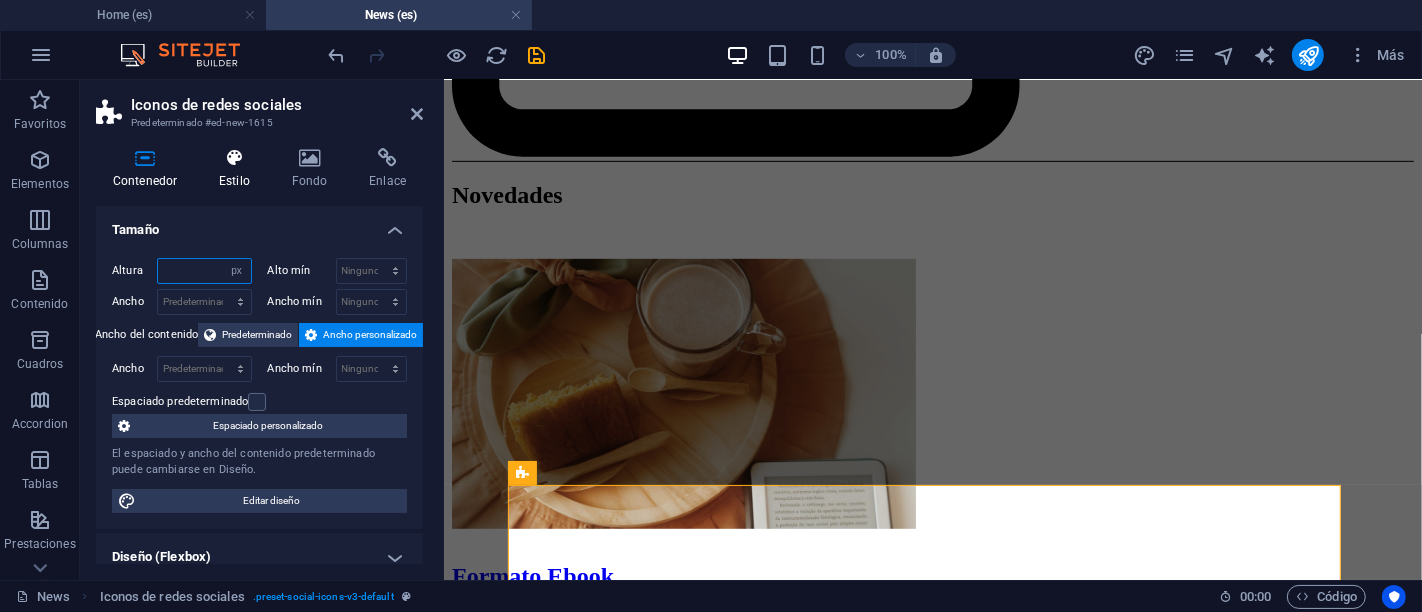 type 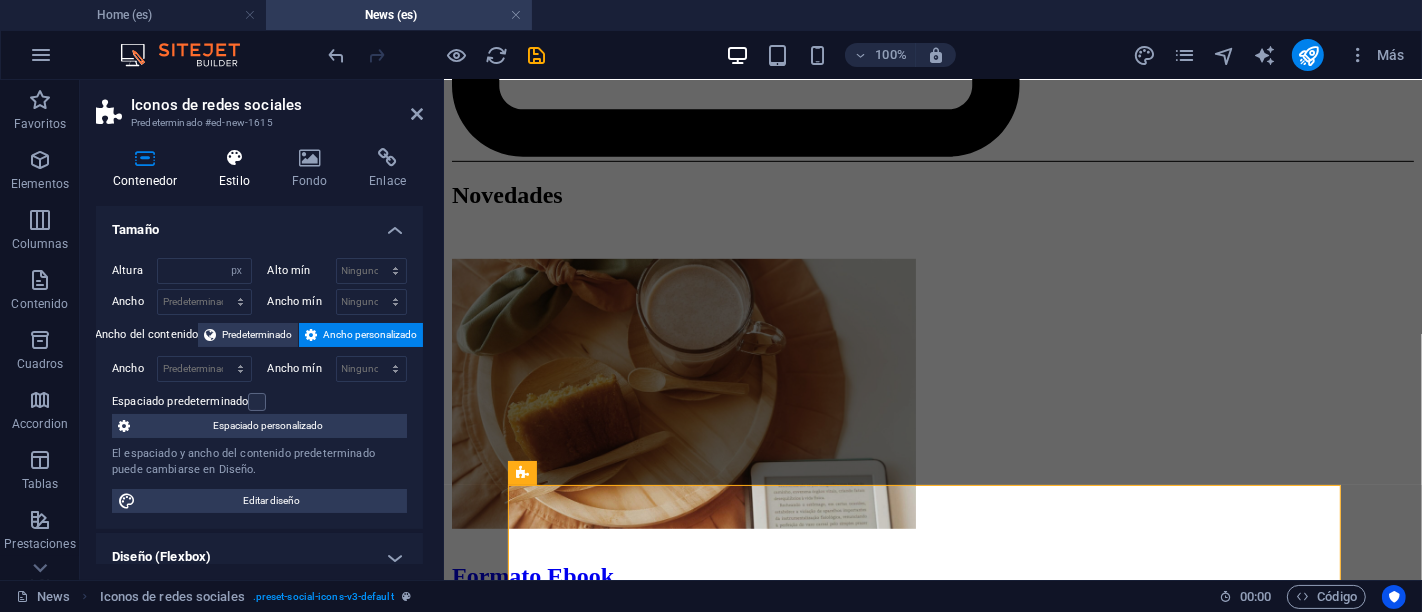 click at bounding box center [234, 158] 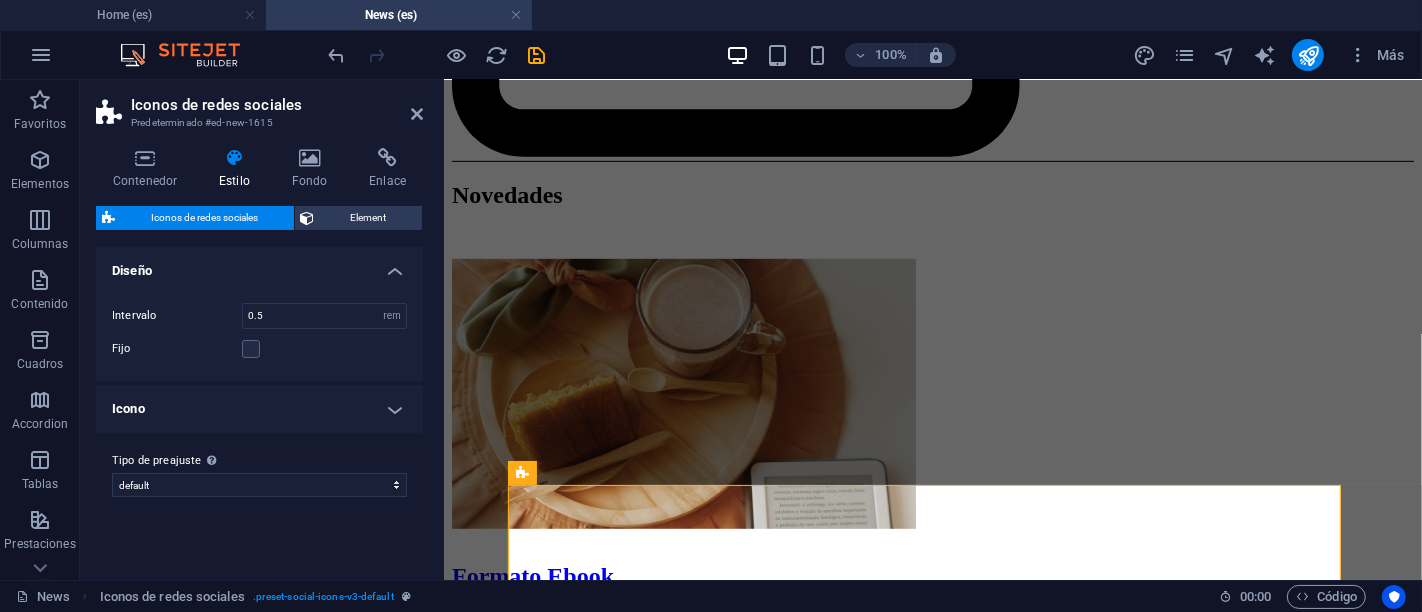 click on "Icono" at bounding box center [259, 409] 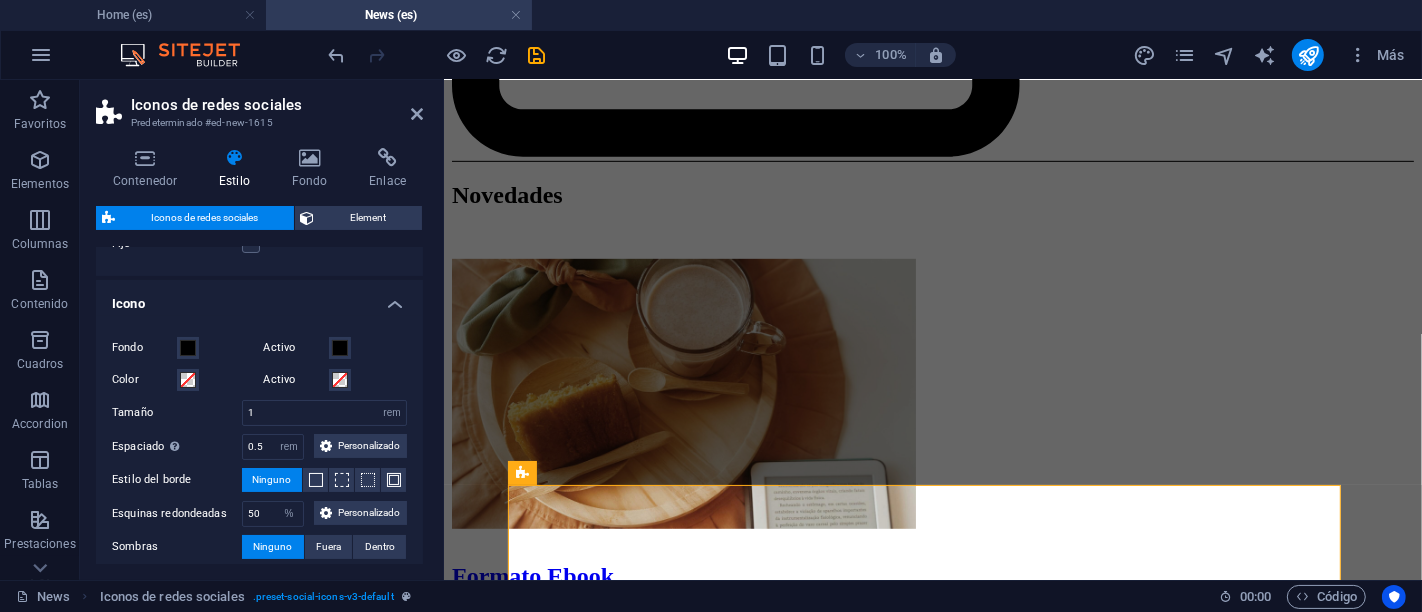 scroll, scrollTop: 120, scrollLeft: 0, axis: vertical 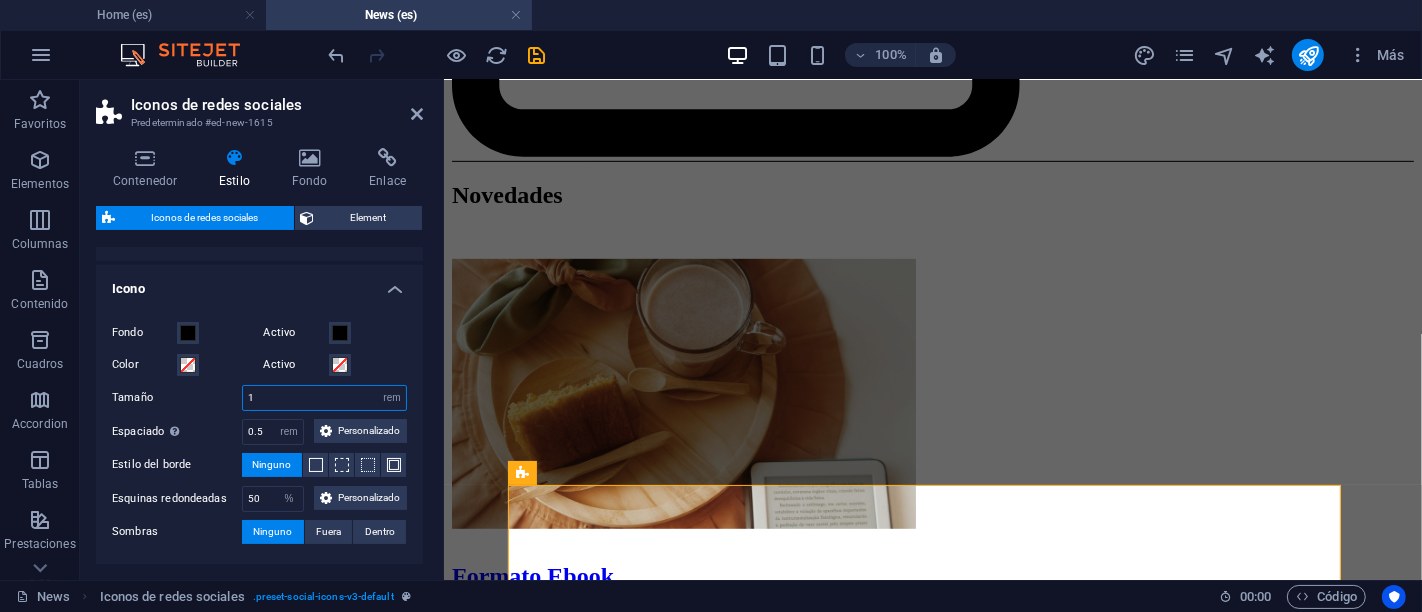 click on "1" at bounding box center [324, 398] 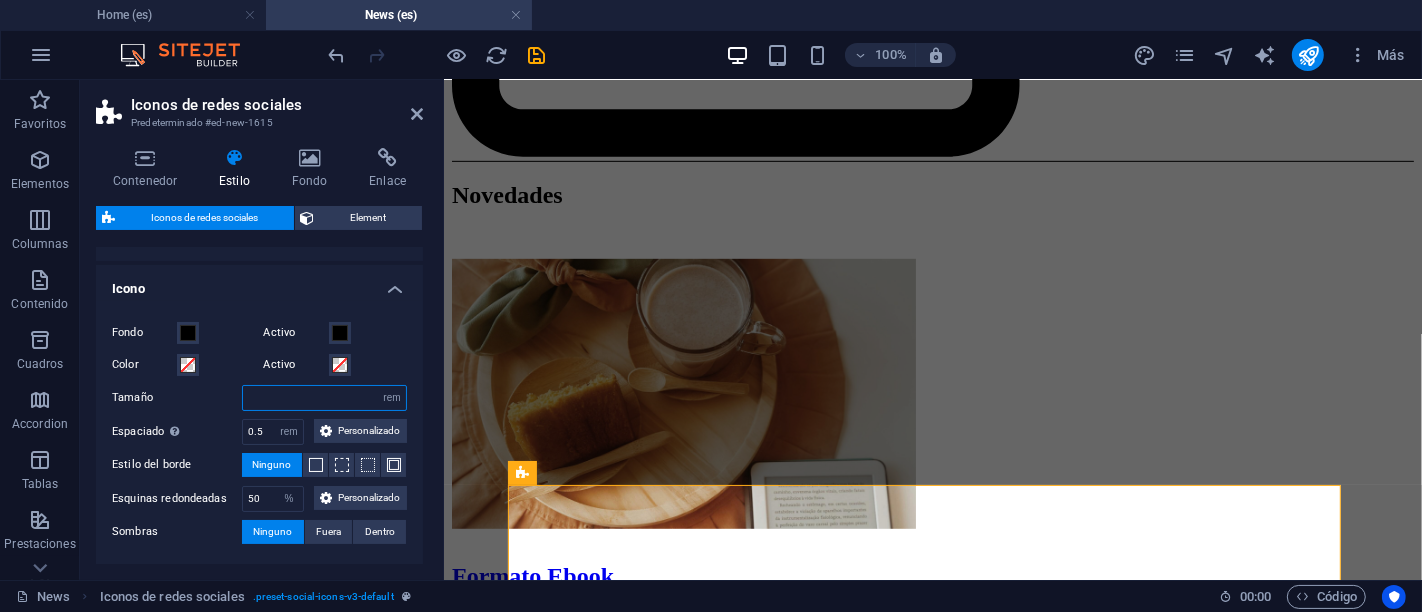 type on "5" 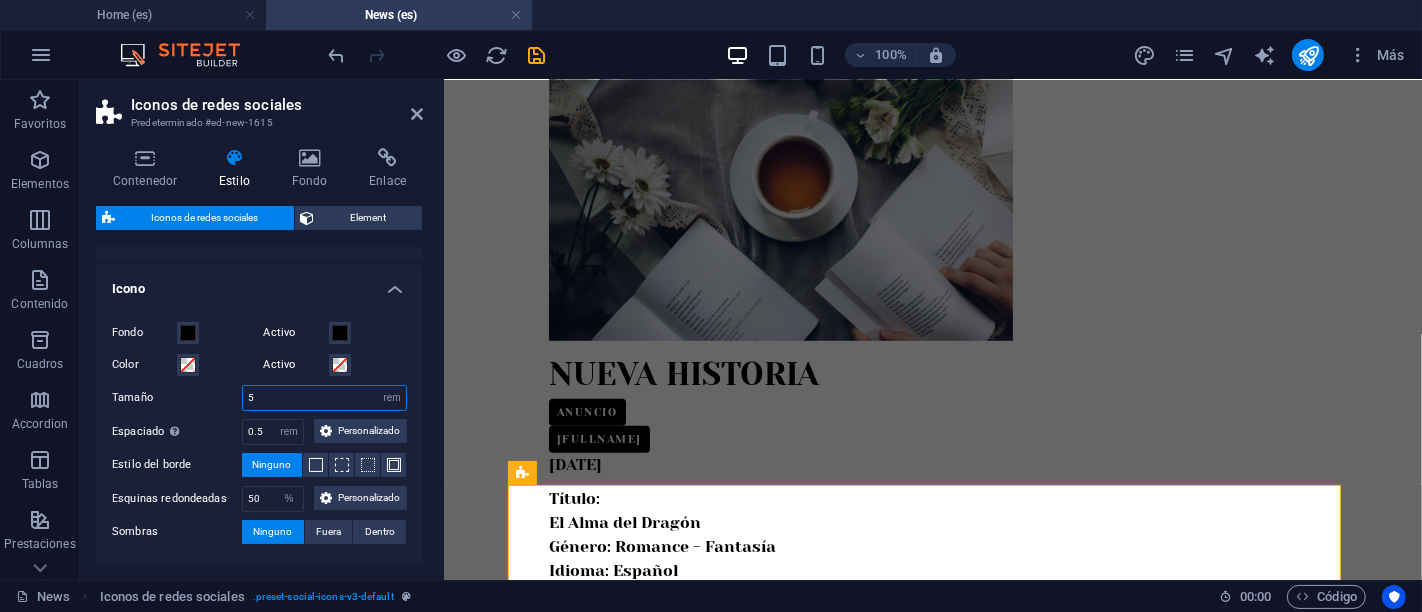 click on "5" at bounding box center [324, 398] 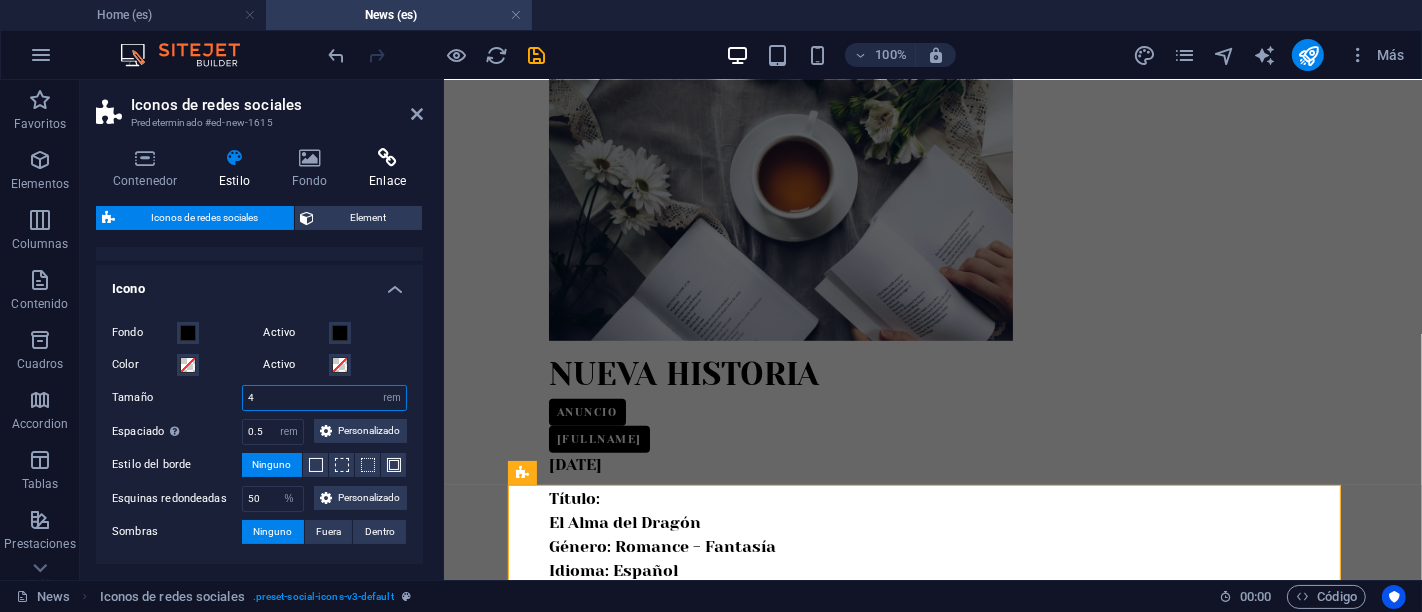 type on "4" 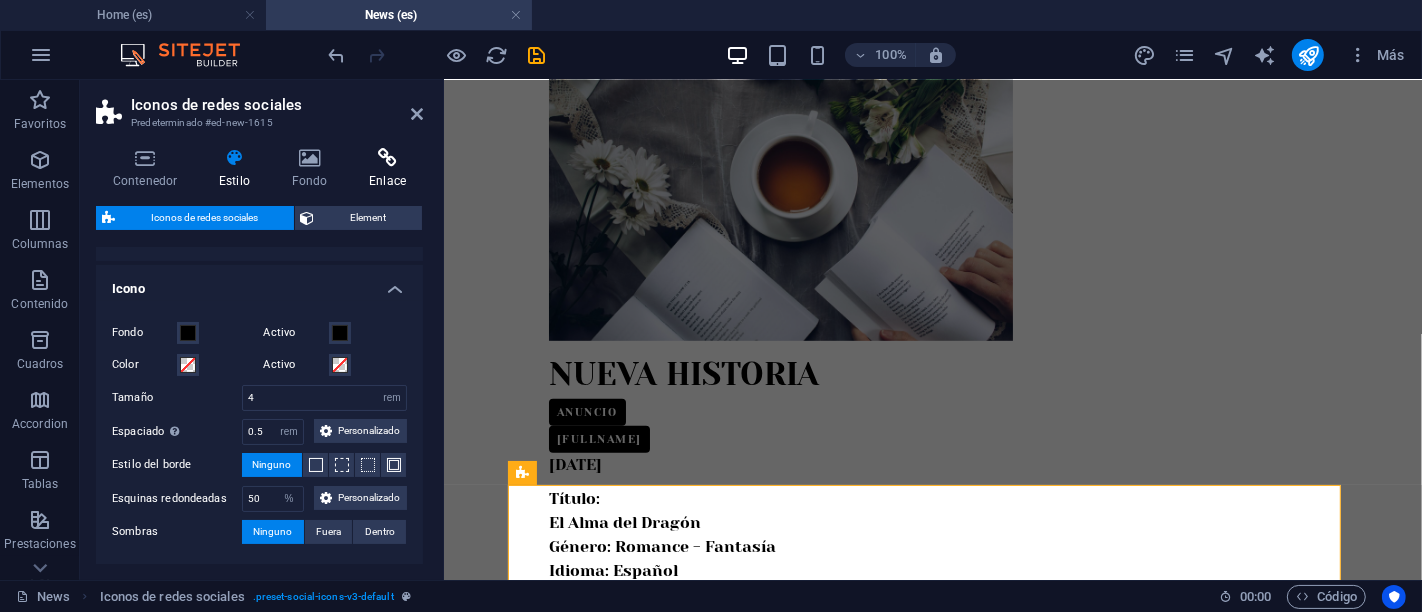click on "Enlace" at bounding box center (387, 169) 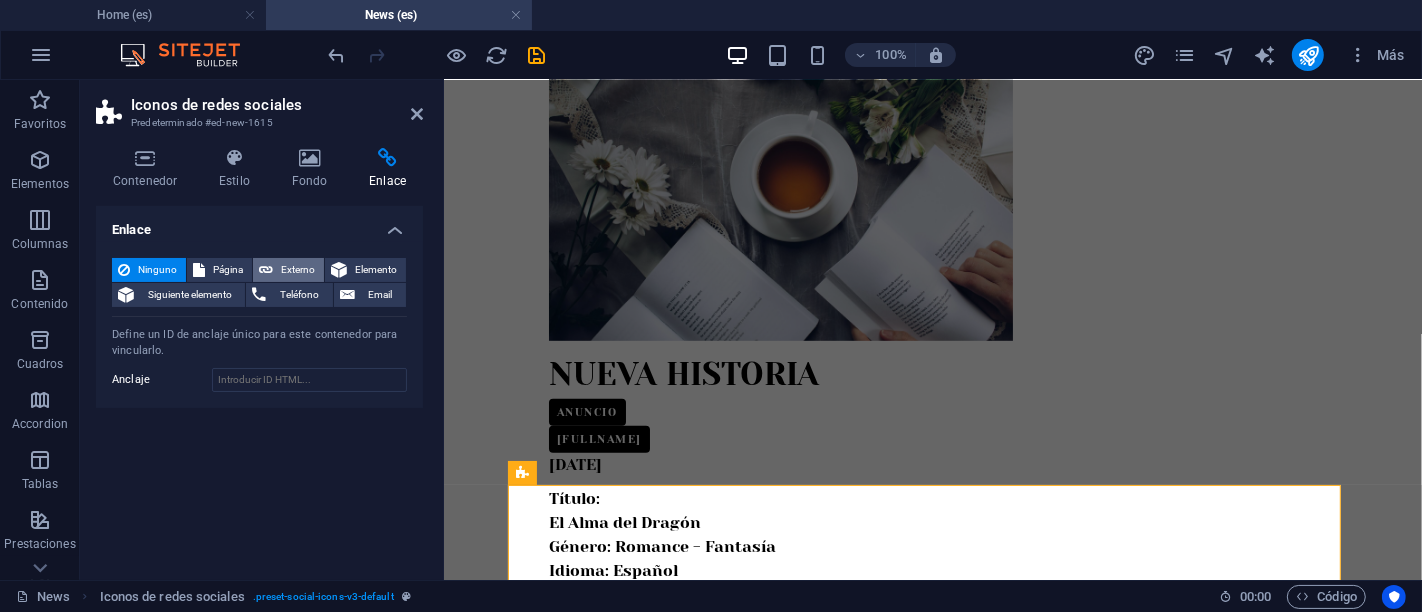 click on "Externo" at bounding box center (298, 270) 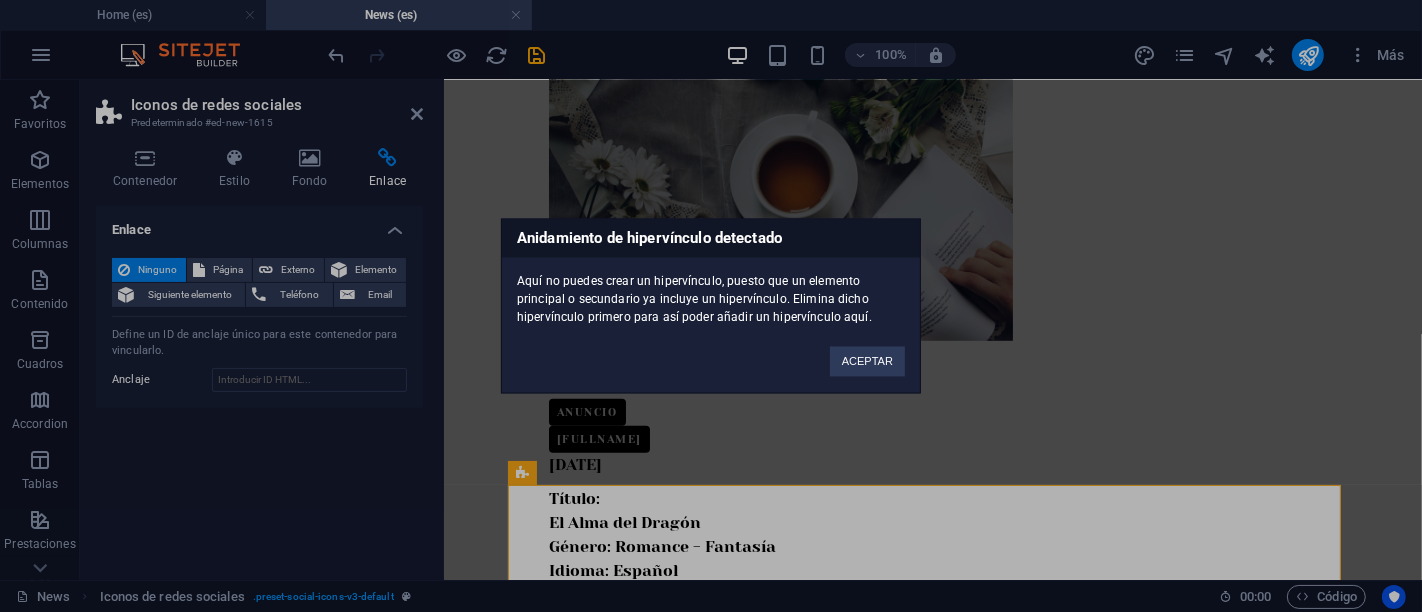 click on "Anidamiento de hipervínculo detectado Aquí no puedes crear un hipervínculo, puesto que un elemento principal o secundario ya incluye un hipervínculo. Elimina dicho hipervínculo primero para así poder añadir un hipervínculo aquí. ACEPTAR" at bounding box center [711, 306] 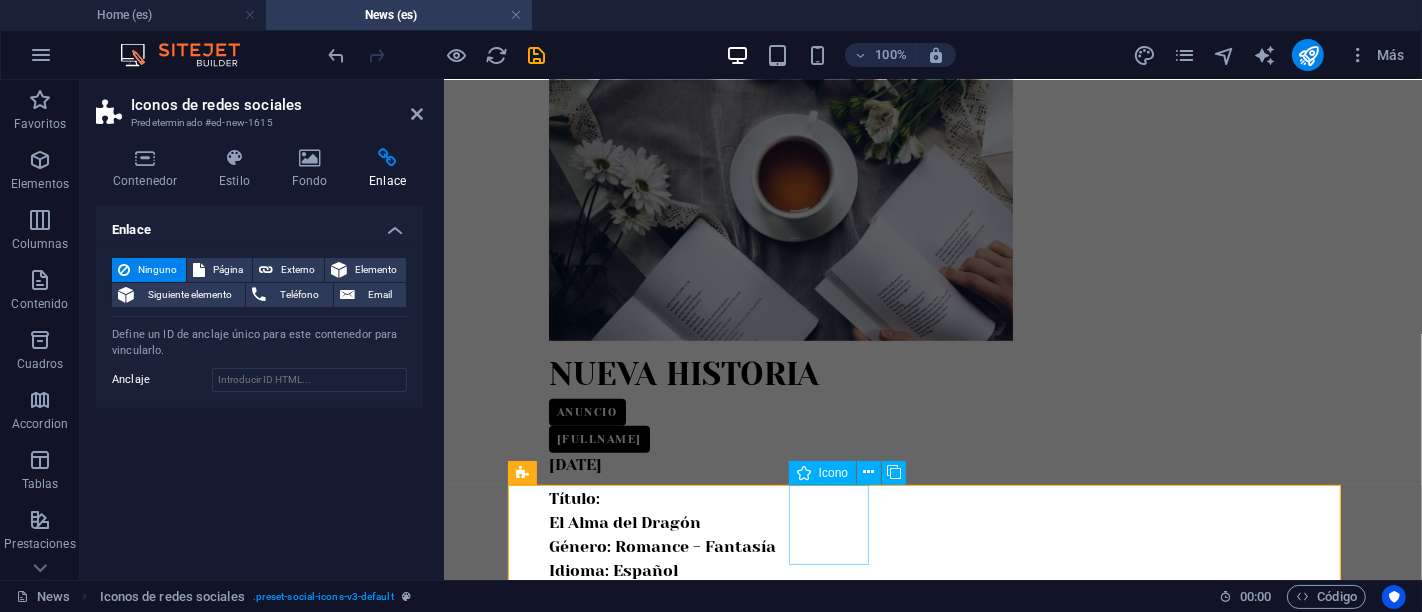 click at bounding box center [932, 1952] 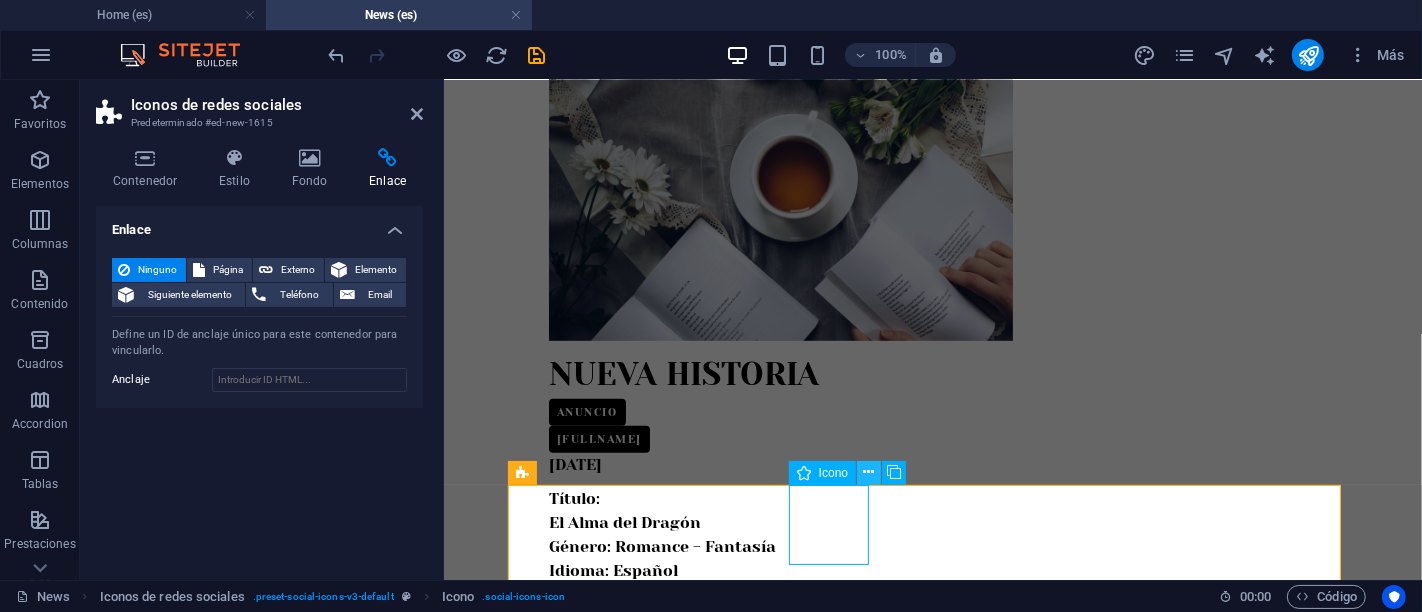 click at bounding box center [869, 472] 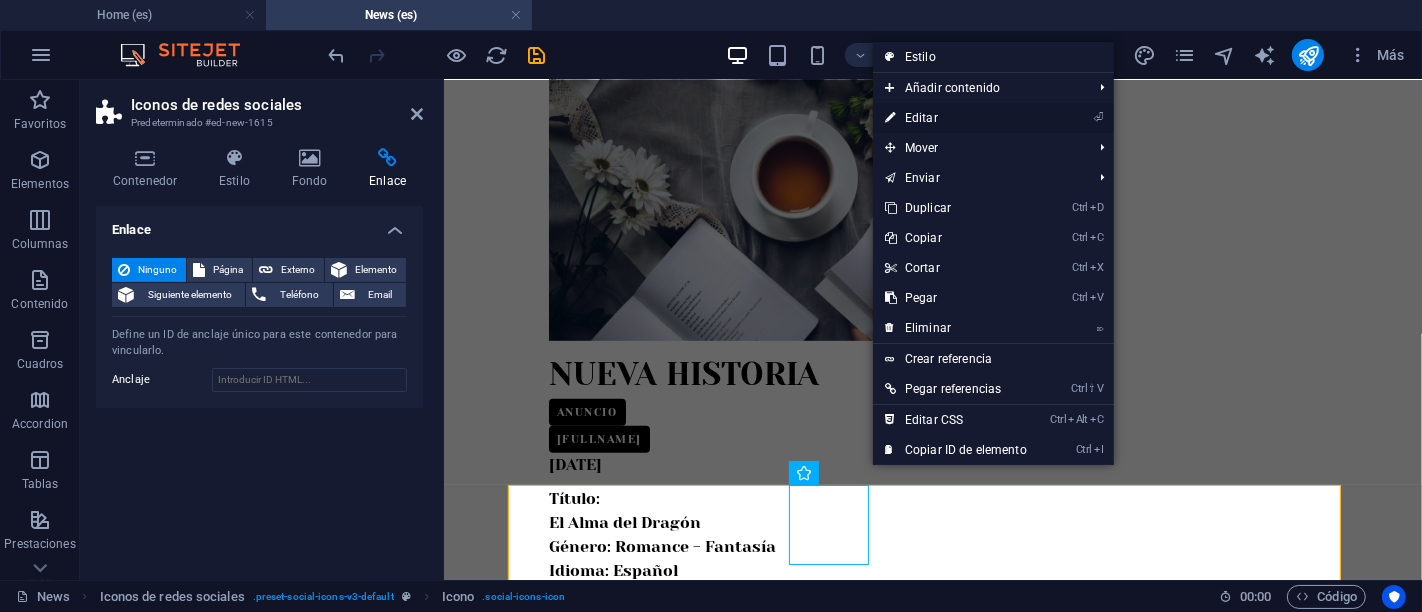 click on "⏎  Editar" at bounding box center [956, 118] 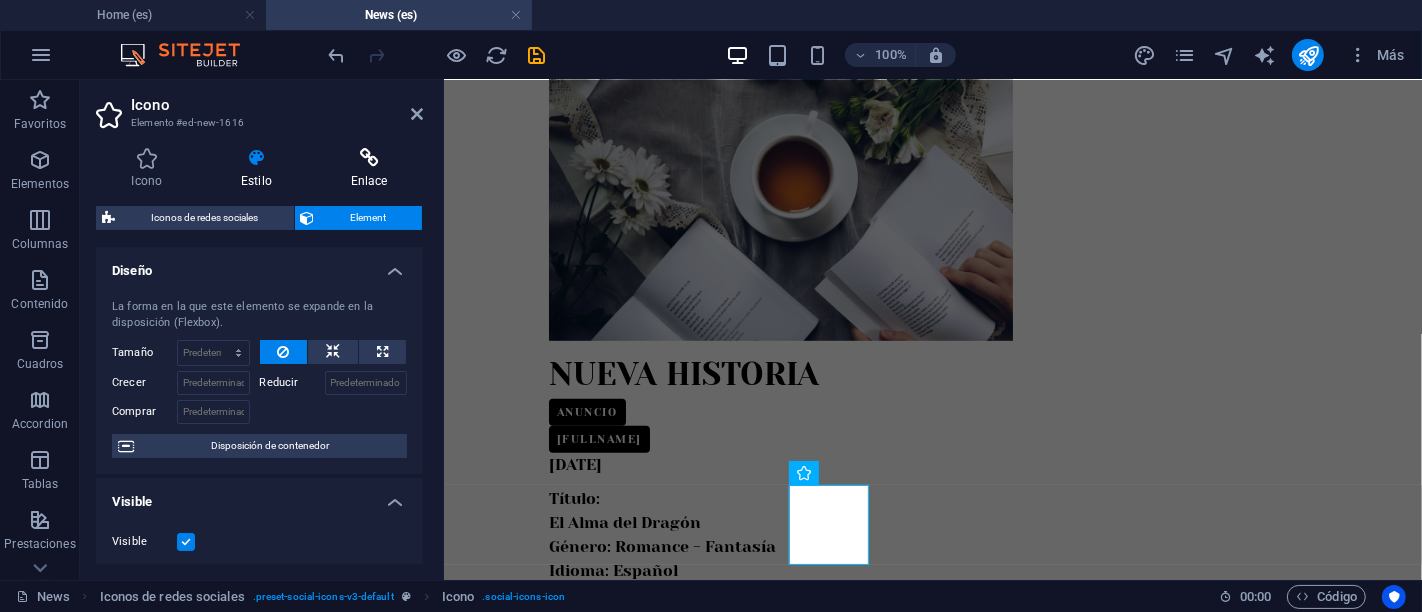 click at bounding box center (369, 158) 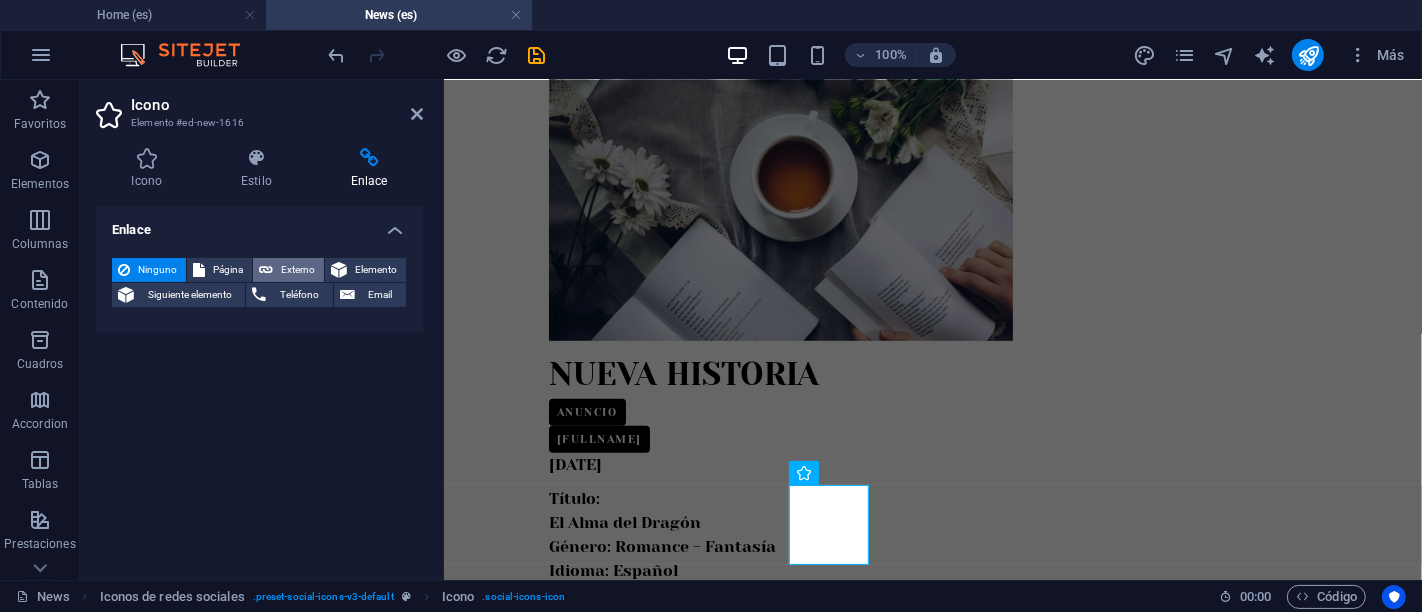 click on "Externo" at bounding box center [298, 270] 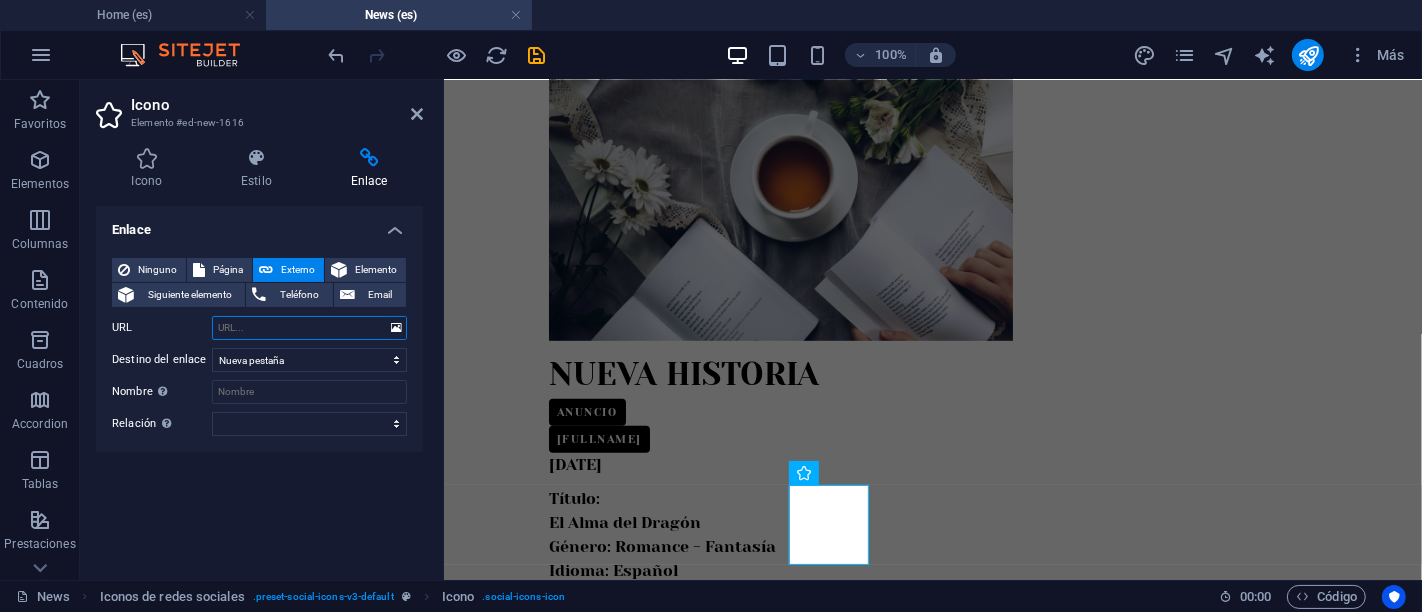 click on "URL" at bounding box center (309, 328) 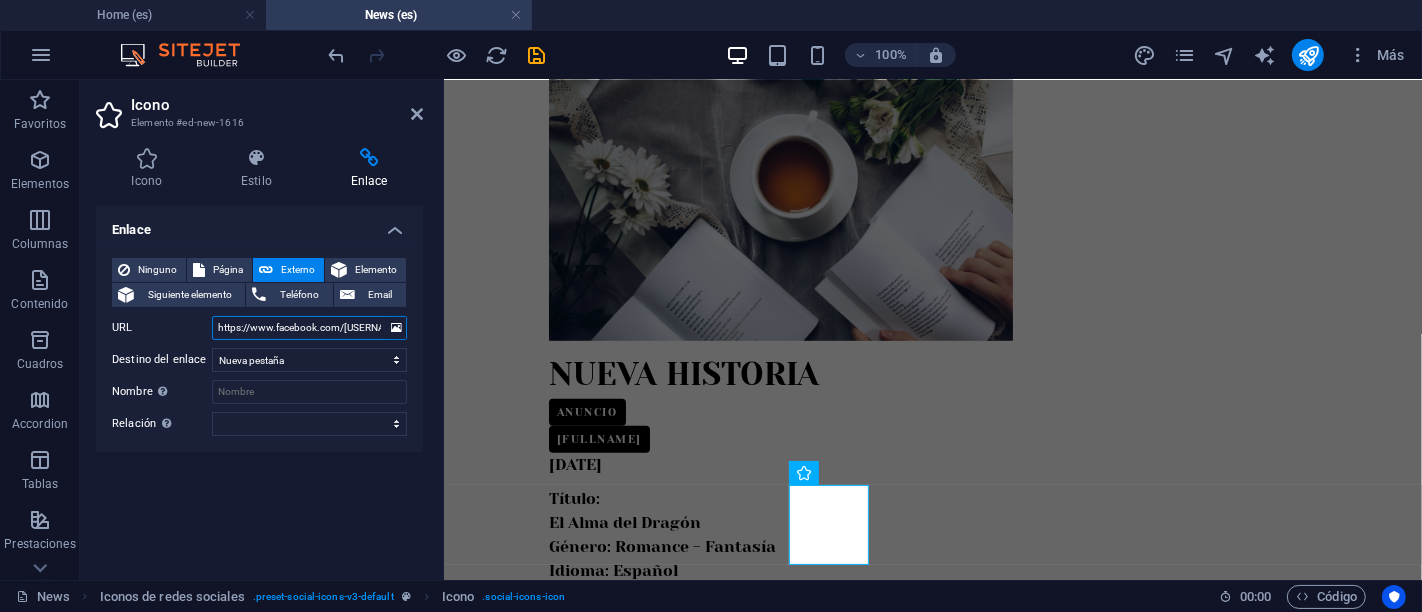 scroll, scrollTop: 0, scrollLeft: 53, axis: horizontal 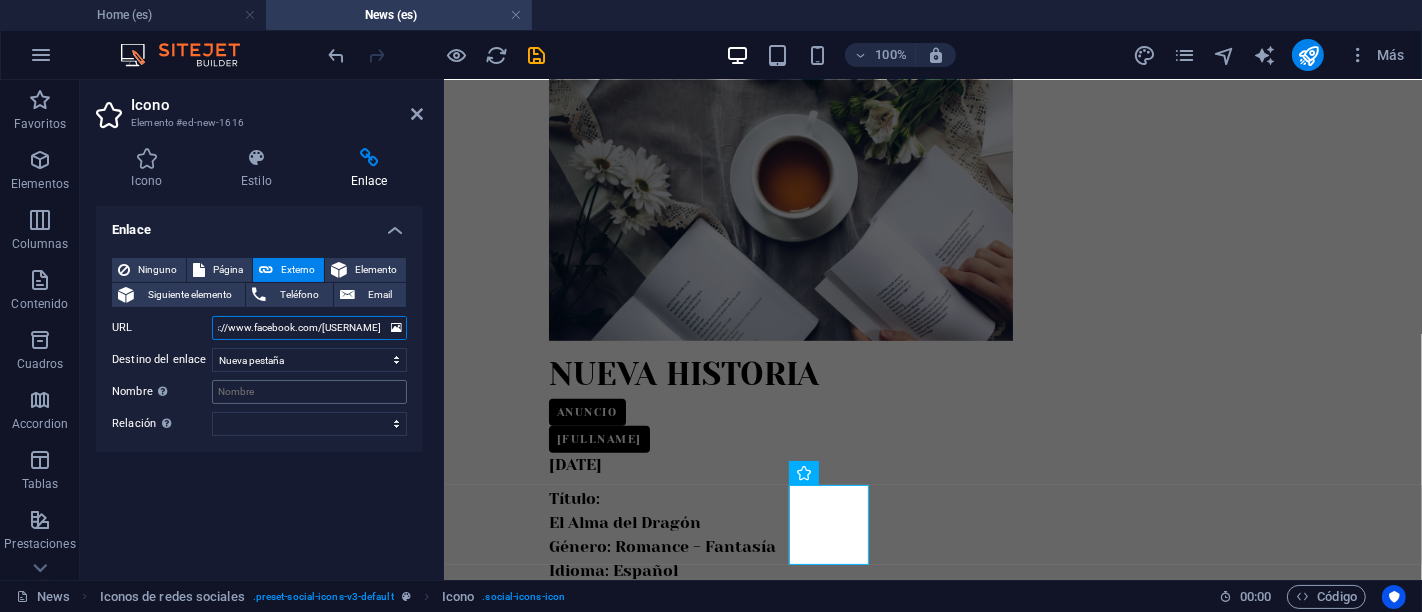 type on "https://www.facebook.com/simunrpiercenovelas" 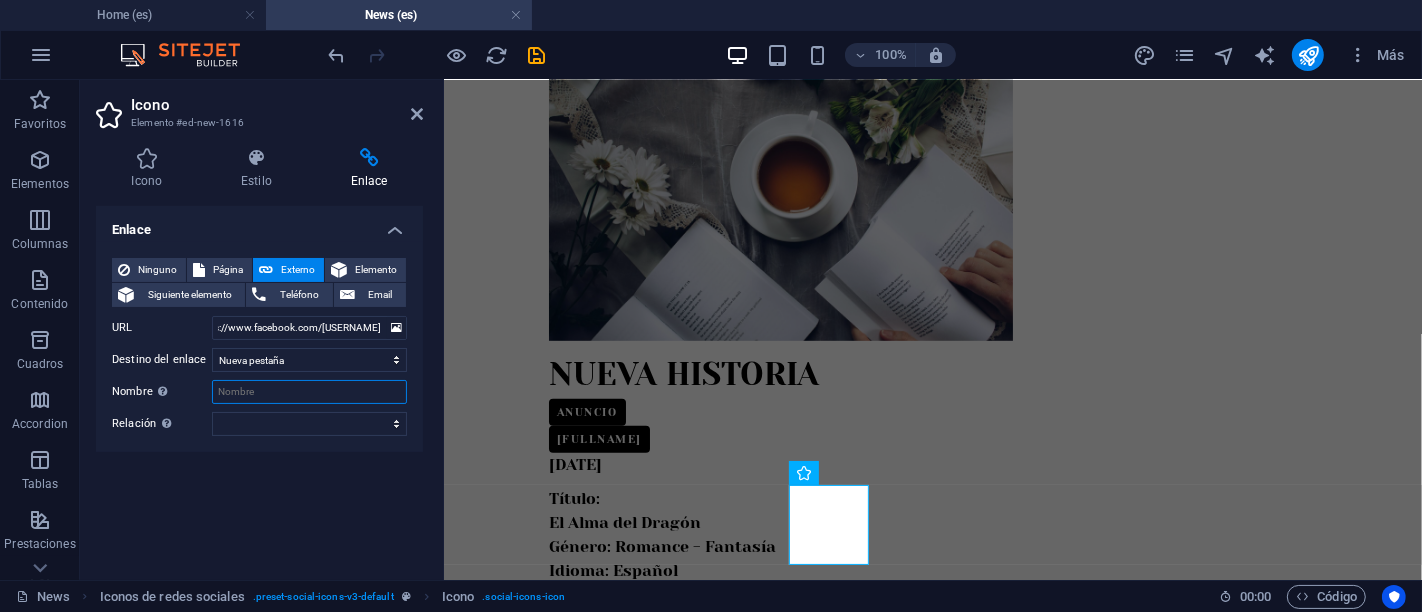 scroll, scrollTop: 0, scrollLeft: 0, axis: both 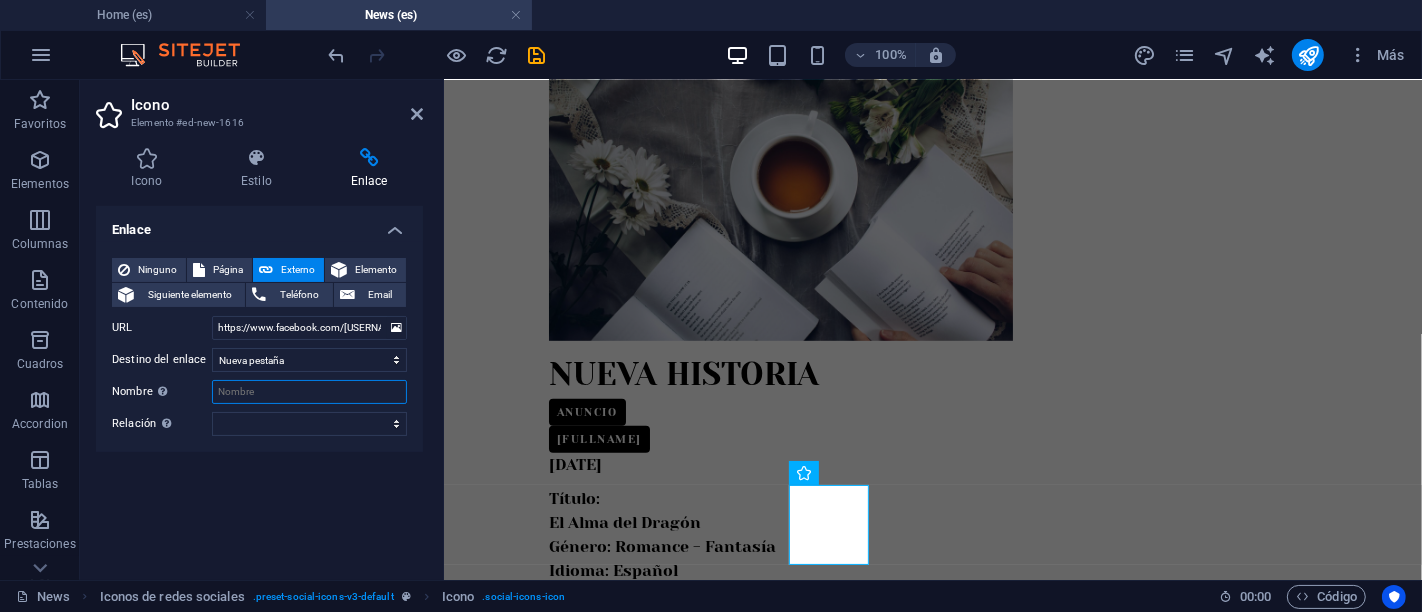 click on "Nombre Una descripción adicional del enlace no debería ser igual al texto del enlace. El título suele mostrarse como un texto de información cuando se mueve el ratón por encima del elemento. Déjalo en blanco en caso de dudas." at bounding box center [309, 392] 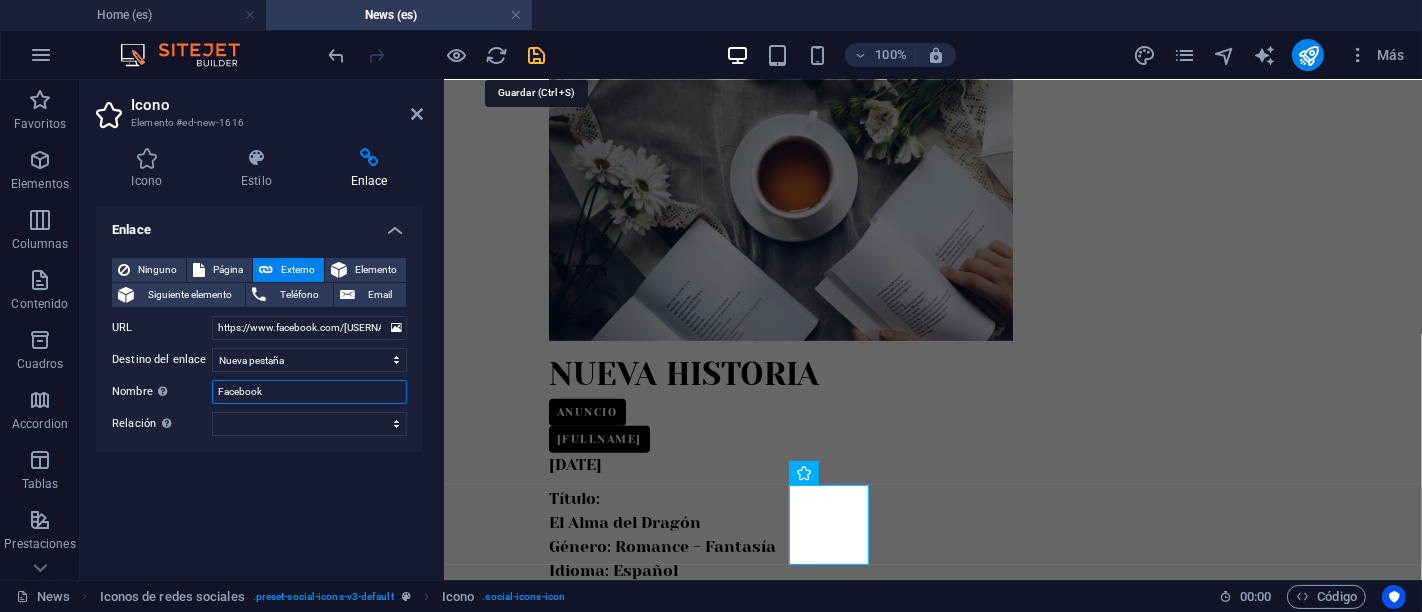 type on "Facebook" 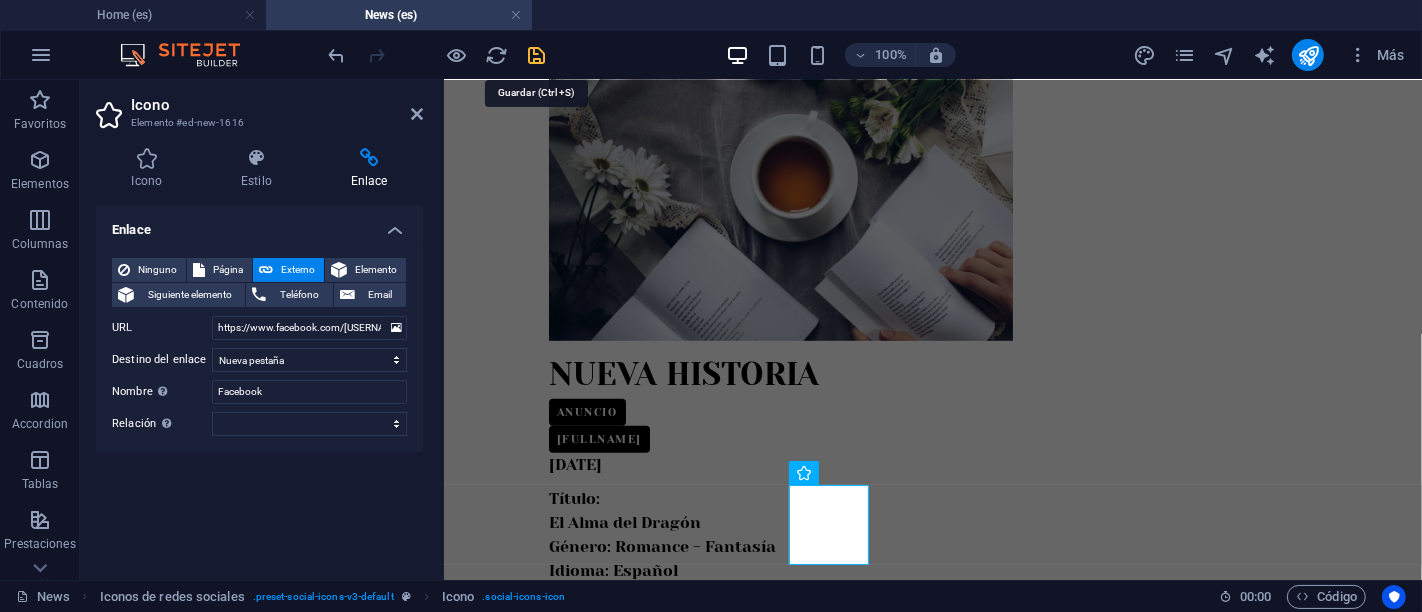 click at bounding box center (537, 55) 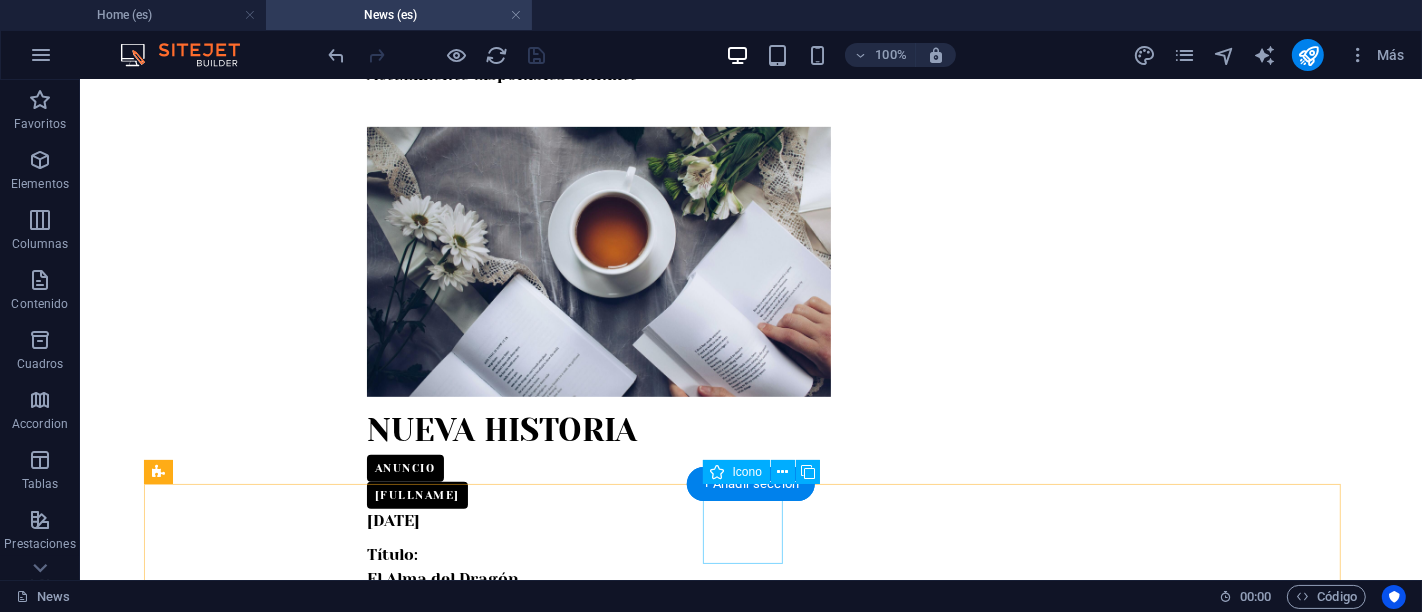 click at bounding box center [750, 2096] 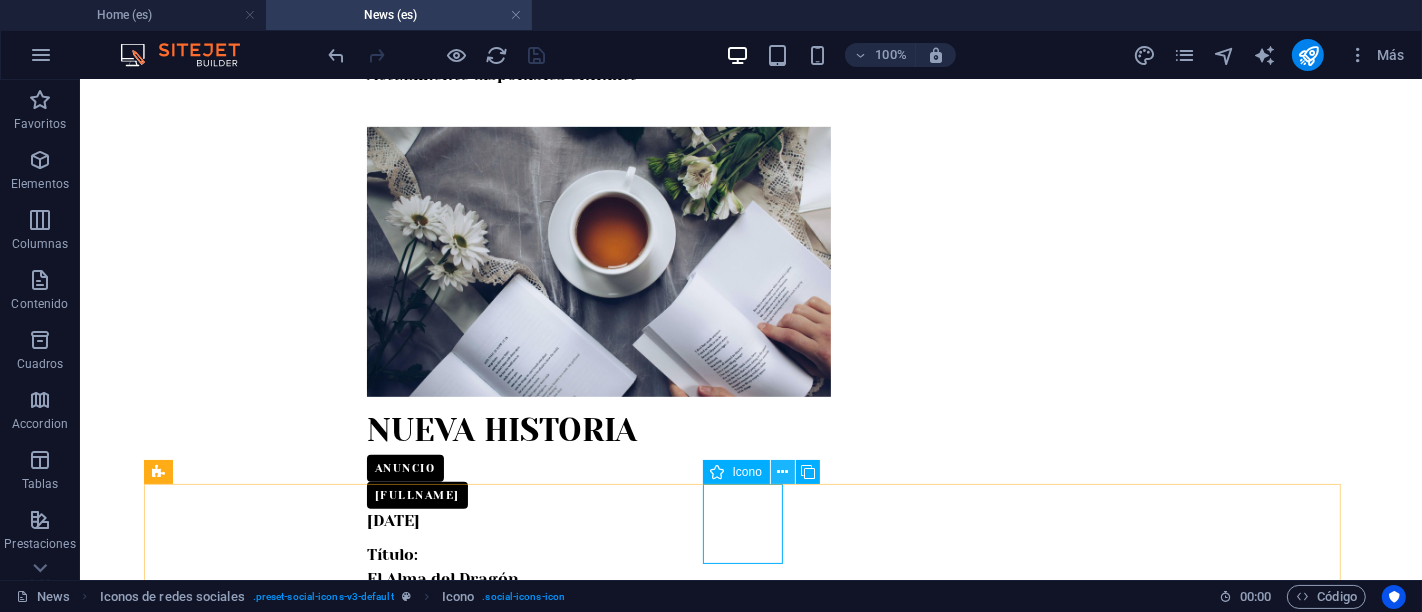 click at bounding box center [782, 472] 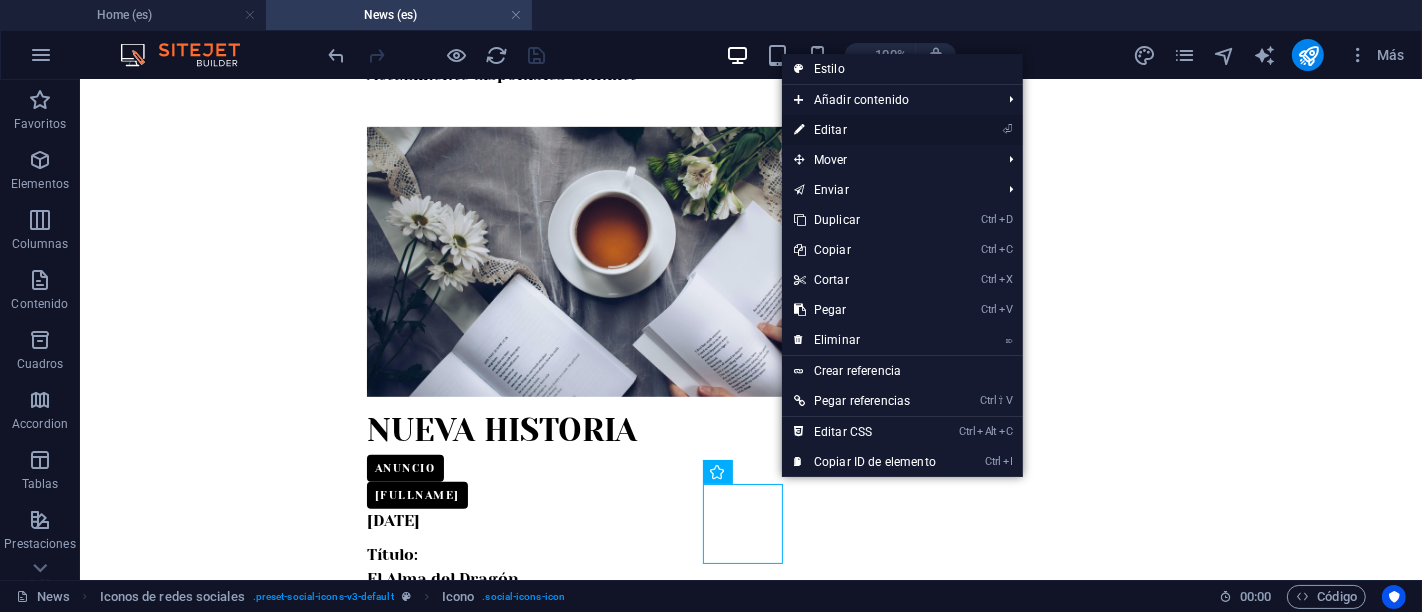 click on "⏎  Editar" at bounding box center [865, 130] 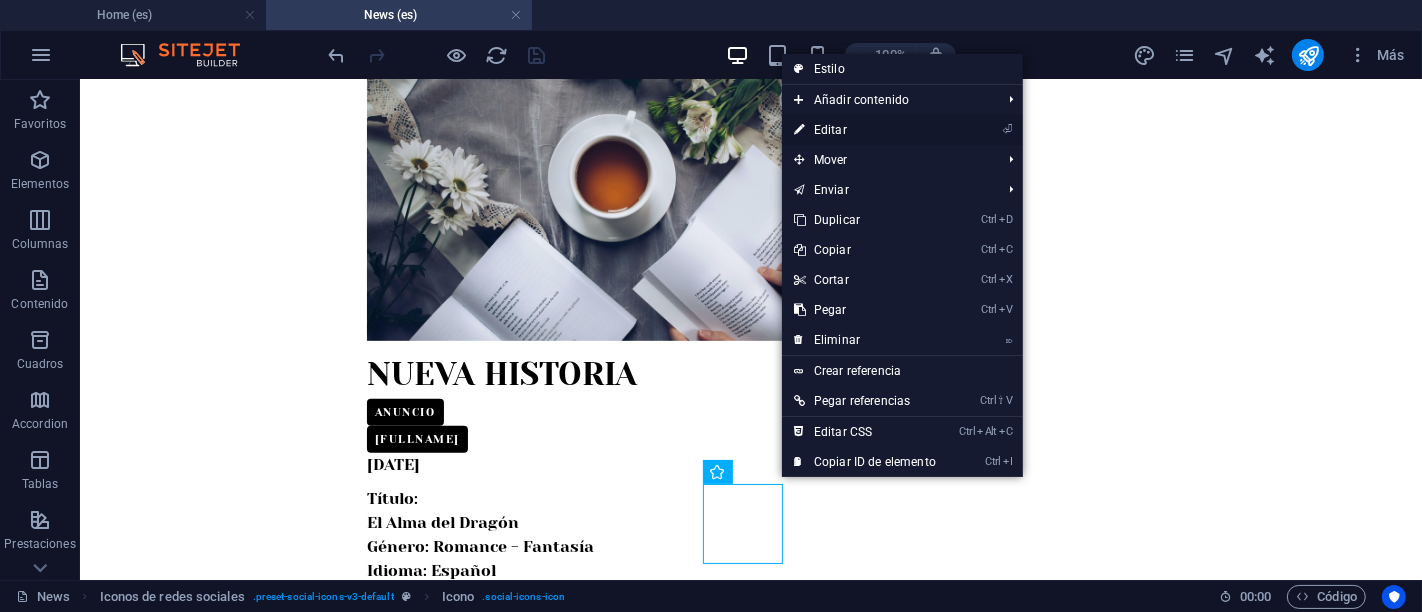 select on "xMidYMid" 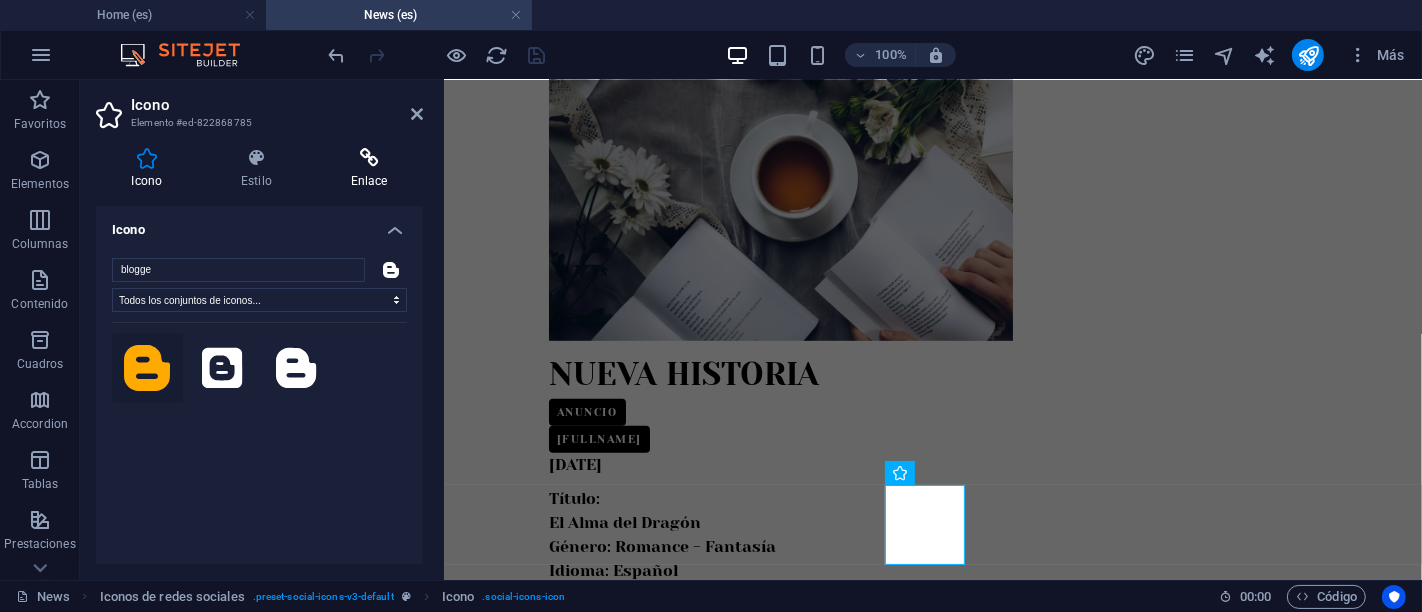 click at bounding box center [369, 158] 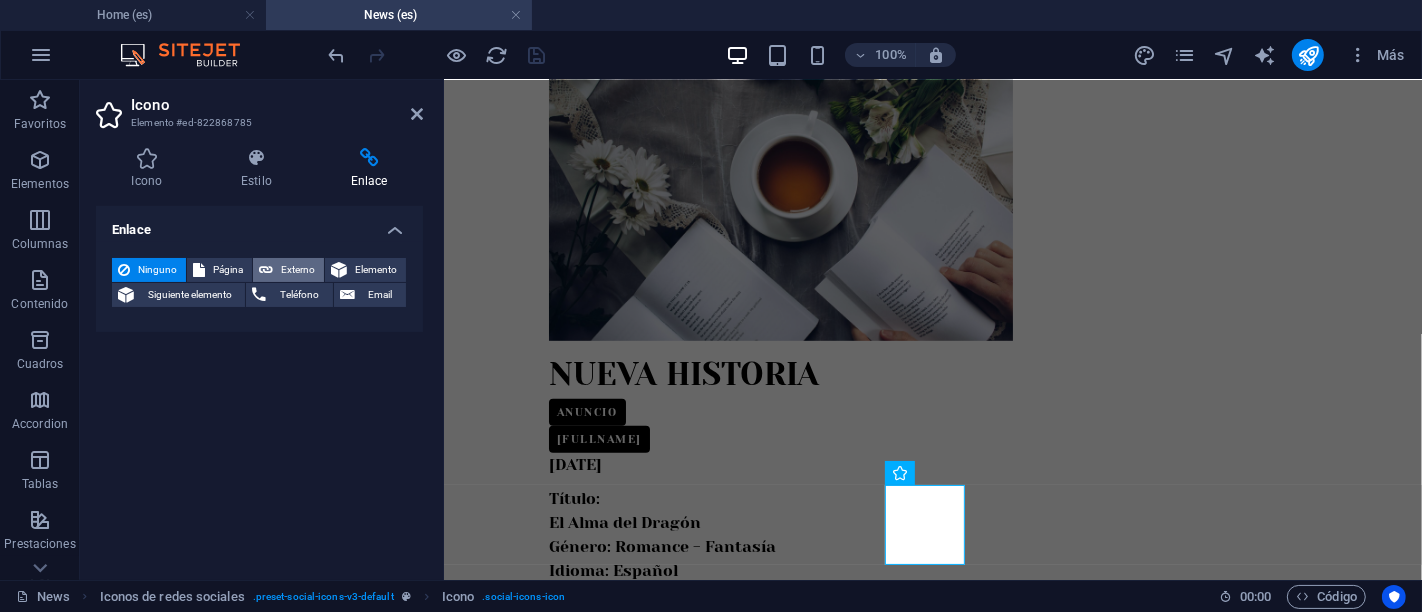 click on "Externo" at bounding box center (298, 270) 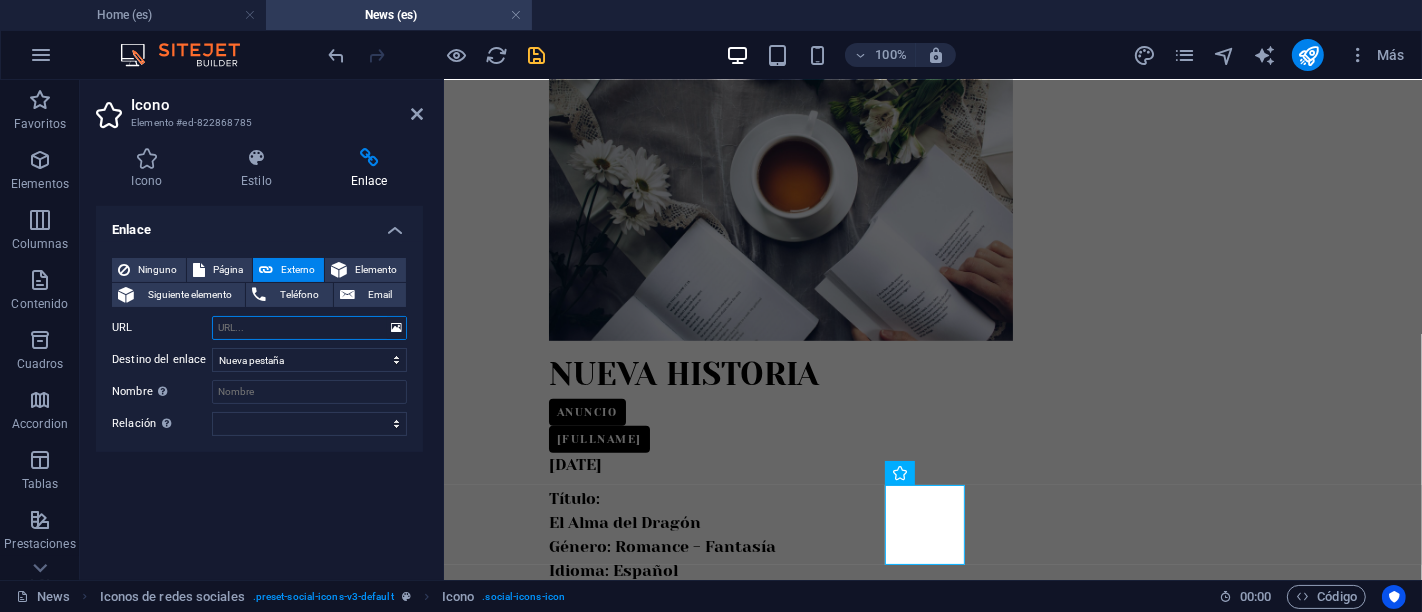 click on "URL" at bounding box center (309, 328) 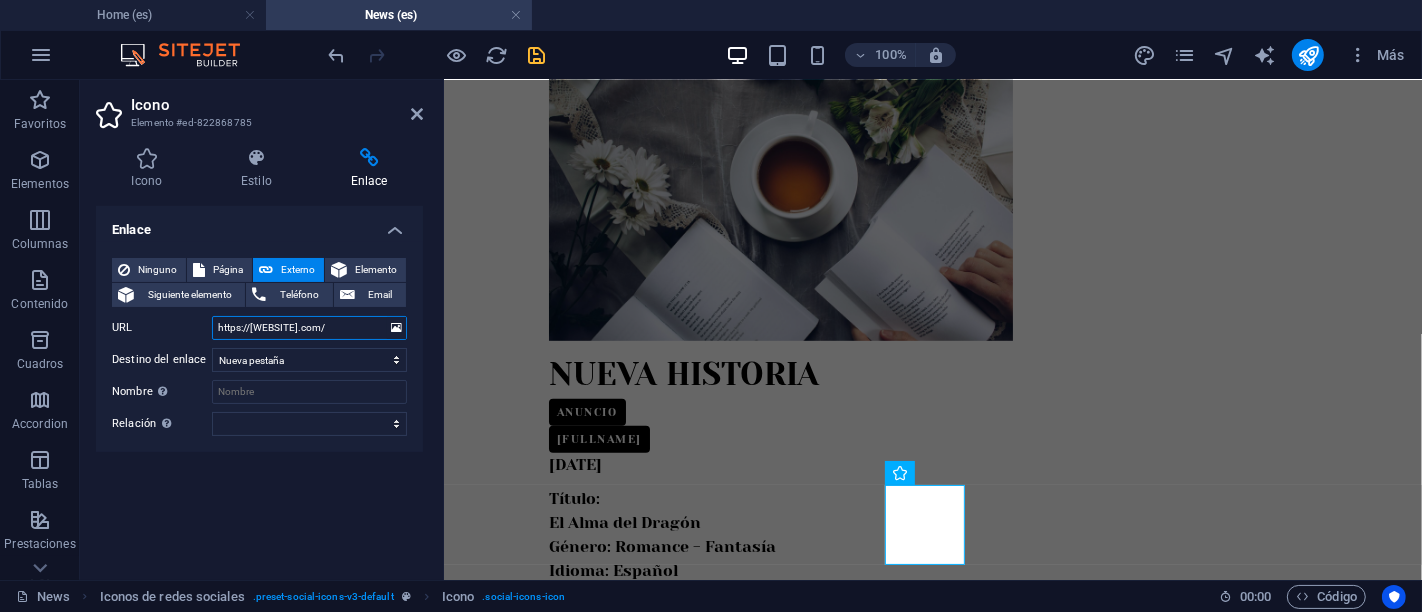 scroll, scrollTop: 0, scrollLeft: 3, axis: horizontal 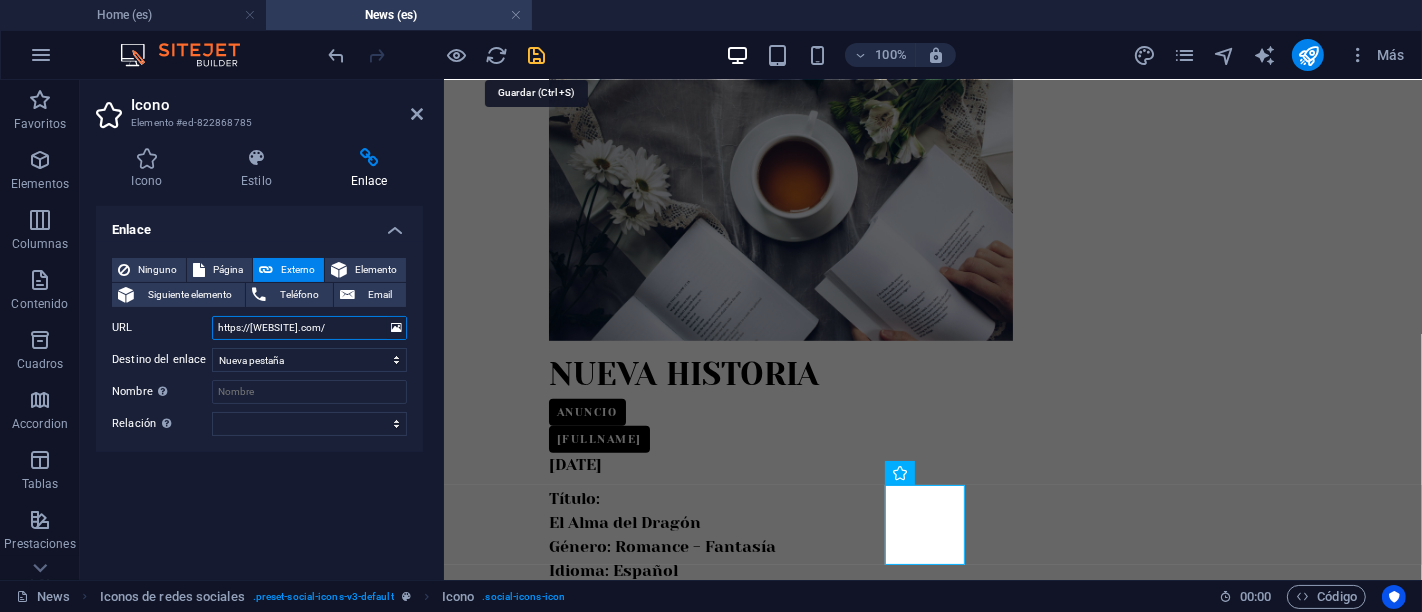 type on "https://[DOMAIN]/" 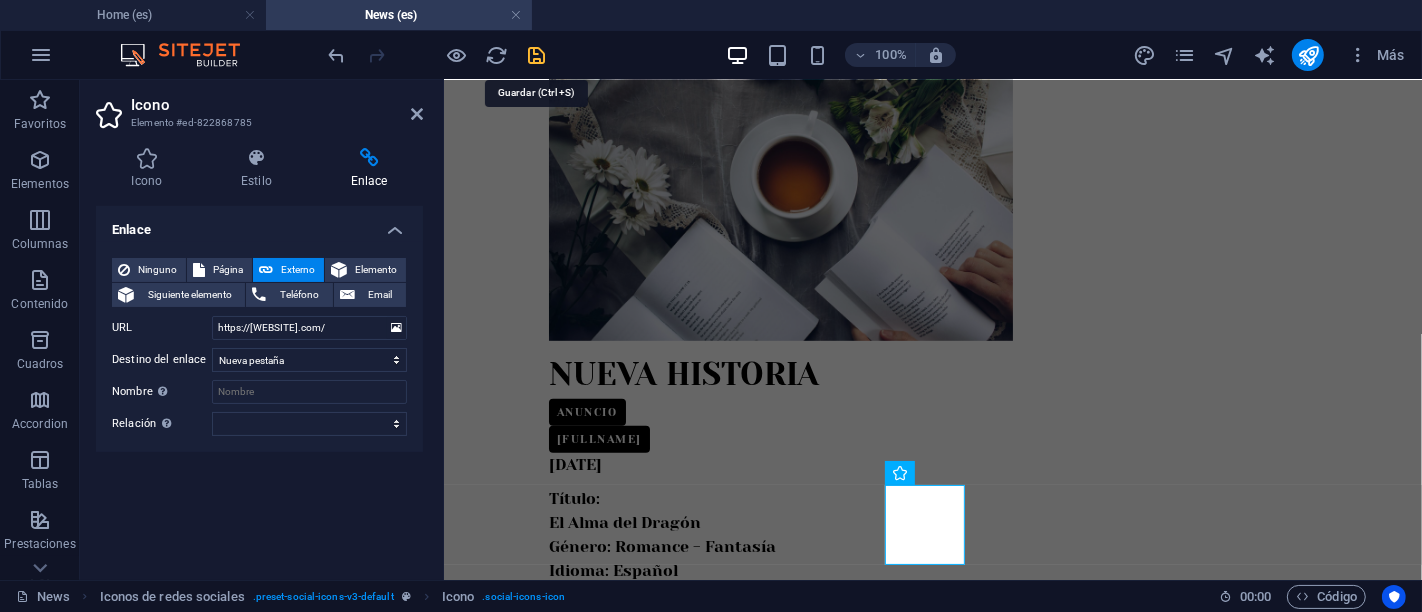 scroll, scrollTop: 0, scrollLeft: 0, axis: both 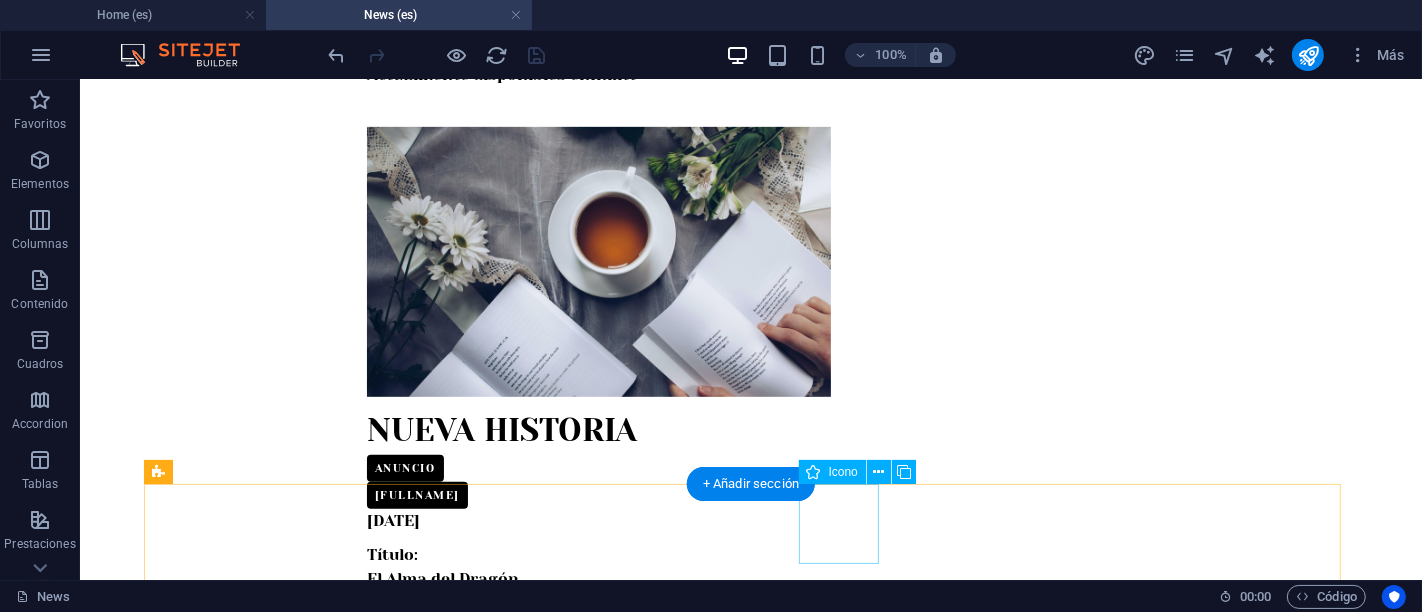 click at bounding box center (750, 2184) 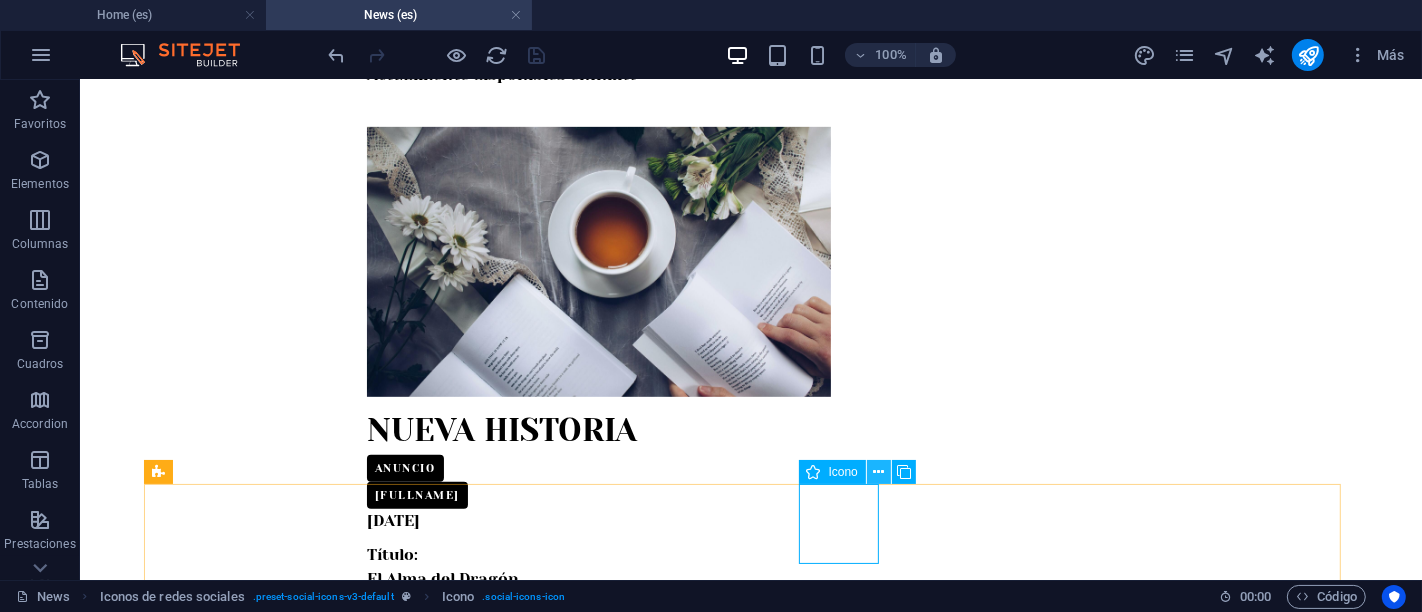 click at bounding box center [879, 472] 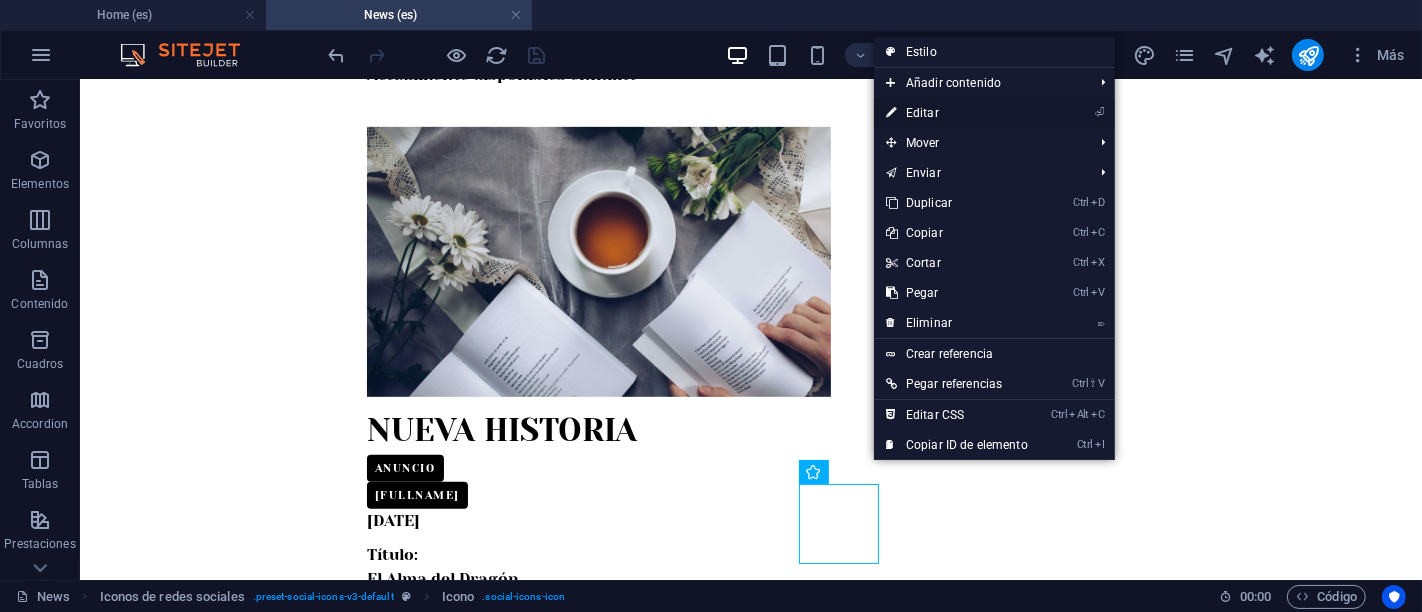 drag, startPoint x: 920, startPoint y: 115, endPoint x: 279, endPoint y: 116, distance: 641.0008 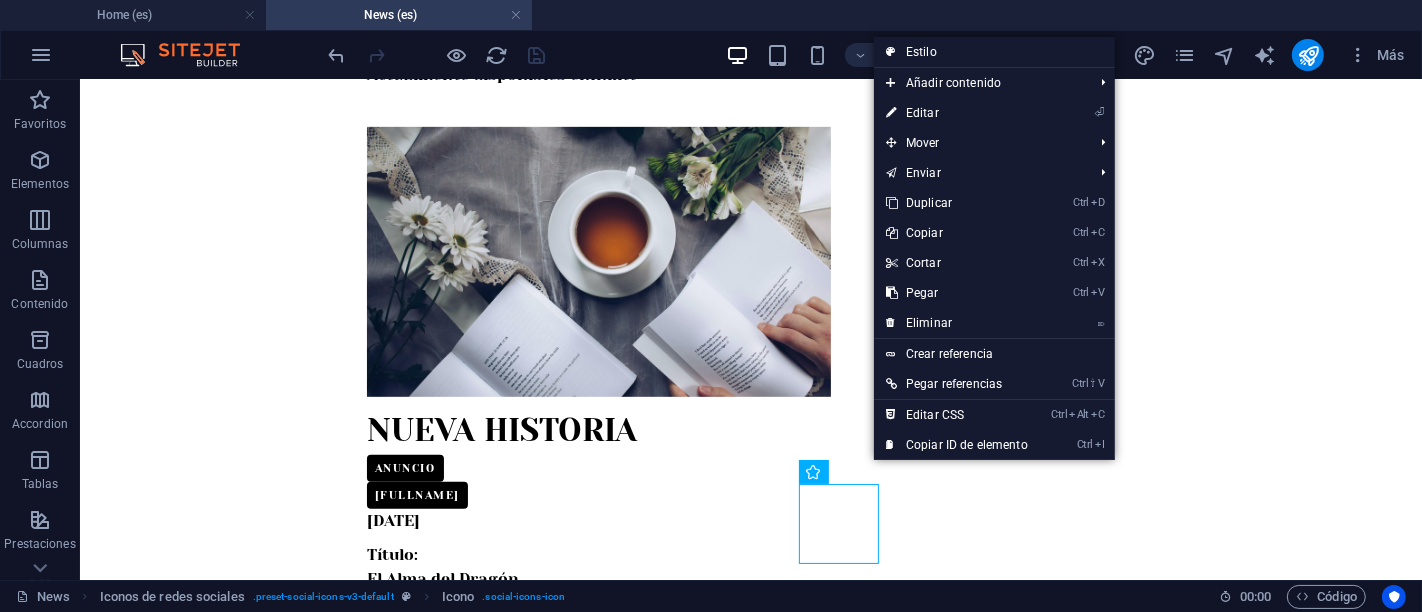 select on "xMidYMid" 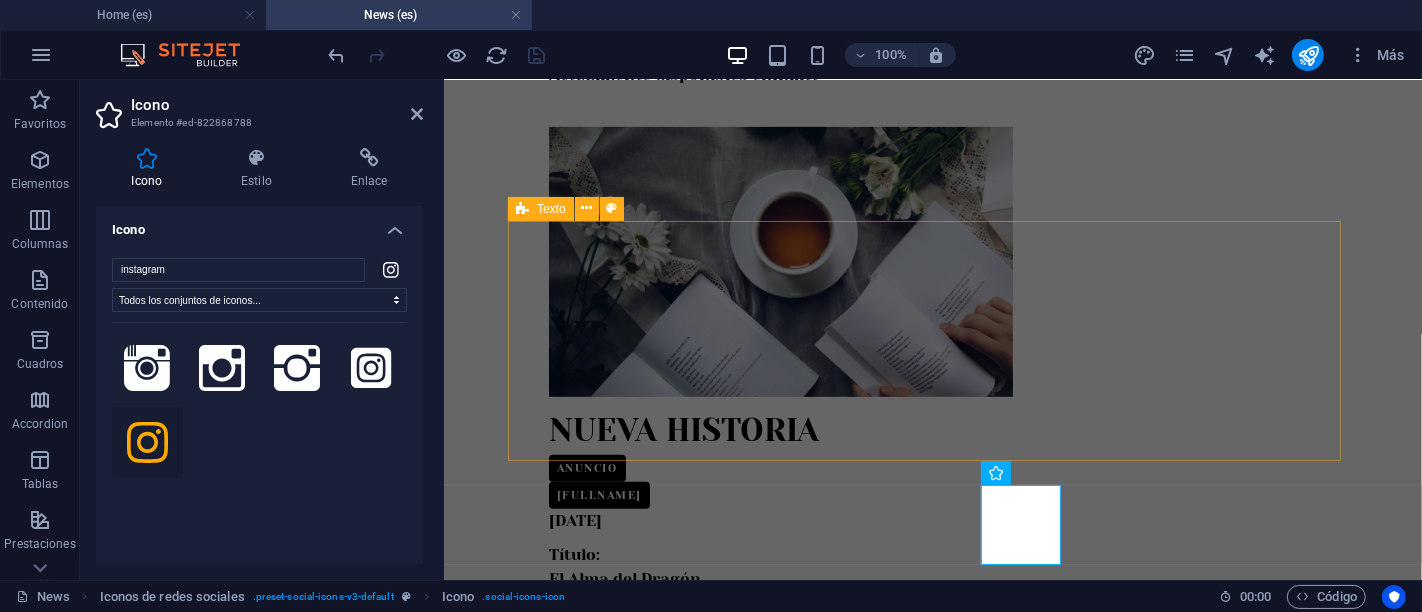 scroll, scrollTop: 945, scrollLeft: 0, axis: vertical 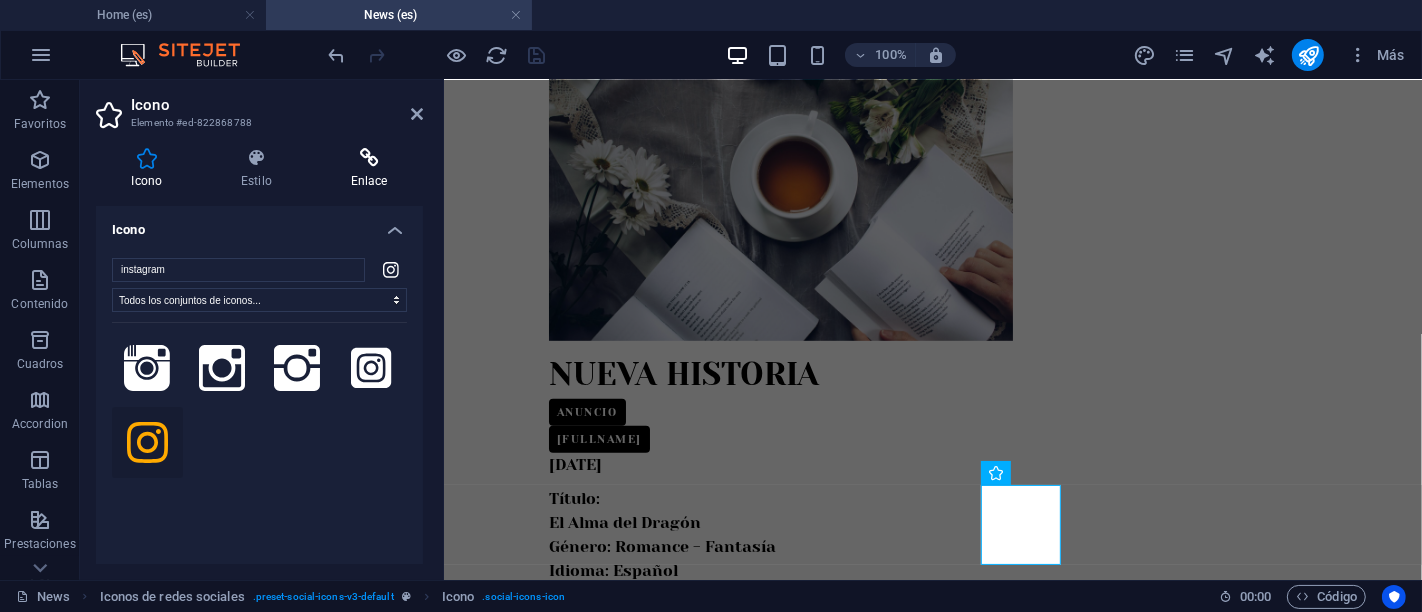 click at bounding box center [369, 158] 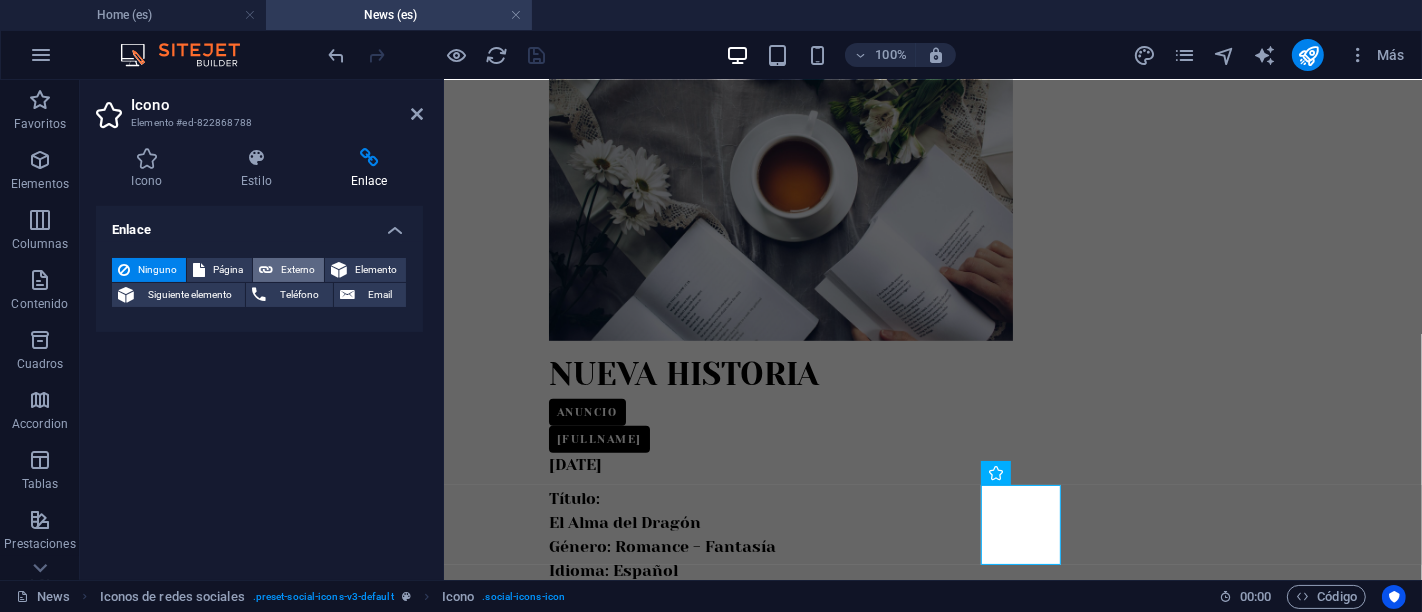 click at bounding box center [266, 270] 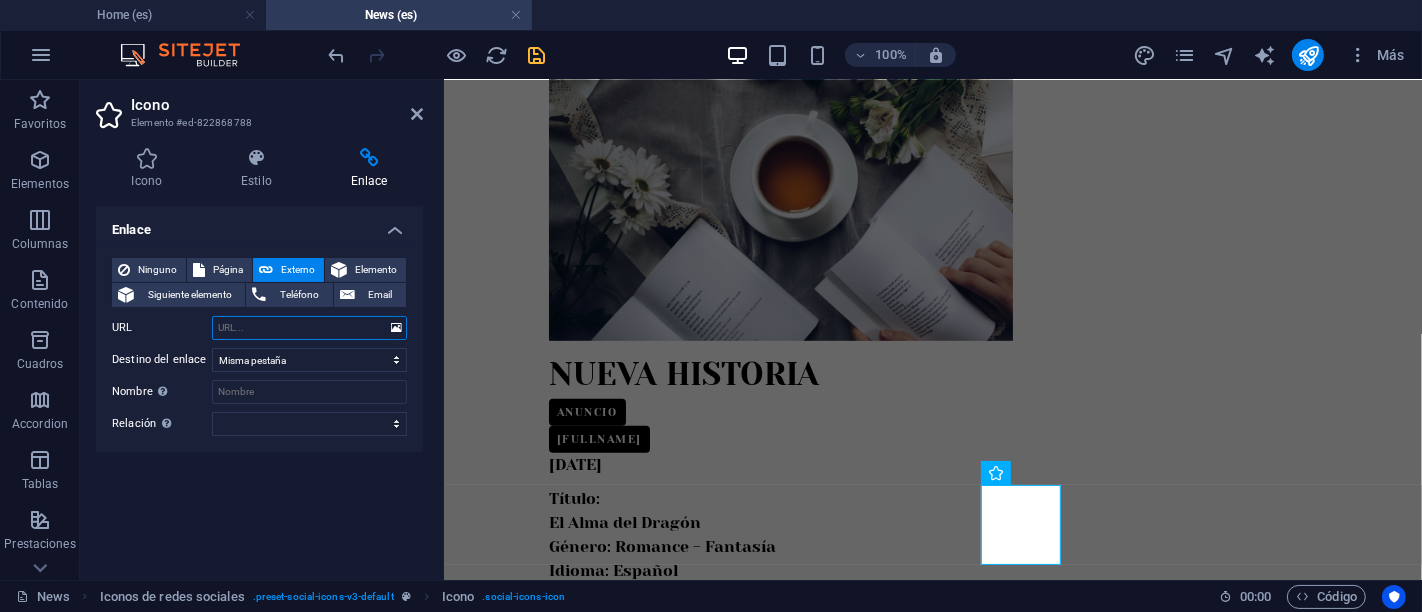select on "blank" 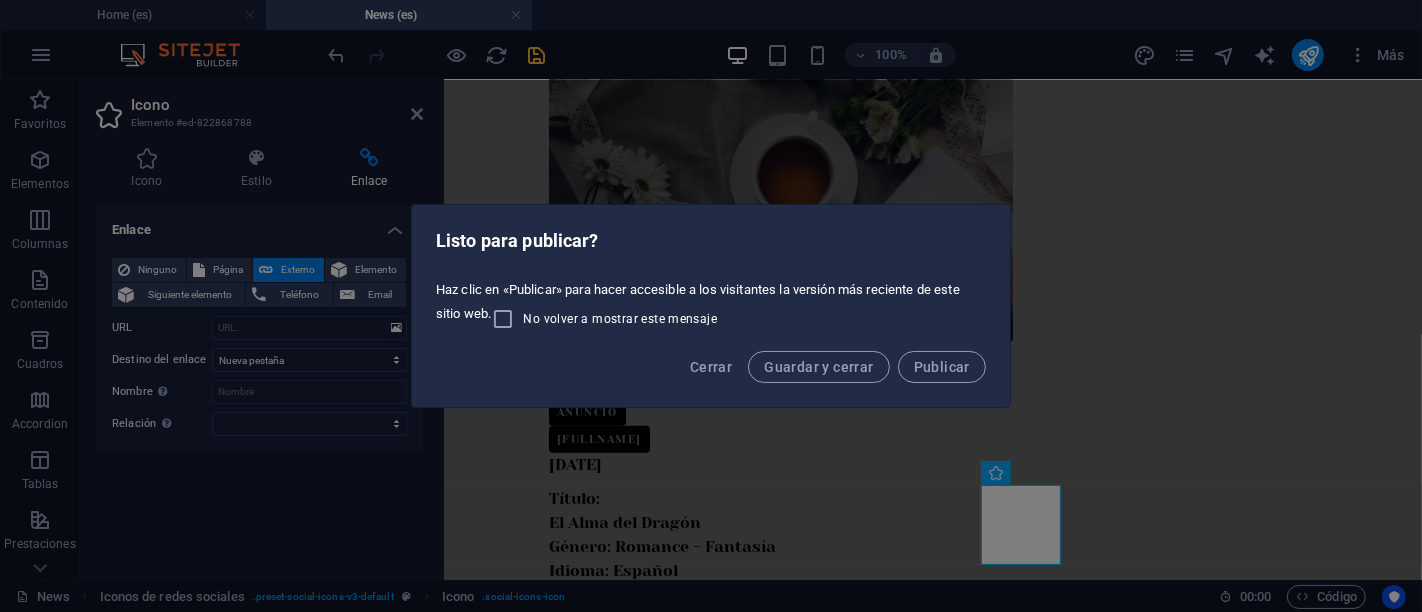 click on "Listo para publicar? Haz clic en «Publicar» para hacer accesible a los visitantes la versión más reciente de este sitio web. No volver a mostrar este mensaje Cerrar Guardar y cerrar Publicar" at bounding box center [711, 306] 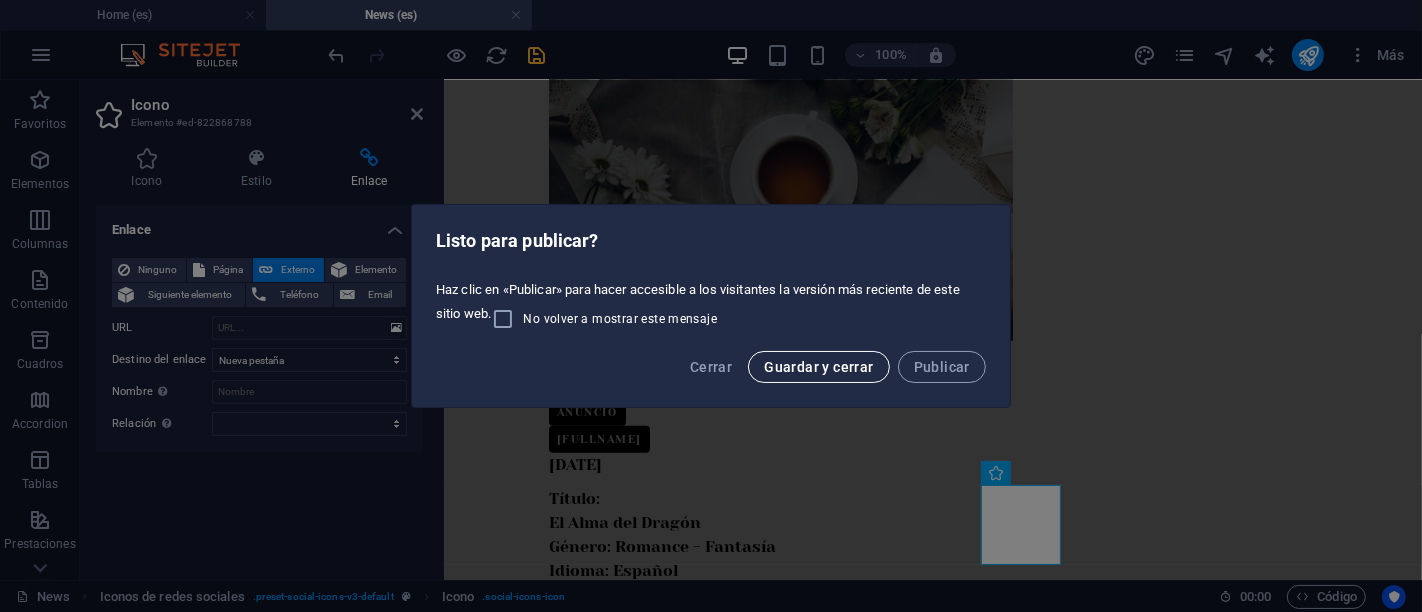 click on "Guardar y cerrar" at bounding box center [818, 367] 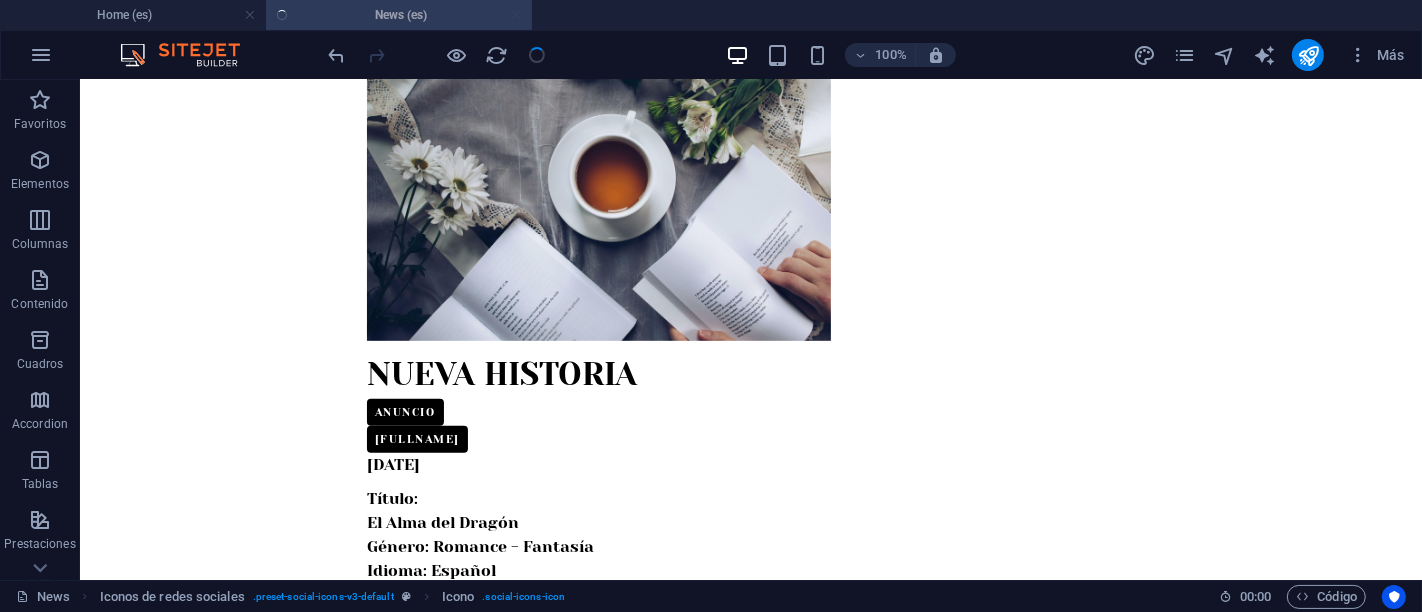 scroll, scrollTop: 889, scrollLeft: 0, axis: vertical 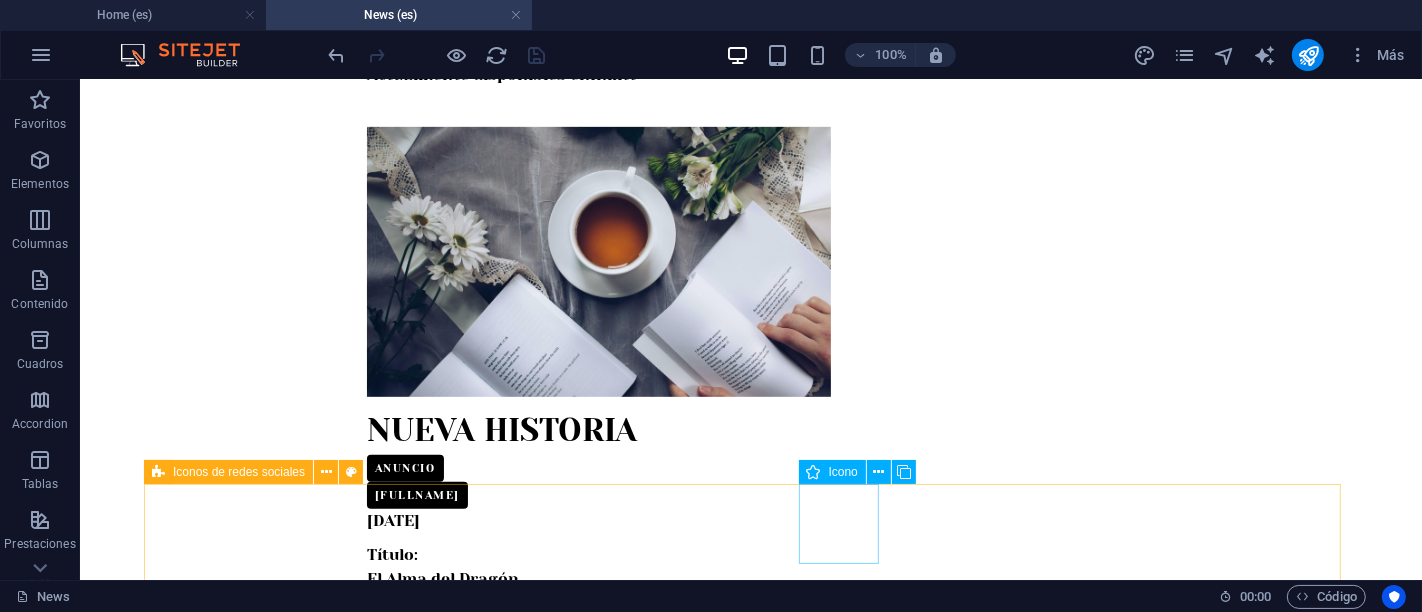 click on "Icono" at bounding box center (843, 472) 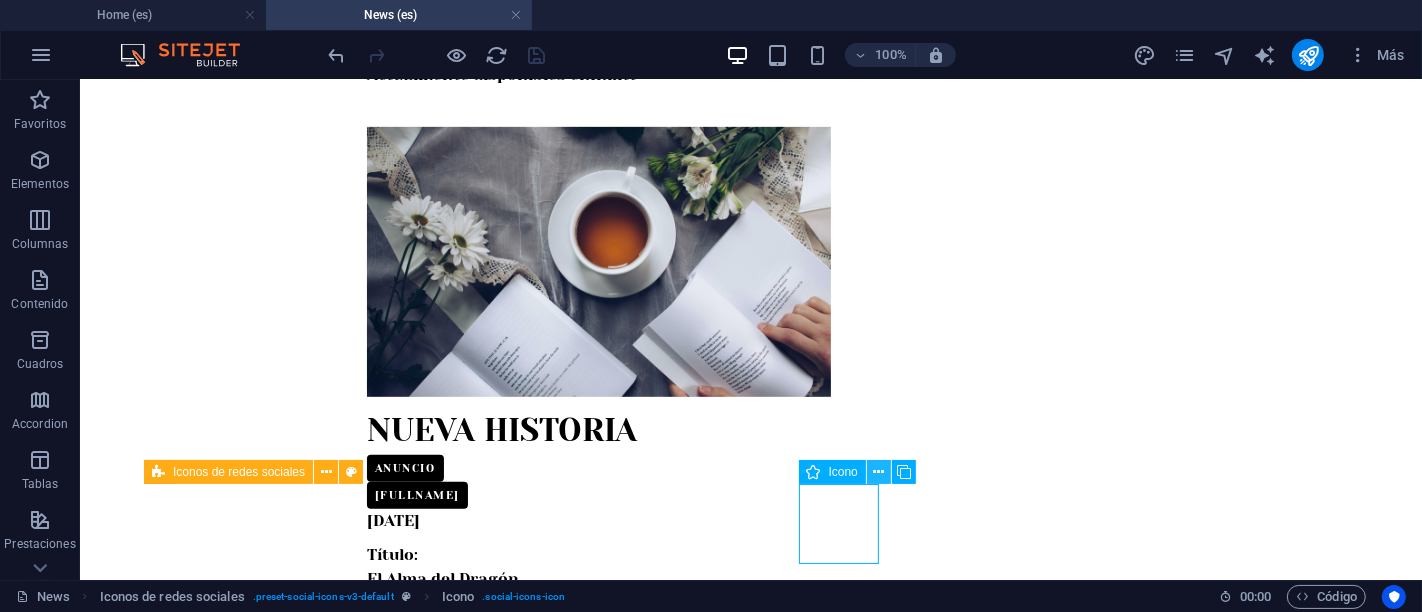click at bounding box center [878, 472] 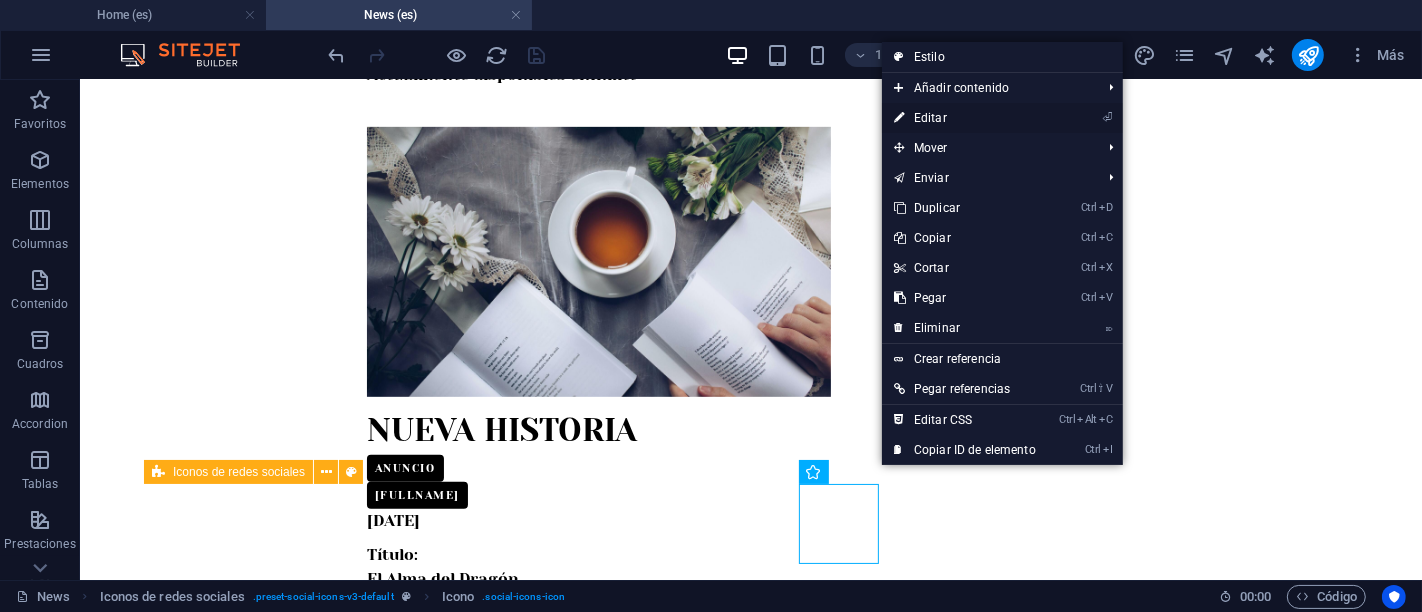 click on "⏎  Editar" at bounding box center (965, 118) 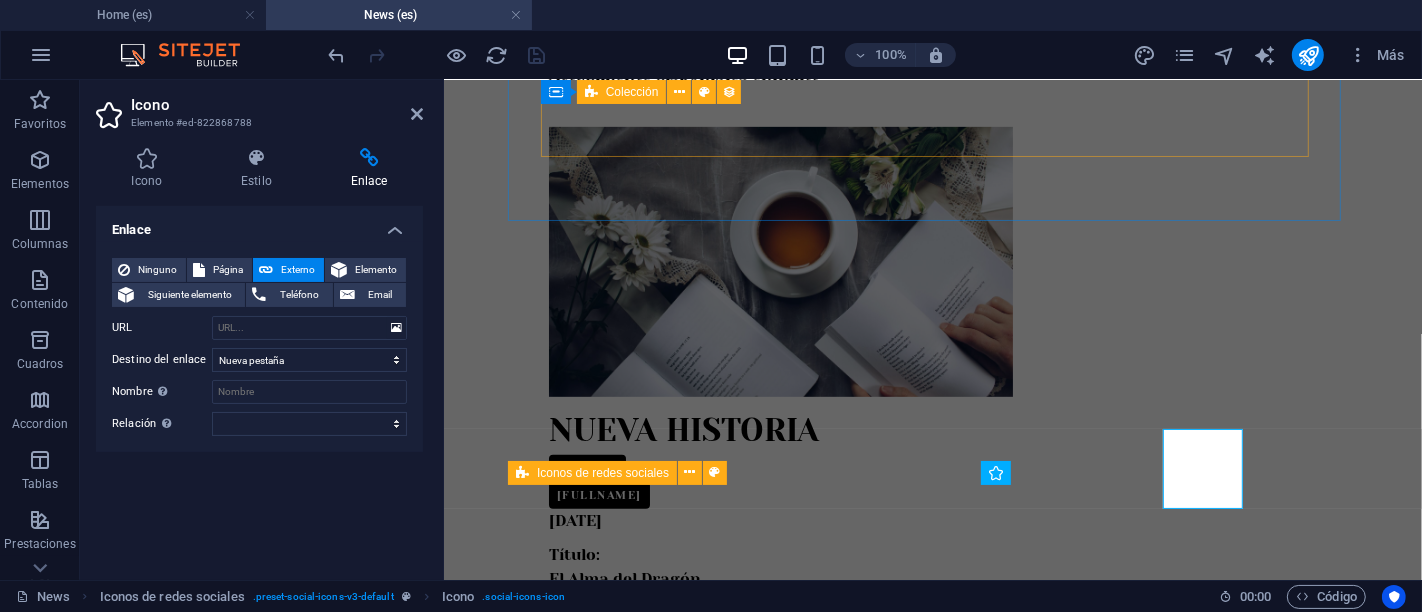 scroll, scrollTop: 945, scrollLeft: 0, axis: vertical 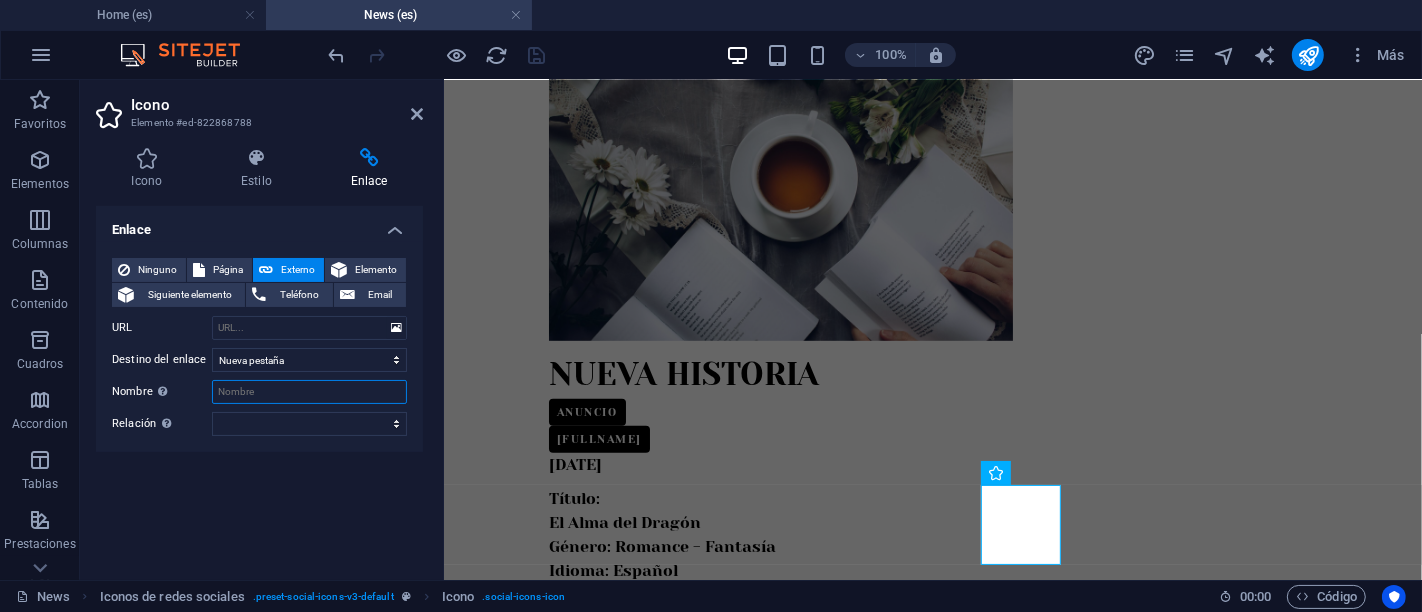 click on "Nombre Una descripción adicional del enlace no debería ser igual al texto del enlace. El título suele mostrarse como un texto de información cuando se mueve el ratón por encima del elemento. Déjalo en blanco en caso de dudas." at bounding box center [309, 392] 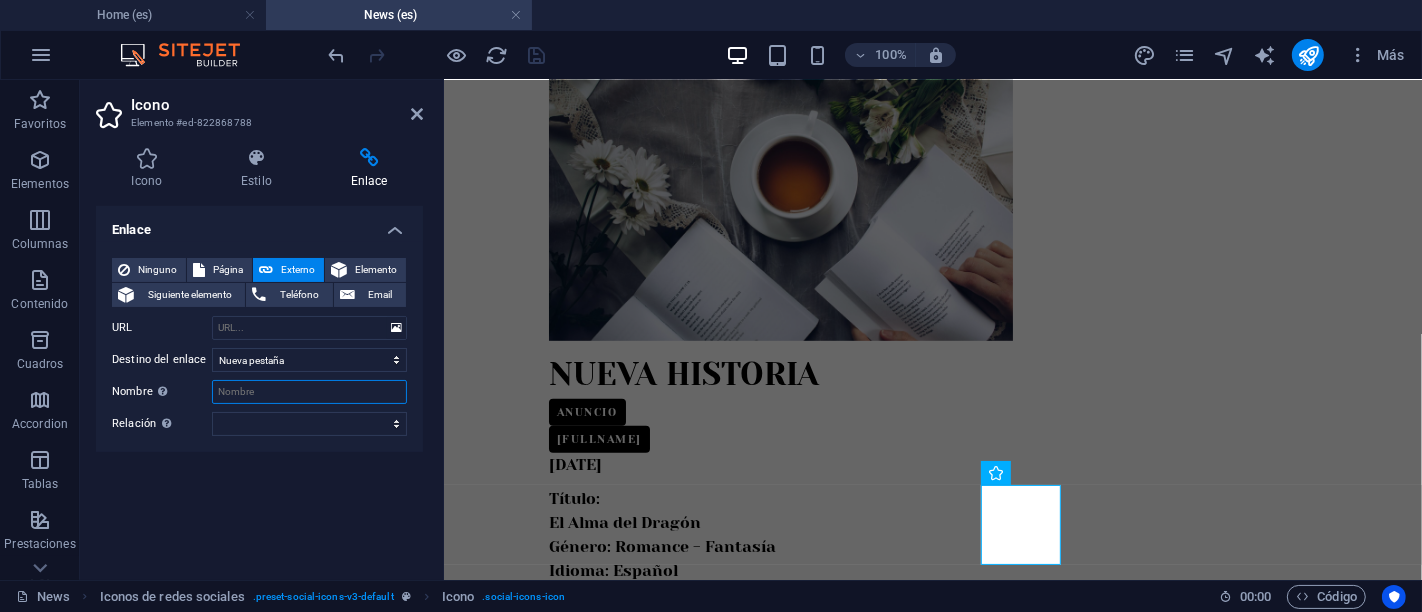paste on "https://www.instagram.com/simun_r_pierce" 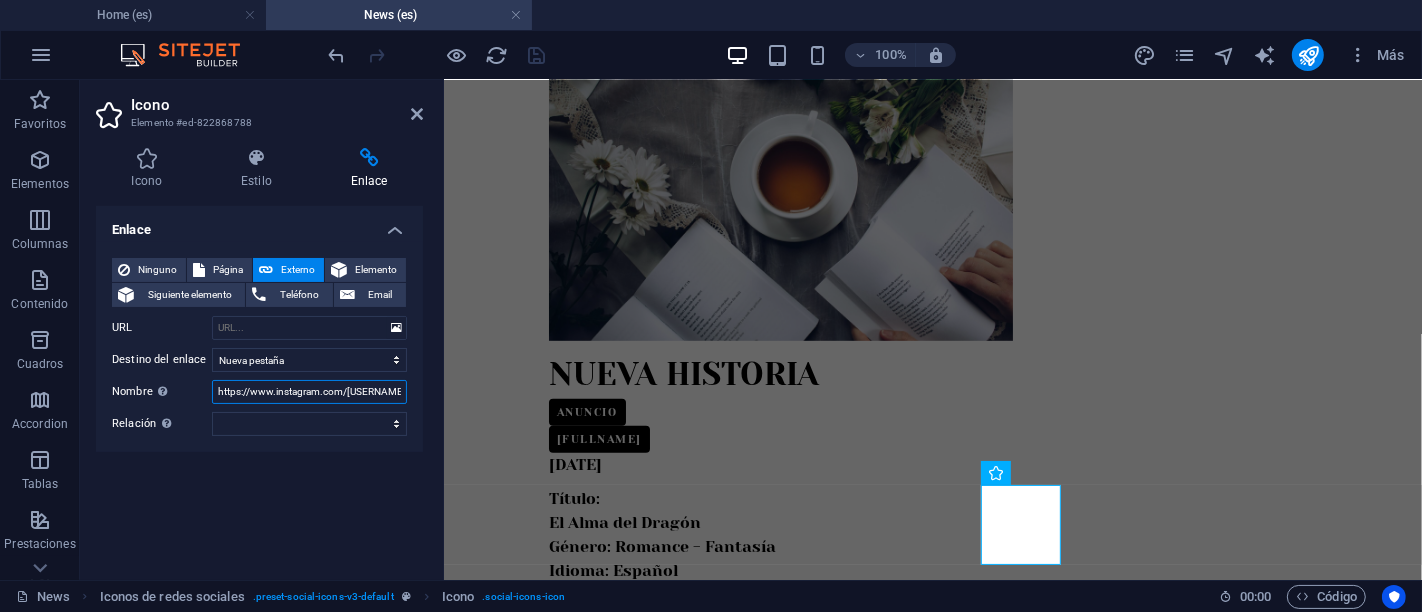 scroll, scrollTop: 0, scrollLeft: 11, axis: horizontal 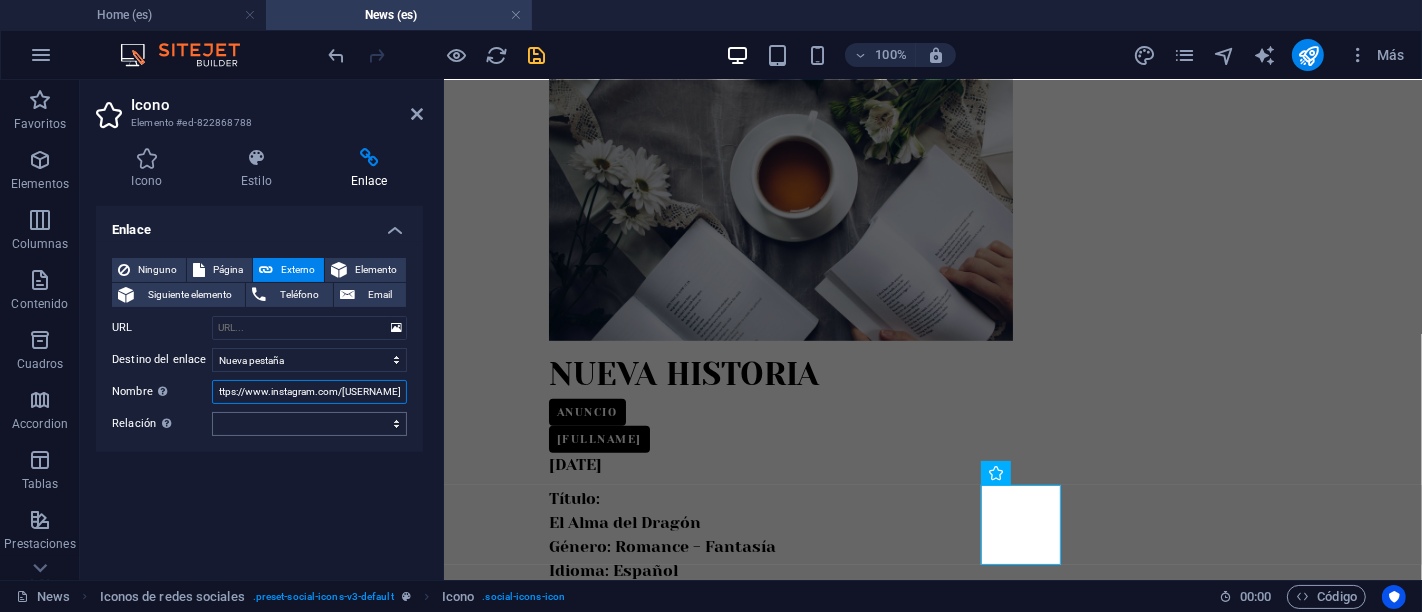 type on "https://www.instagram.com/simun_r_pierce" 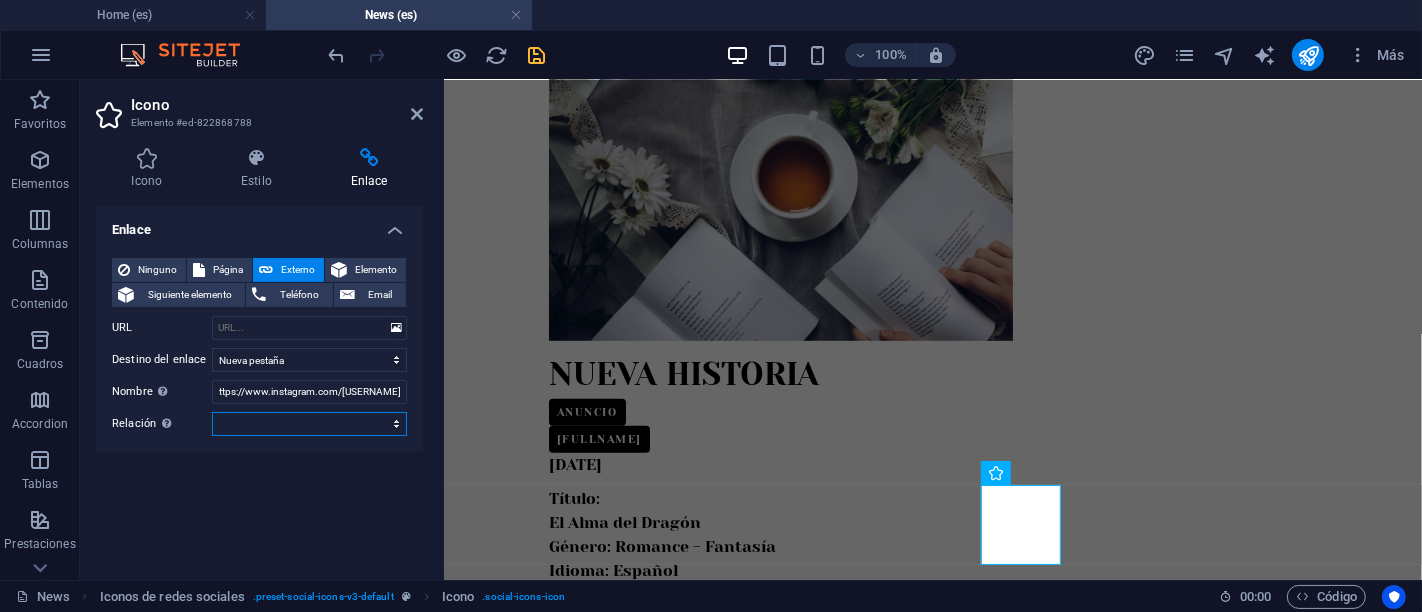 scroll, scrollTop: 0, scrollLeft: 0, axis: both 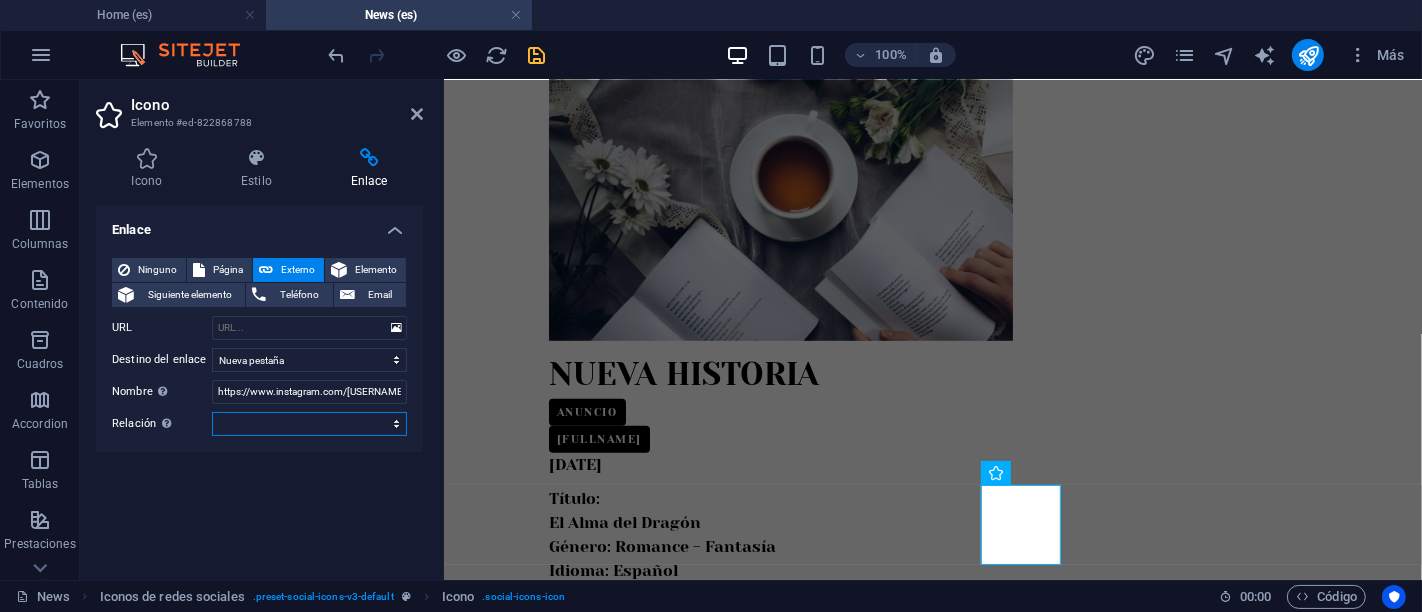 click on "alternativo autor marcador externo ayuda licencia siguiente nofollow noreferrer noopener ant buscar etiqueta" at bounding box center [309, 424] 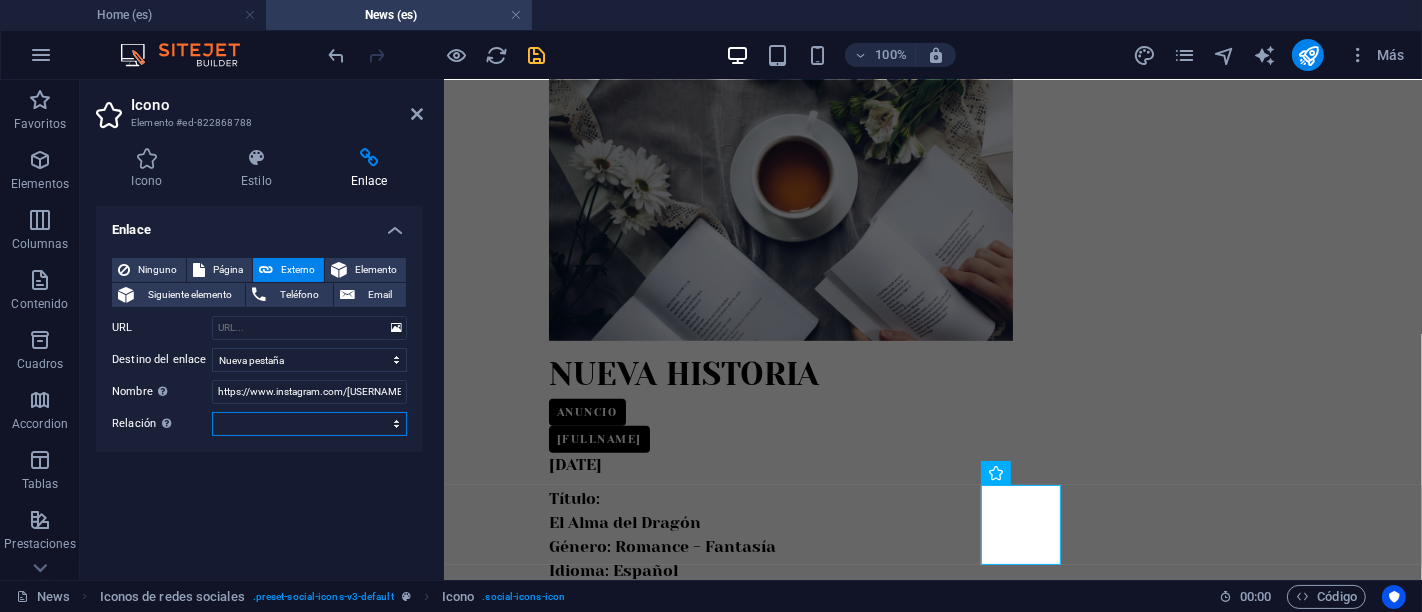 select on "external" 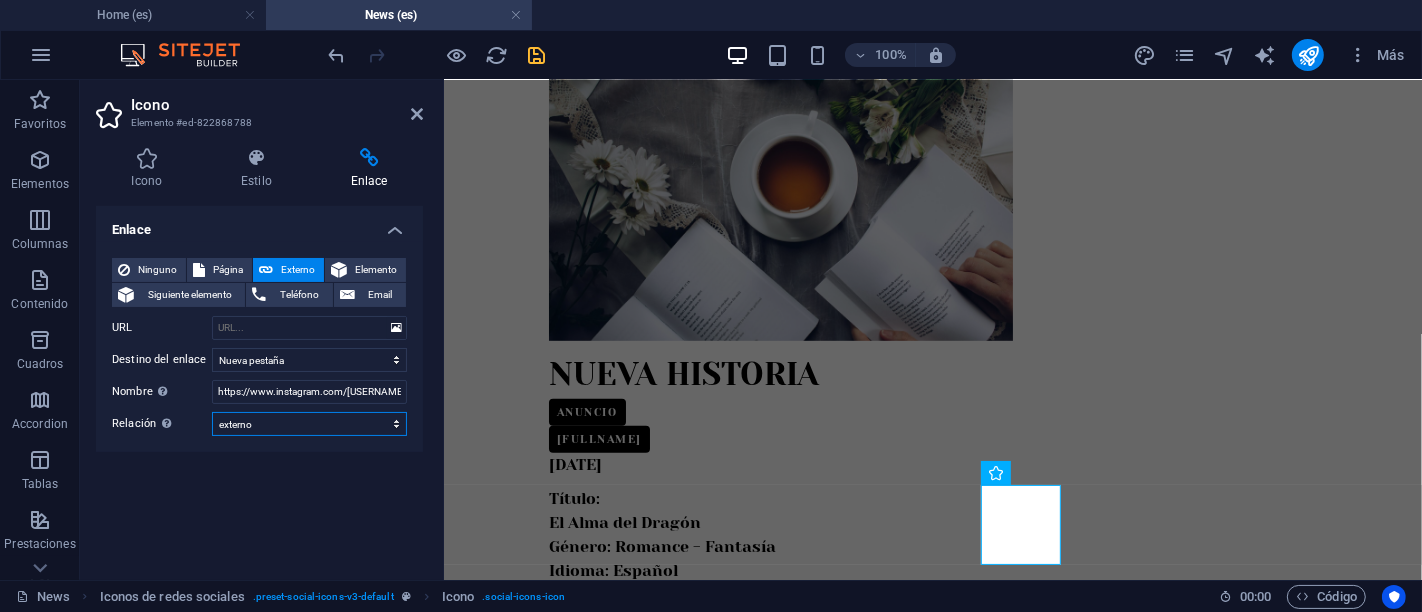 click on "alternativo autor marcador externo ayuda licencia siguiente nofollow noreferrer noopener ant buscar etiqueta" at bounding box center [309, 424] 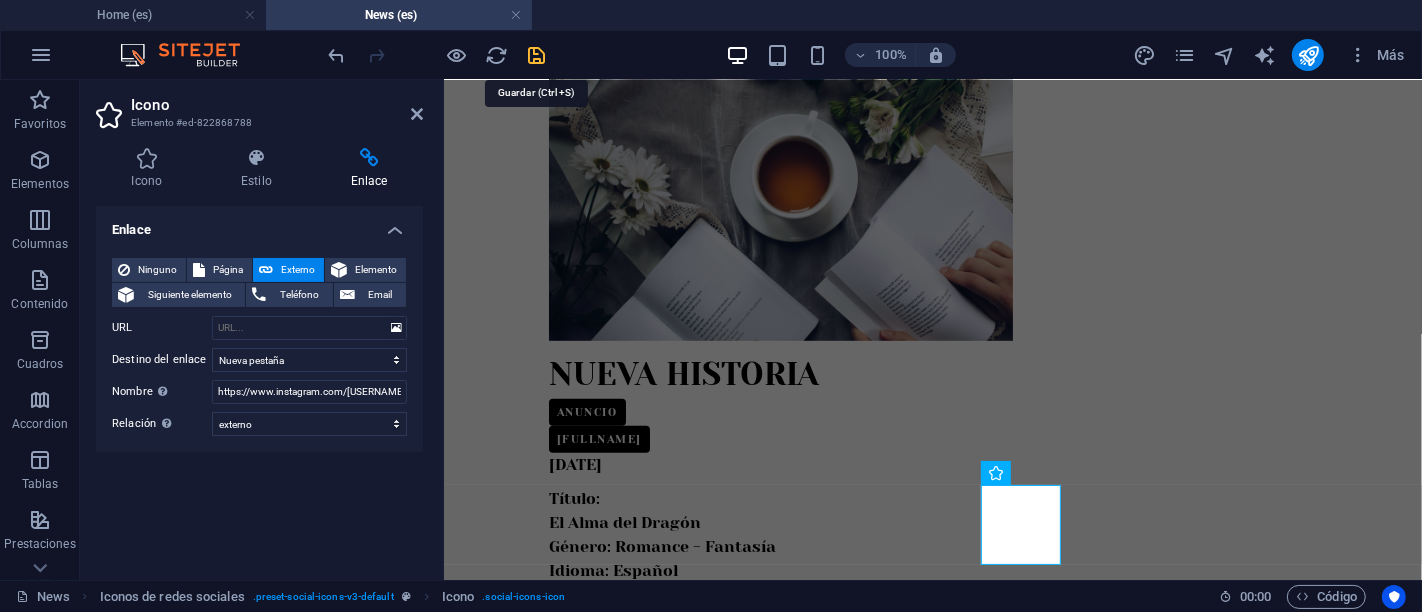 click at bounding box center (537, 55) 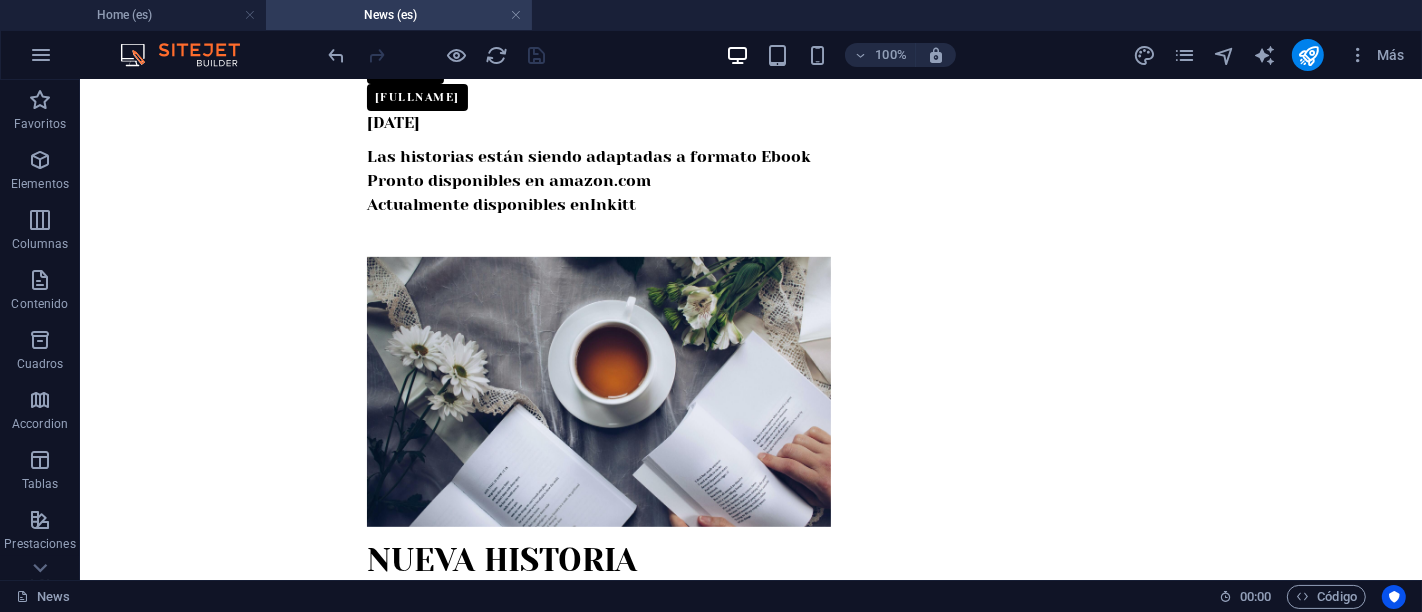 scroll, scrollTop: 751, scrollLeft: 0, axis: vertical 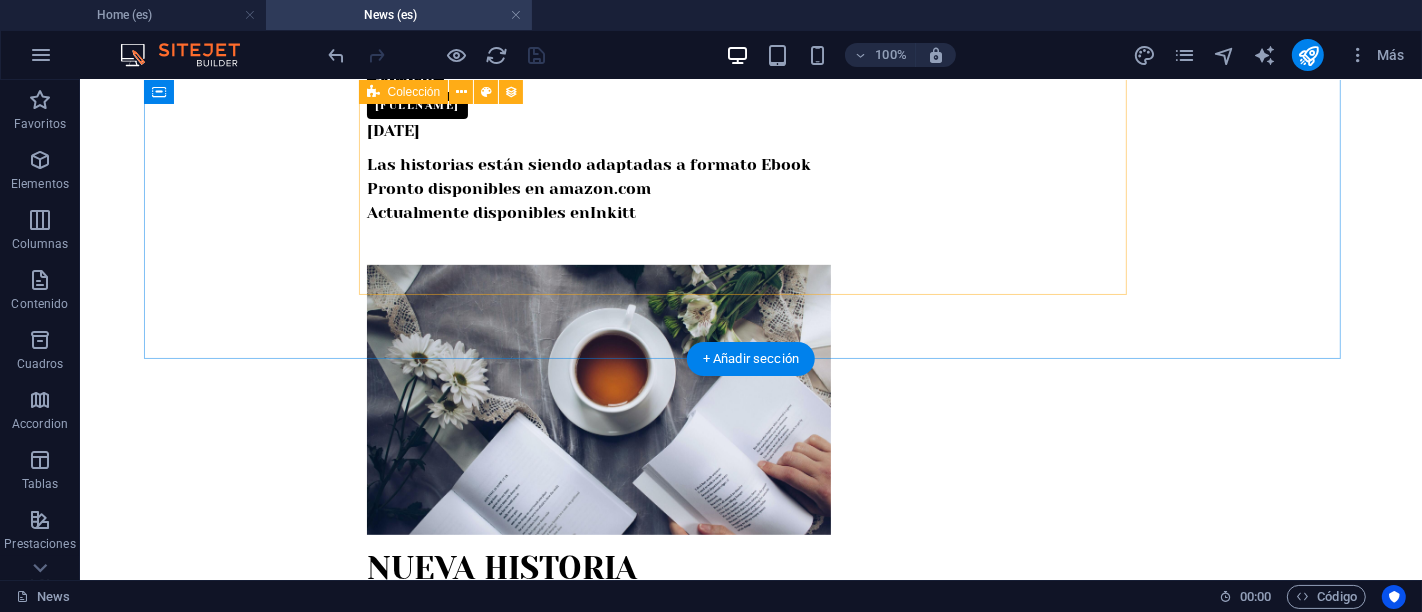click on "Formato Ebook Anuncio Simun R Pierce 14/01/2025 Las historias están siendo adaptadas a formato Ebook Pronto disponibles en amazon.com Actualmente disponibles en  Inkitt Nueva Historia Anuncio Simun R Pierce 25/12/2024 Título: El Alma del Dragón Género: Romance - Fantasía Idioma: Español Etiquetas: #realeza #dragon #magia #romance #+18 Disponible en  Inkitt  previous Leer más" at bounding box center [750, 342] 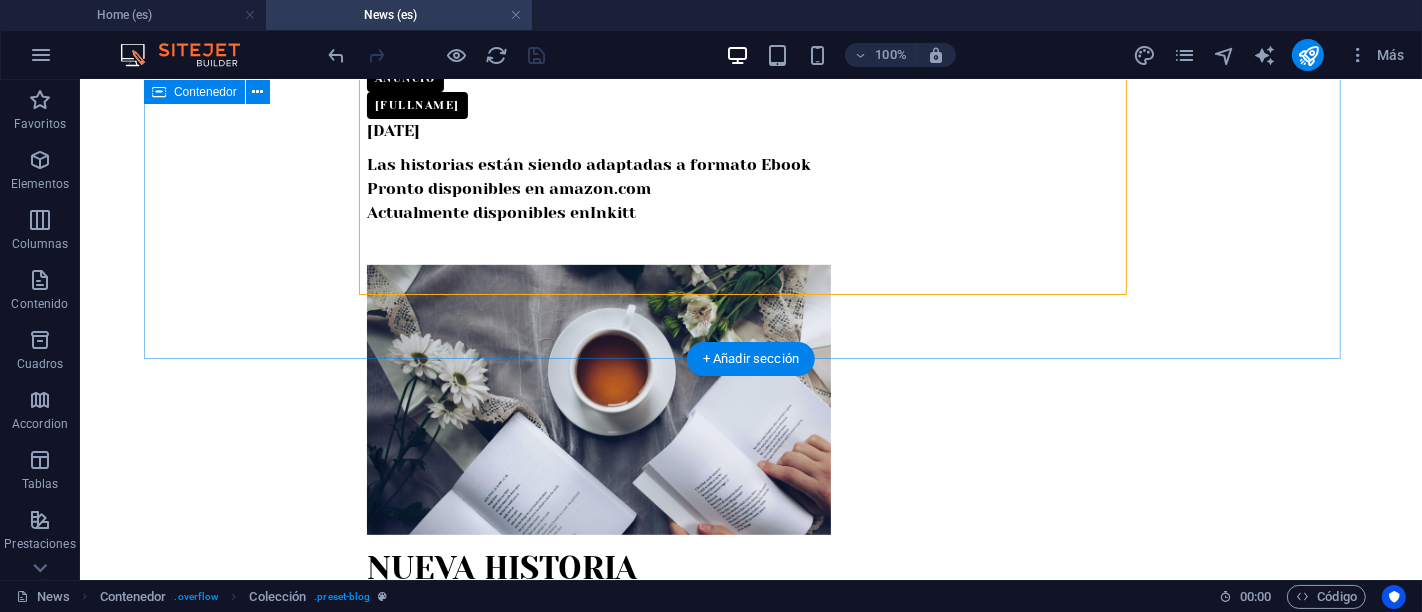 click on "Novedades Formato Ebook Anuncio Simun R Pierce 14/01/2025 Las historias están siendo adaptadas a formato Ebook Pronto disponibles en amazon.com Actualmente disponibles en  Inkitt Nueva Historia Anuncio Simun R Pierce 25/12/2024 Título: El Alma del Dragón Género: Romance - Fantasía Idioma: Español Etiquetas: #realeza #dragon #magia #romance #+18 Disponible en  Inkitt  previous Leer más" at bounding box center [750, 303] 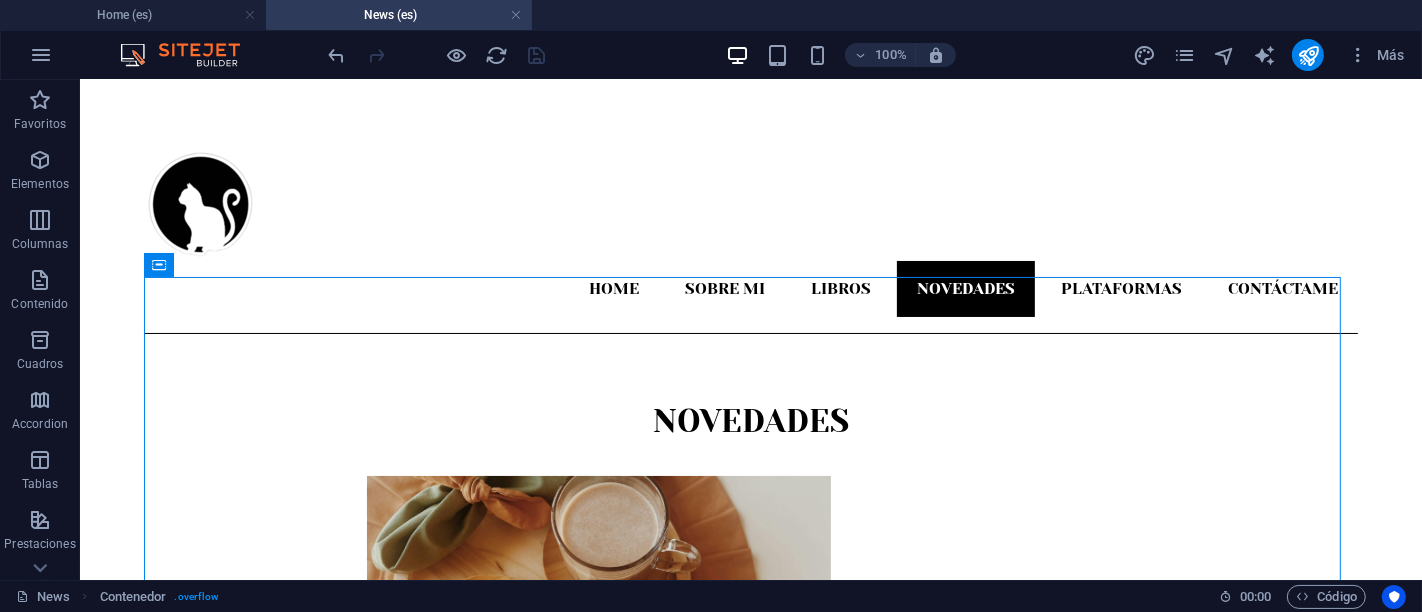 scroll, scrollTop: 14, scrollLeft: 0, axis: vertical 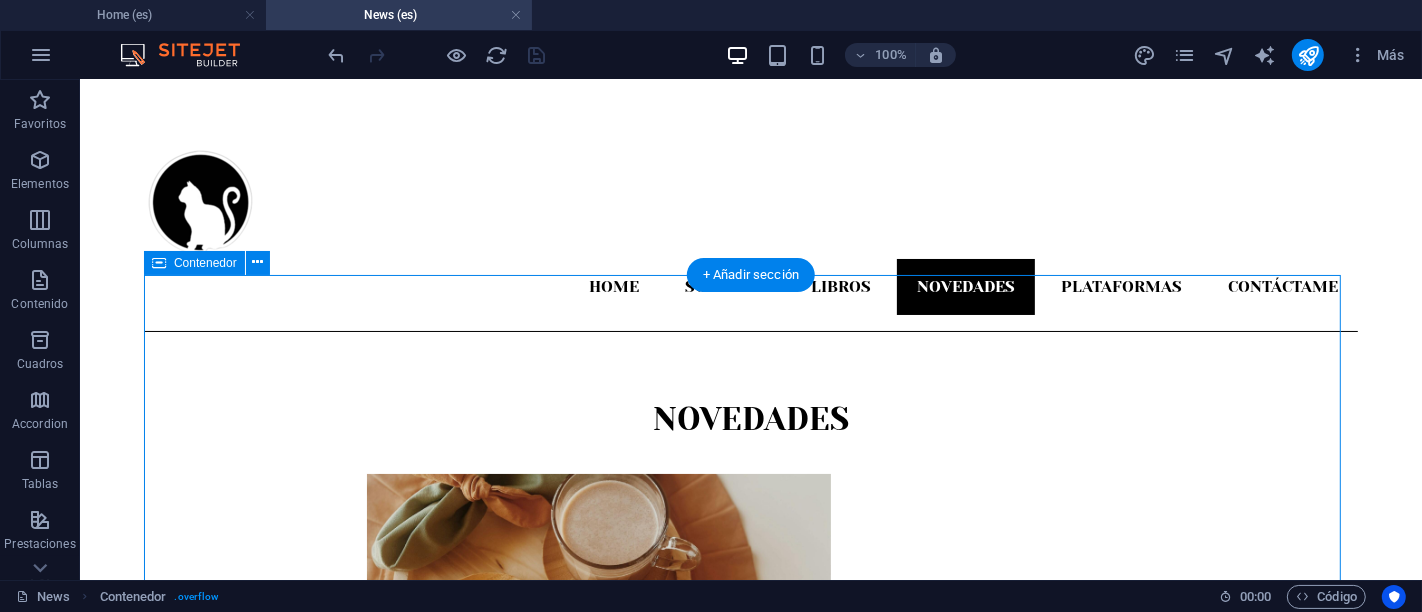 click on "Novedades Formato Ebook Anuncio Simun R Pierce 14/01/2025 Las historias están siendo adaptadas a formato Ebook Pronto disponibles en amazon.com Actualmente disponibles en  Inkitt Nueva Historia Anuncio Simun R Pierce 25/12/2024 Título: El Alma del Dragón Género: Romance - Fantasía Idioma: Español Etiquetas: #realeza #dragon #magia #romance #+18 Disponible en  Inkitt  previous Leer más" at bounding box center [750, 1040] 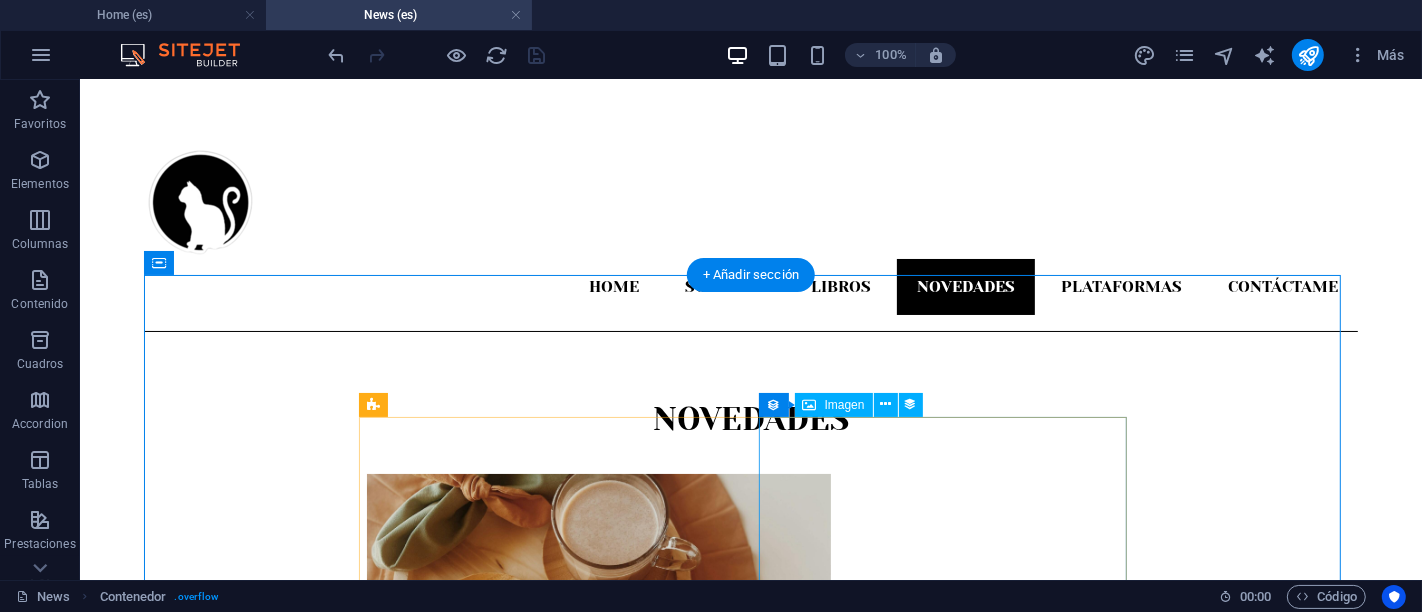 click at bounding box center (750, 1136) 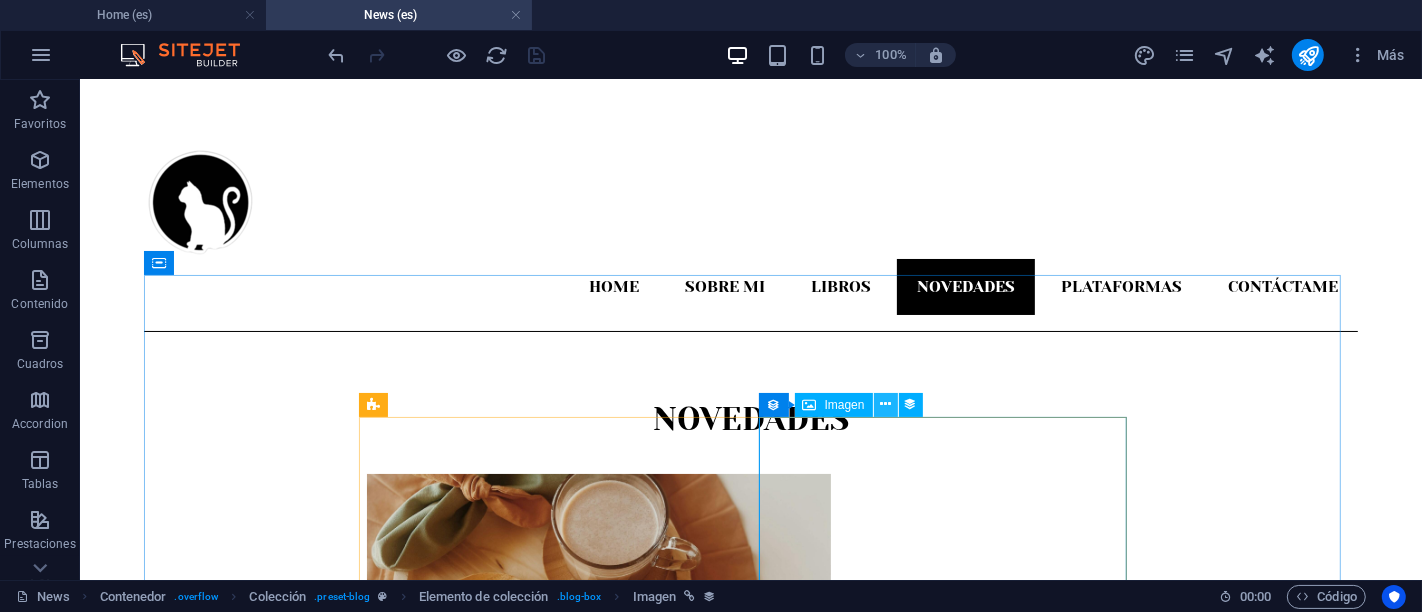click at bounding box center [885, 404] 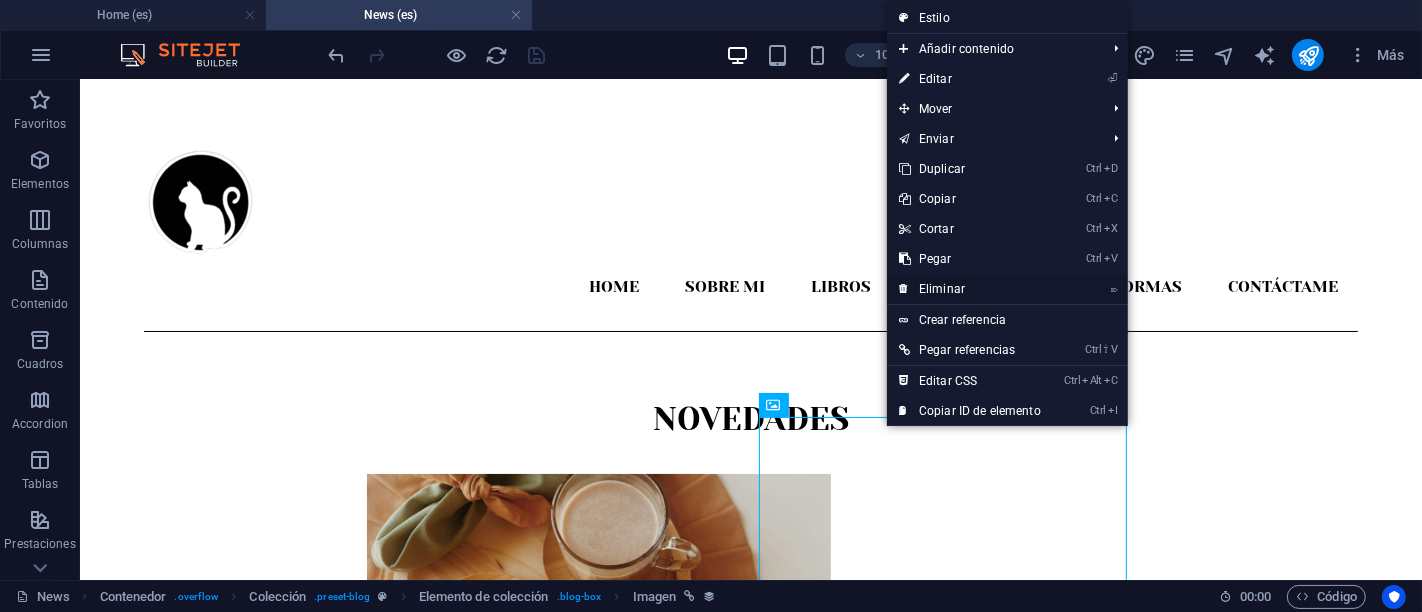 click on "⌦  Eliminar" at bounding box center (970, 289) 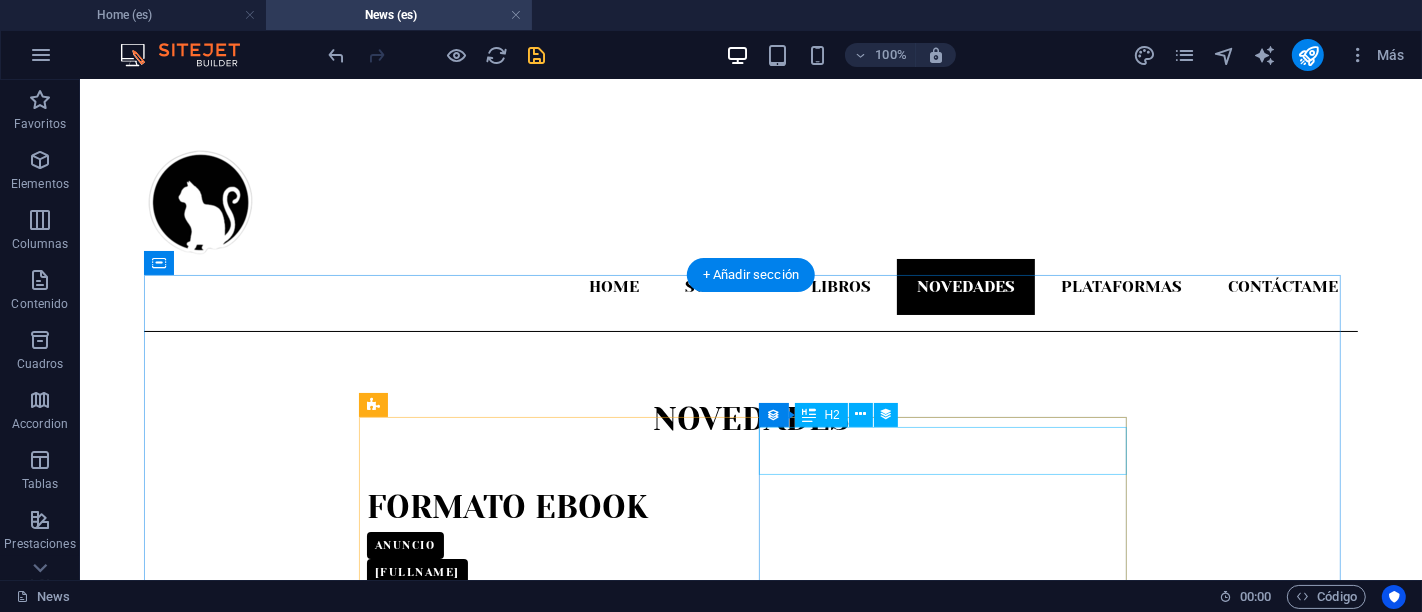 click on "Nueva Historia" at bounding box center [750, 765] 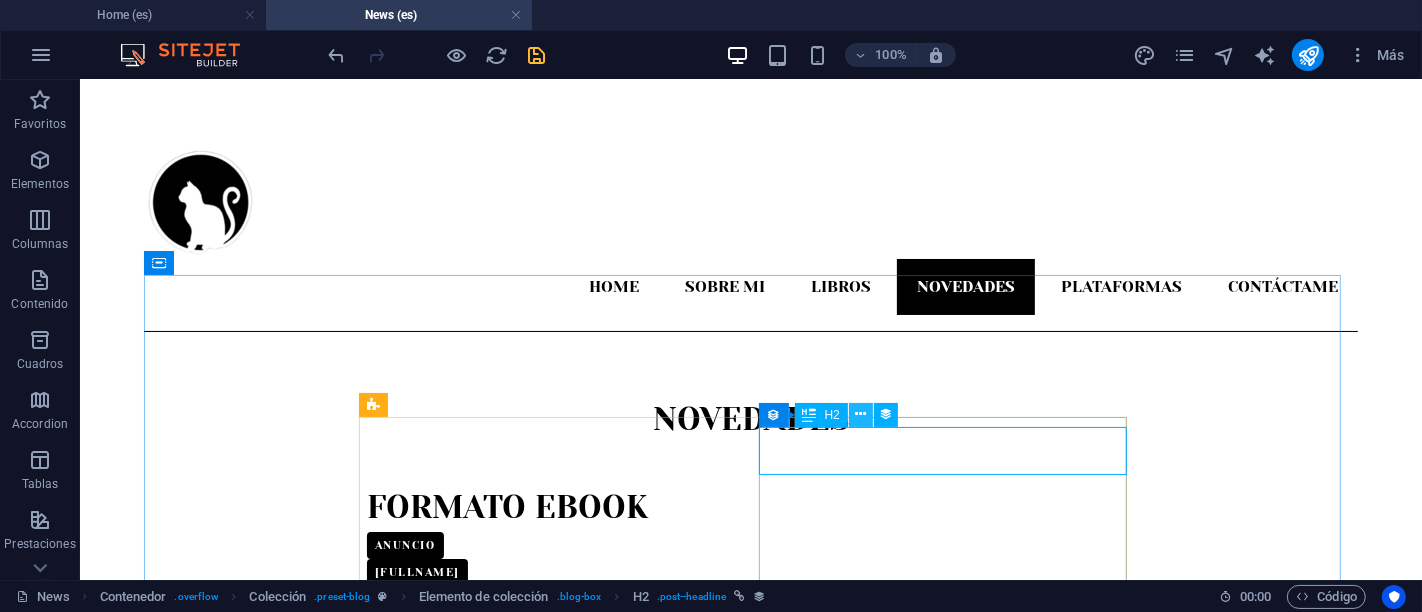 click at bounding box center [860, 414] 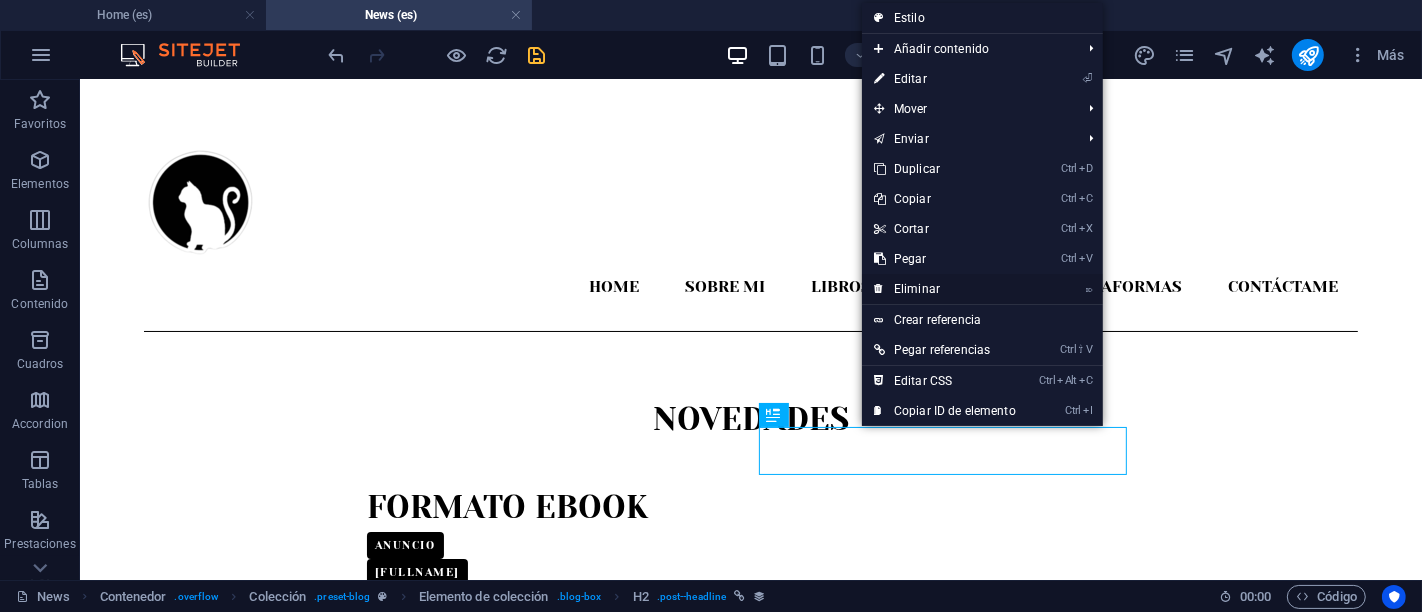 click on "⌦  Eliminar" at bounding box center (945, 289) 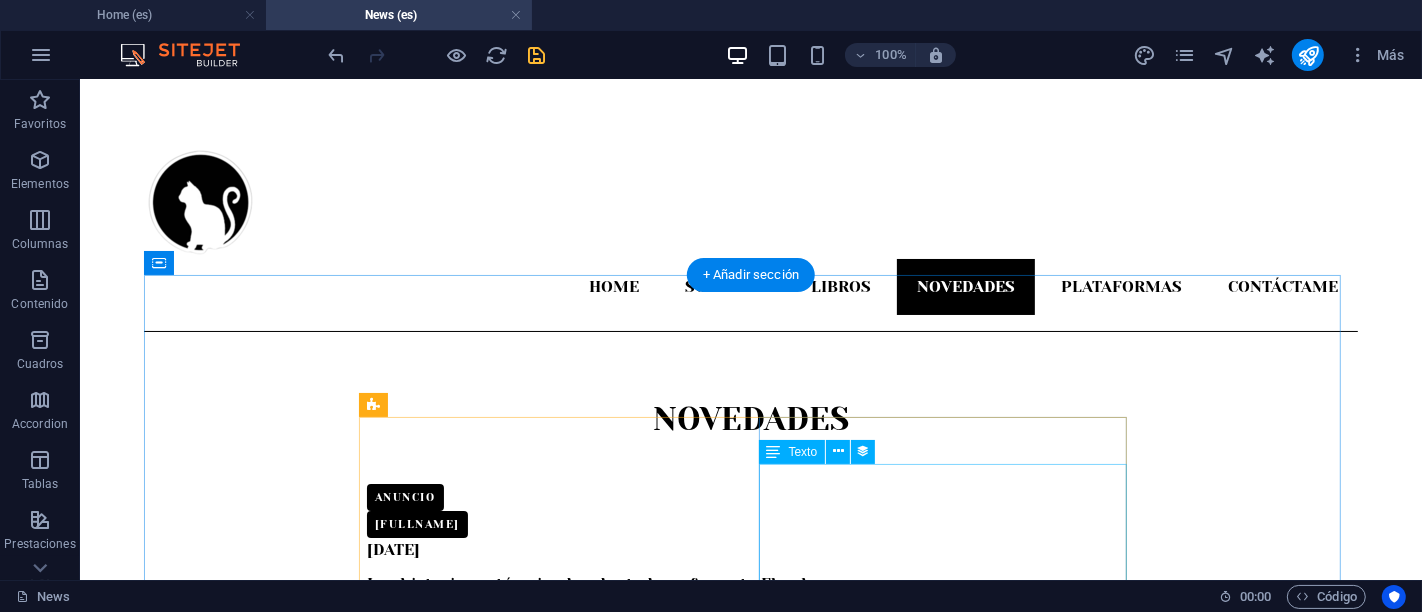 click on "Título: El Alma del Dragón Género: Romance - Fantasía Idioma: Español Etiquetas: #realeza #dragon #magia #romance #+18 Disponible en  Inkitt" at bounding box center [750, 865] 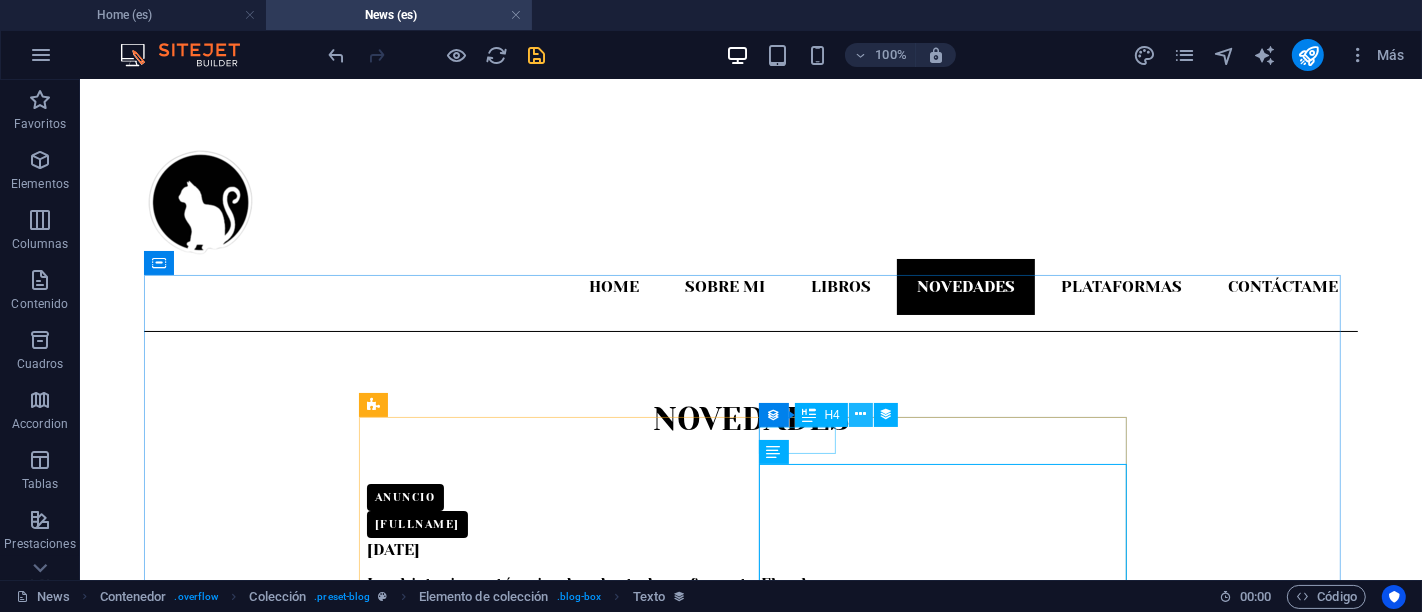 click at bounding box center [860, 414] 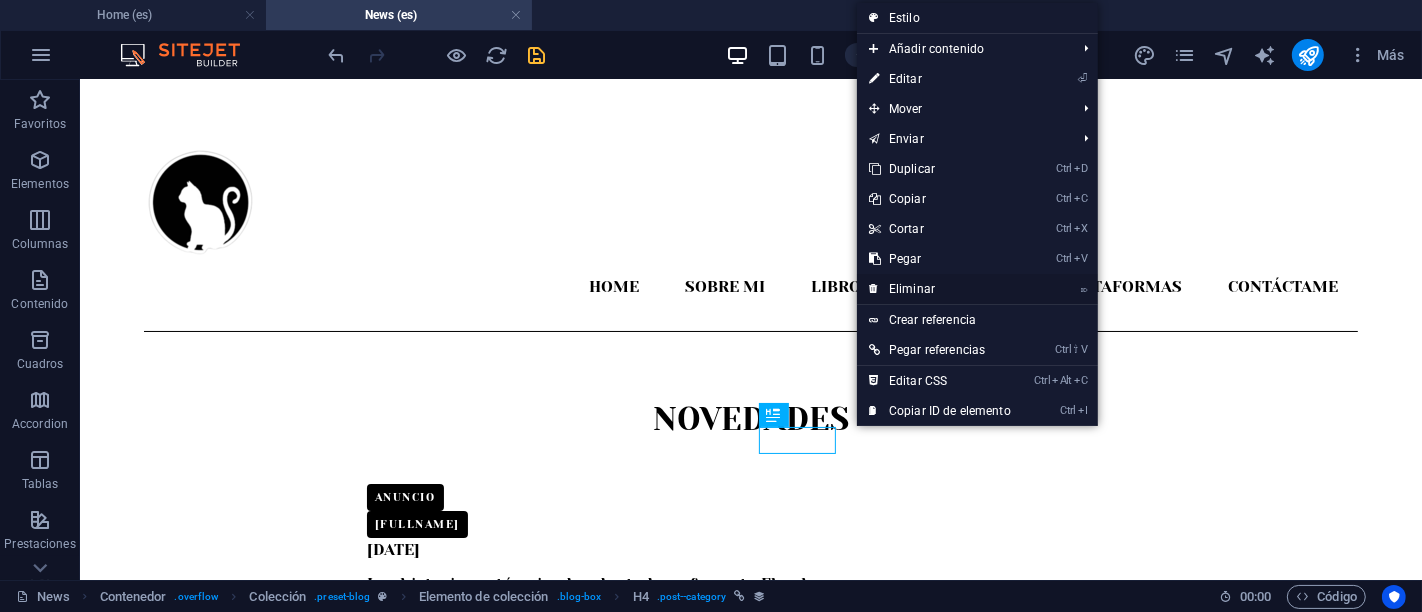 click on "⌦  Eliminar" at bounding box center [940, 289] 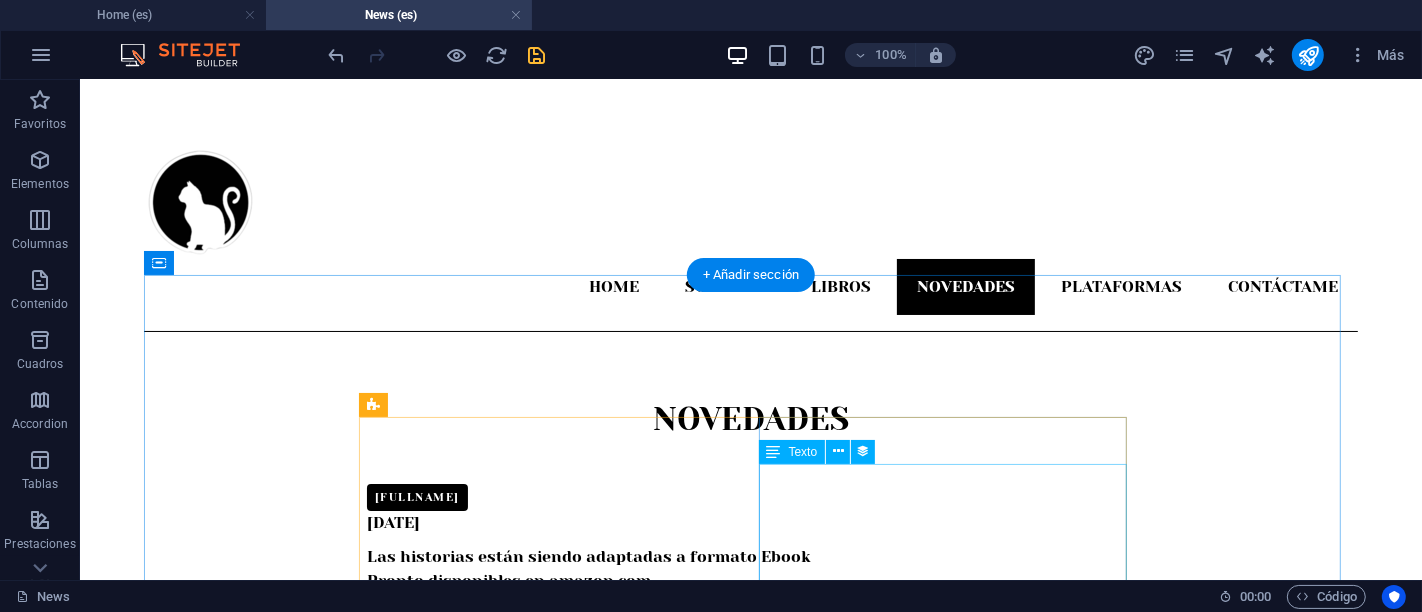 click on "Título: El Alma del Dragón Género: Romance - Fantasía Idioma: Español Etiquetas: #realeza #dragon #magia #romance #+18 Disponible en  Inkitt" at bounding box center (750, 811) 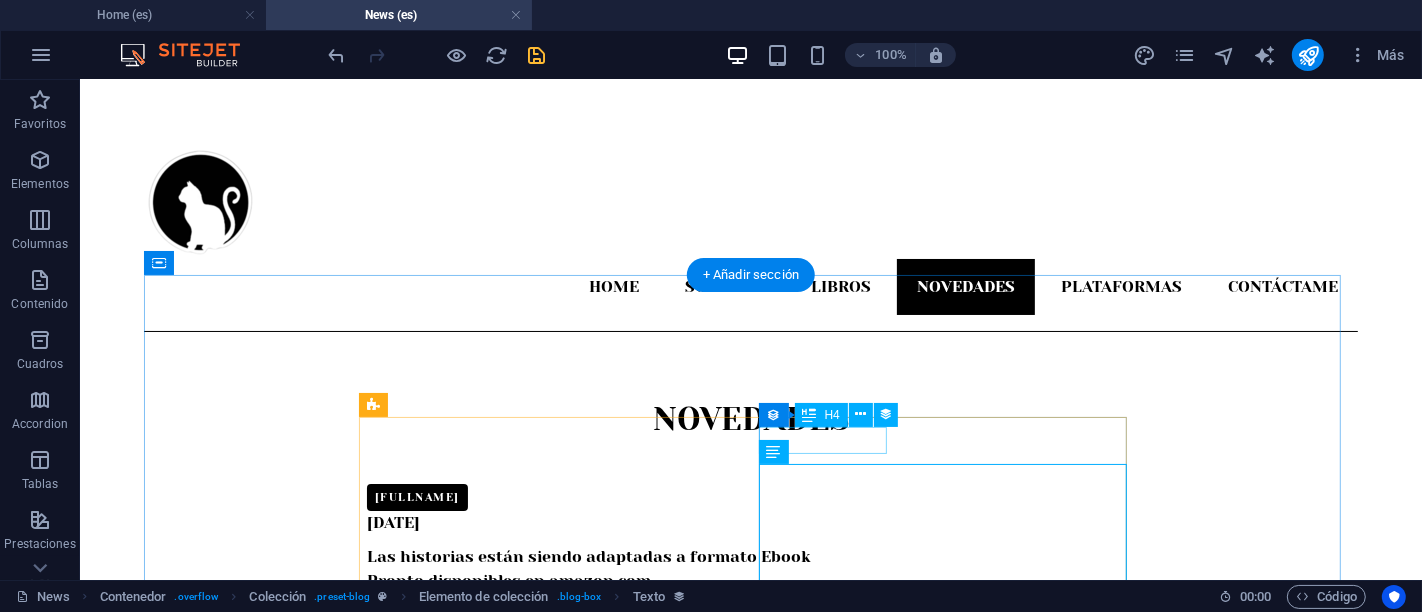 click on "[FIRST] [LAST]" at bounding box center [742, 679] 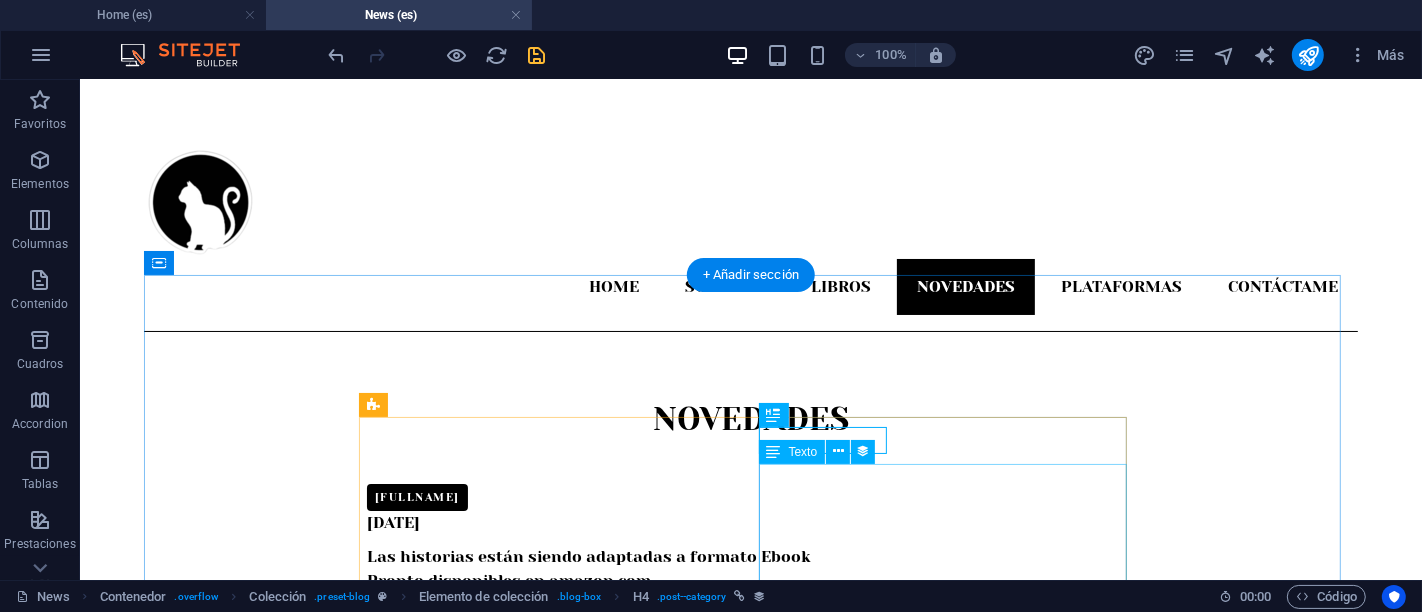 click on "Título: El Alma del Dragón Género: Romance - Fantasía Idioma: Español Etiquetas: #realeza #dragon #magia #romance #+18 Disponible en  Inkitt" at bounding box center [750, 811] 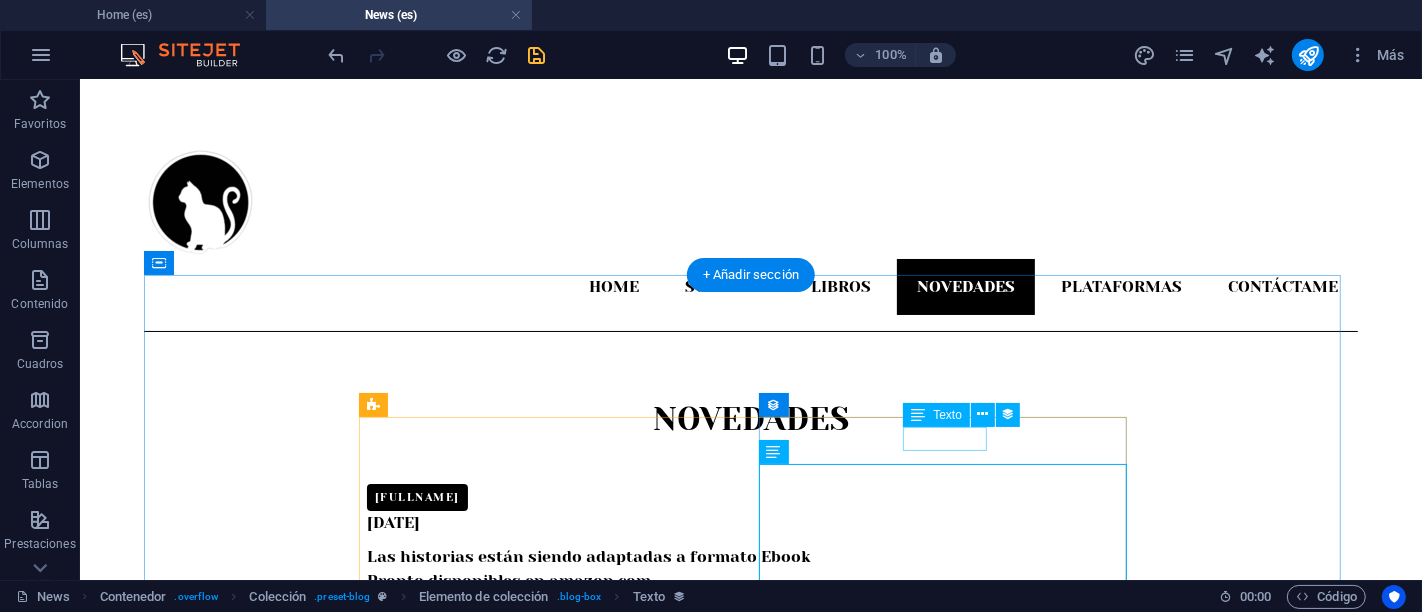 click on "[DD]/[MM]/[YYYY]" at bounding box center (750, 705) 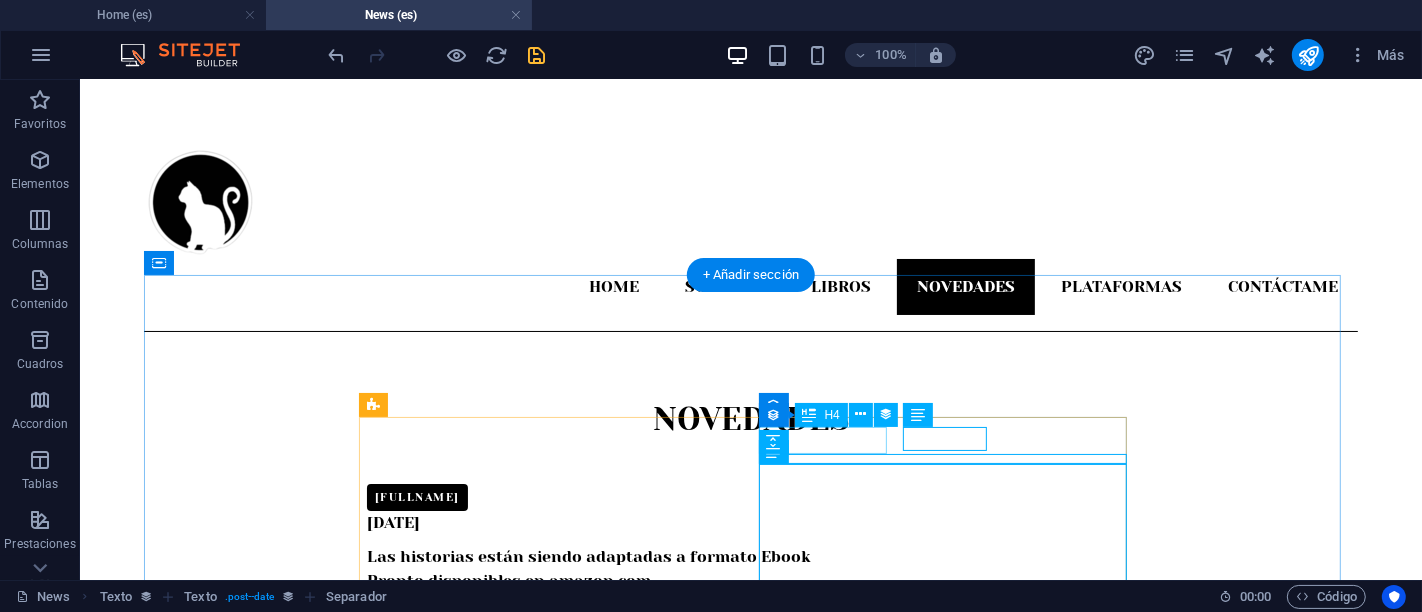 click on "[FIRST] [LAST]" at bounding box center [742, 679] 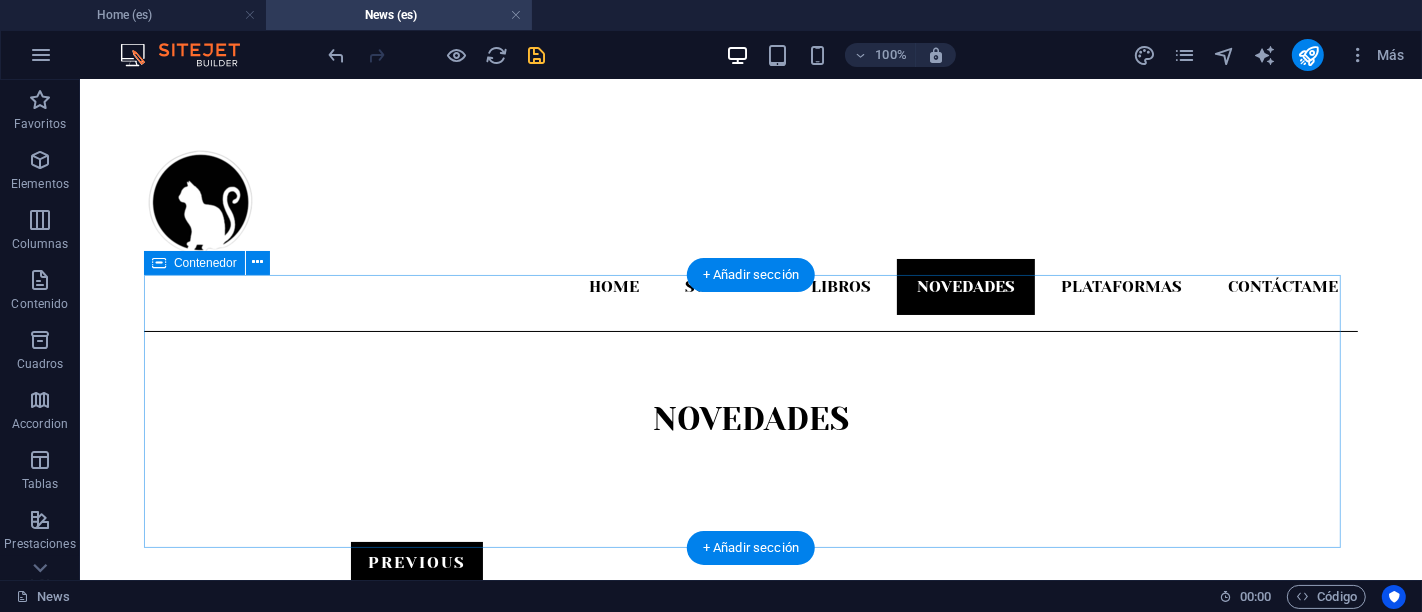 click on "Novedades  previous Leer más" at bounding box center (750, 502) 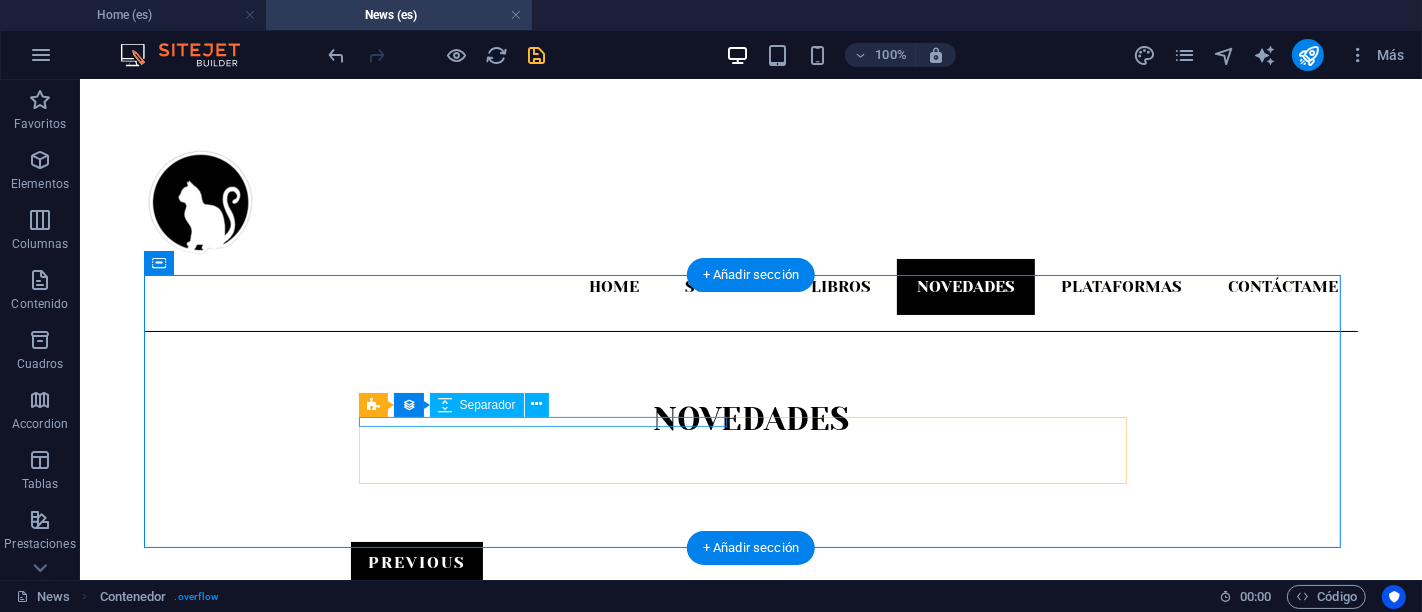 click at bounding box center (750, 478) 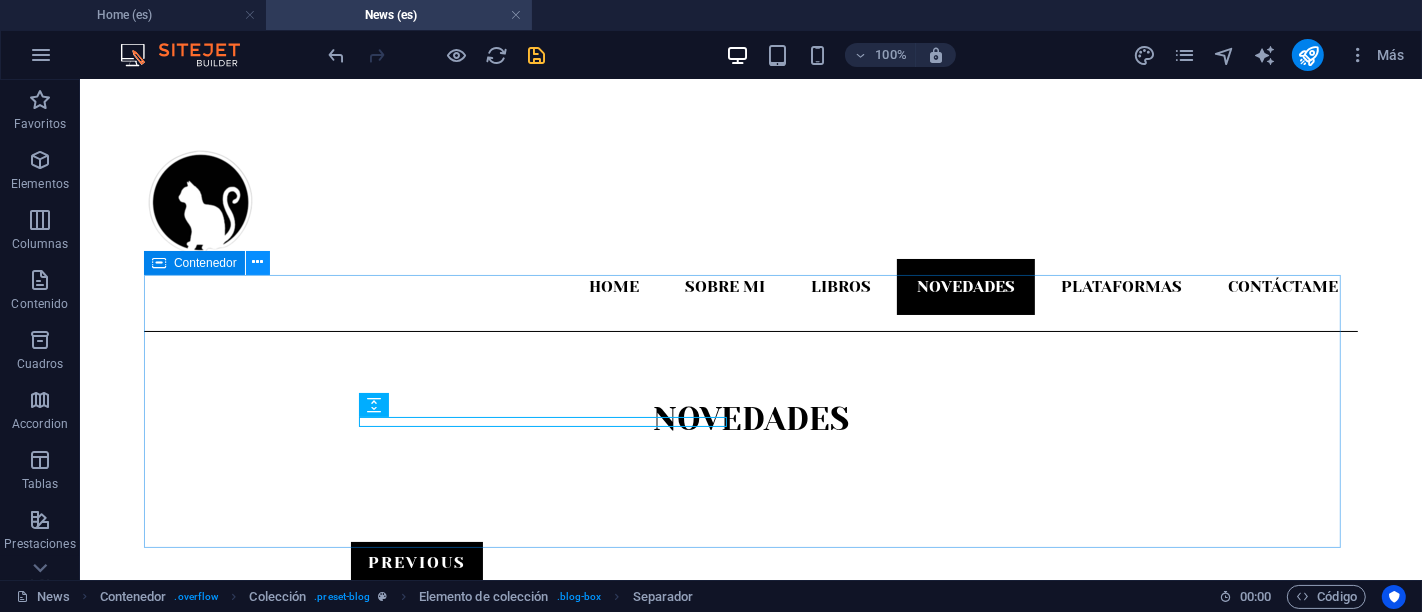 click at bounding box center [257, 262] 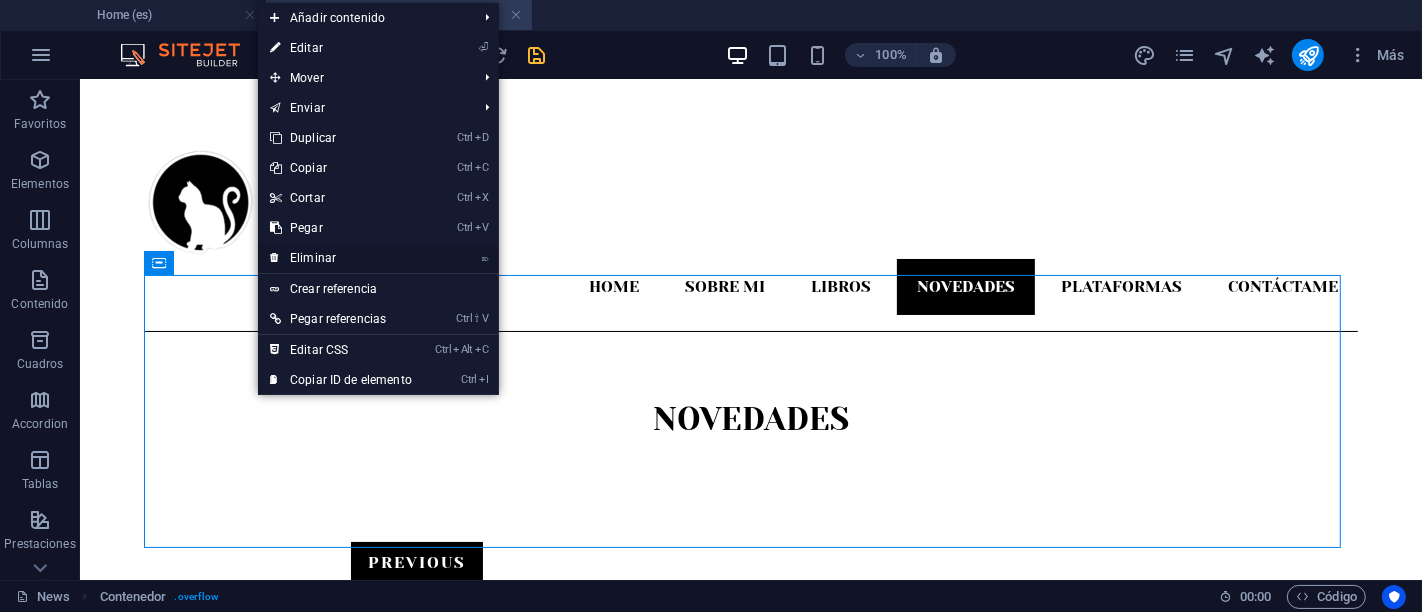 click on "⌦  Eliminar" at bounding box center (341, 258) 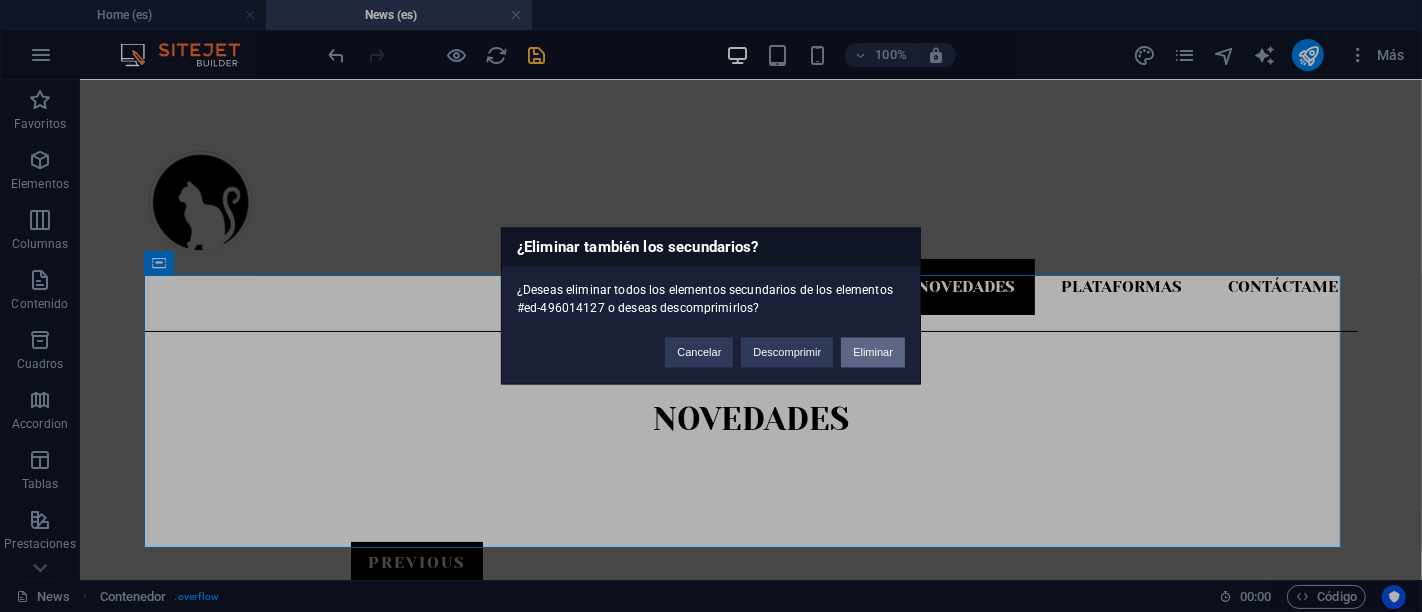 click on "Eliminar" at bounding box center (873, 353) 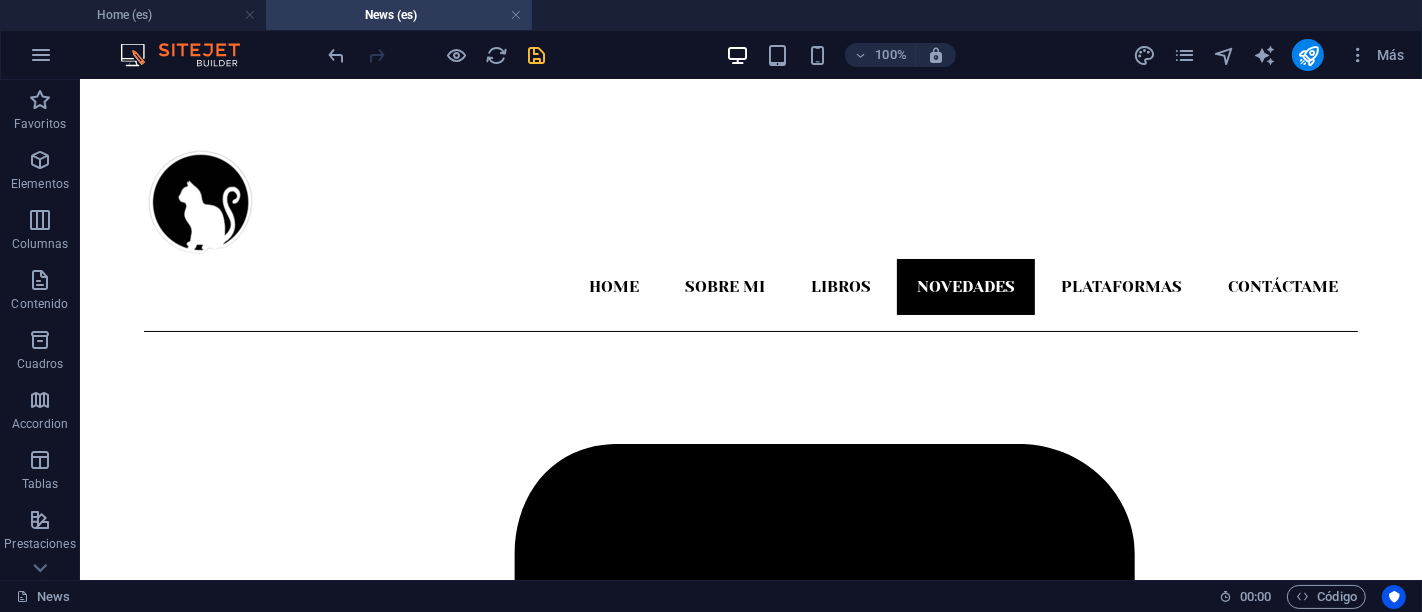 click on "Home Sobre mi Libros Novedades Plataformas Contáctame     Novedades Entérate de las ultimas publicaciones en redes sociales, actualizaciones y novedades." at bounding box center [750, 902] 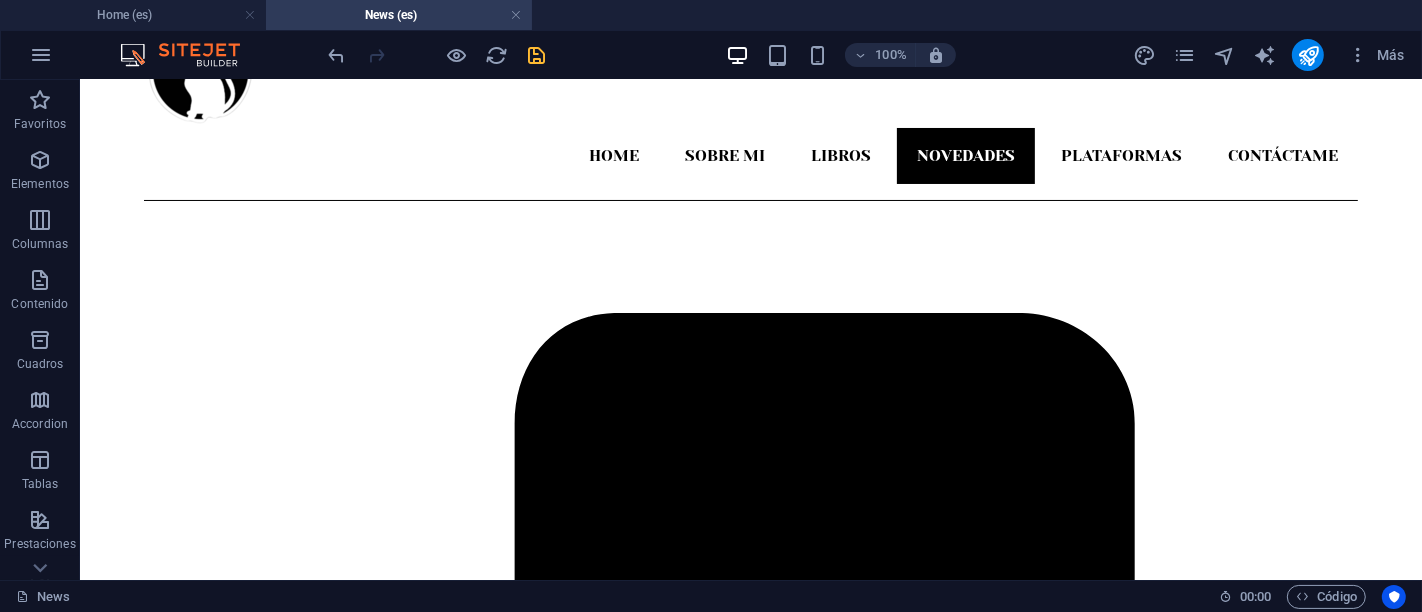 scroll, scrollTop: 147, scrollLeft: 0, axis: vertical 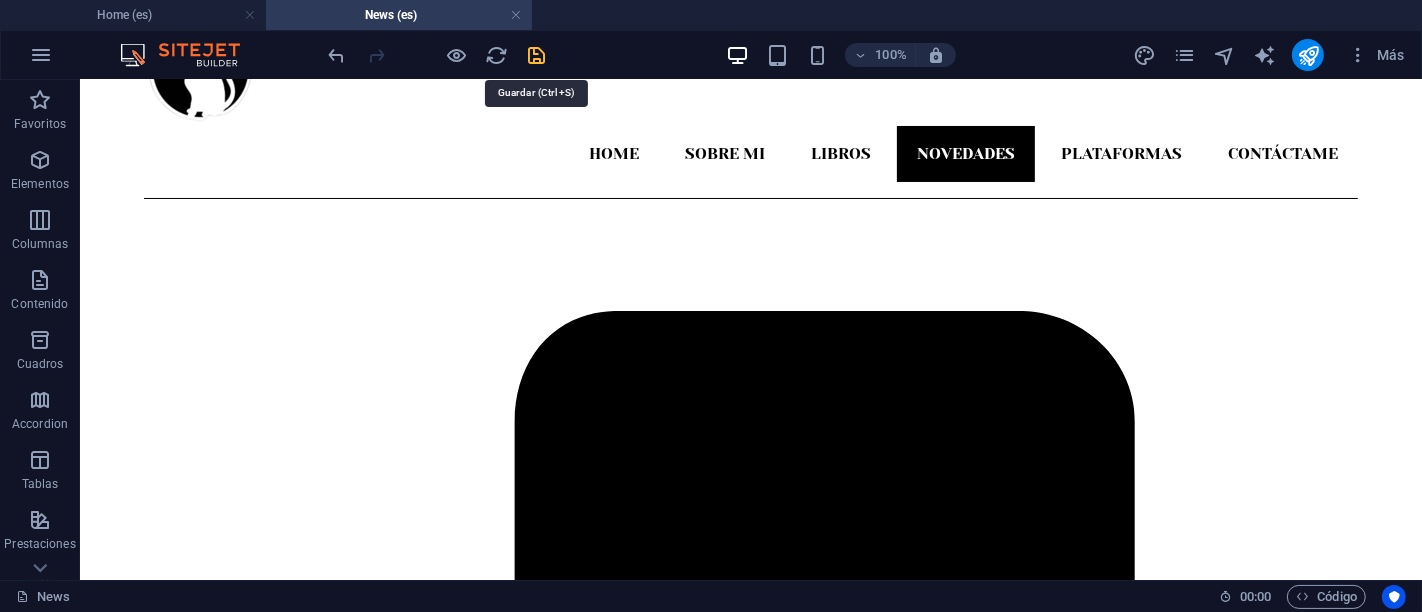click at bounding box center (537, 55) 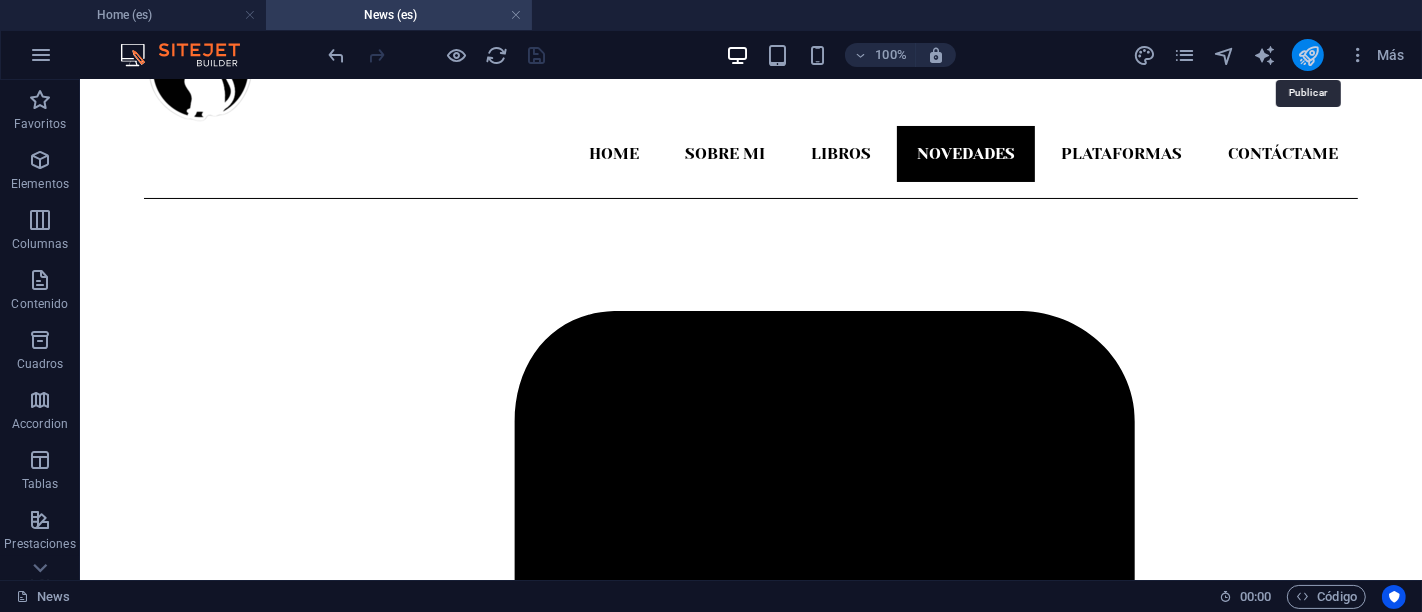 click at bounding box center [1308, 55] 